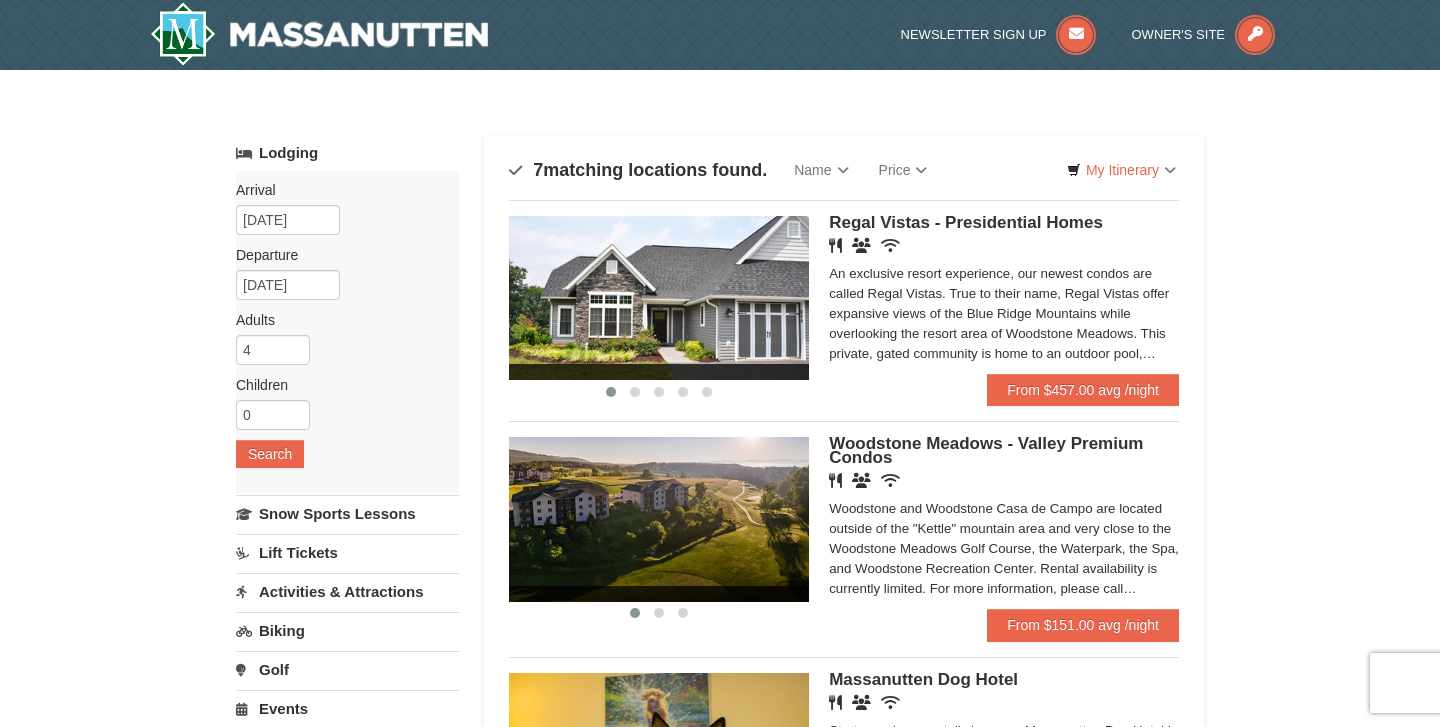 scroll, scrollTop: 0, scrollLeft: 0, axis: both 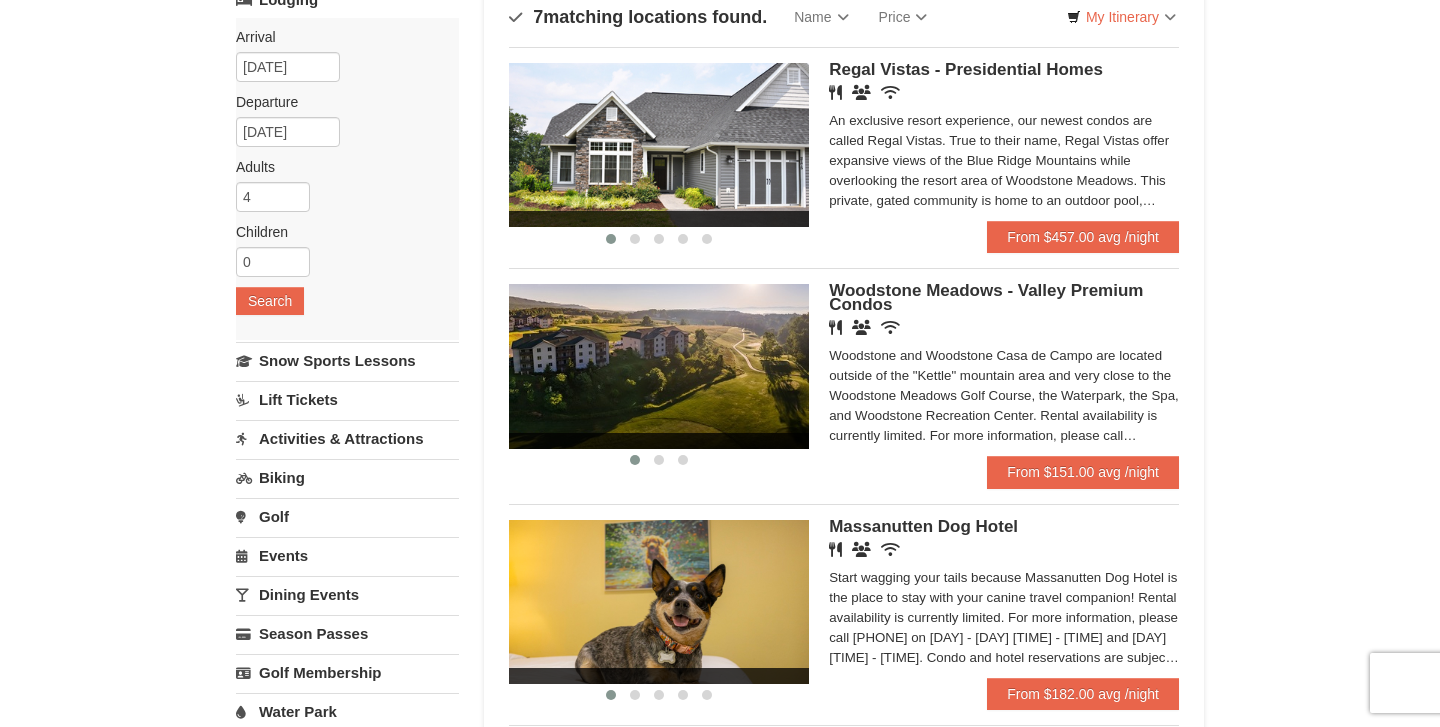 click at bounding box center [659, 366] 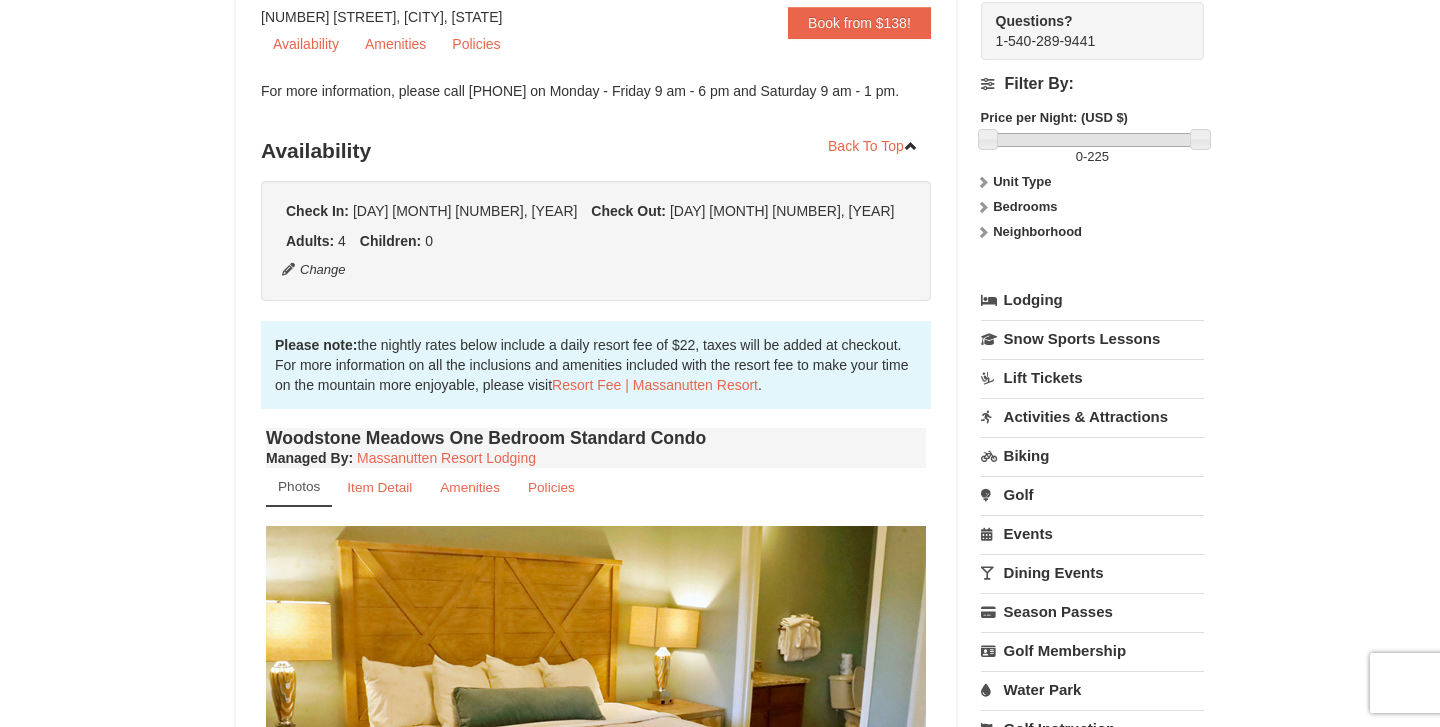 scroll, scrollTop: 213, scrollLeft: 0, axis: vertical 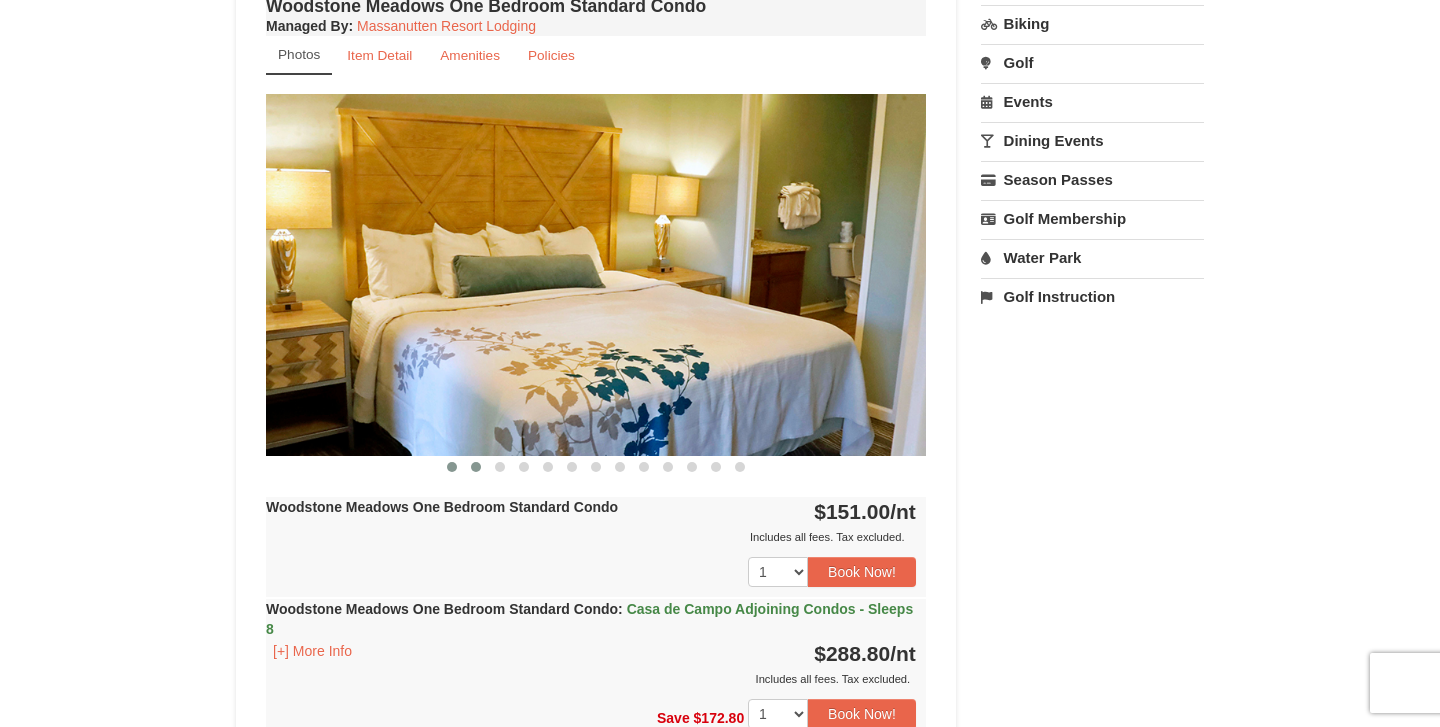 click at bounding box center [476, 467] 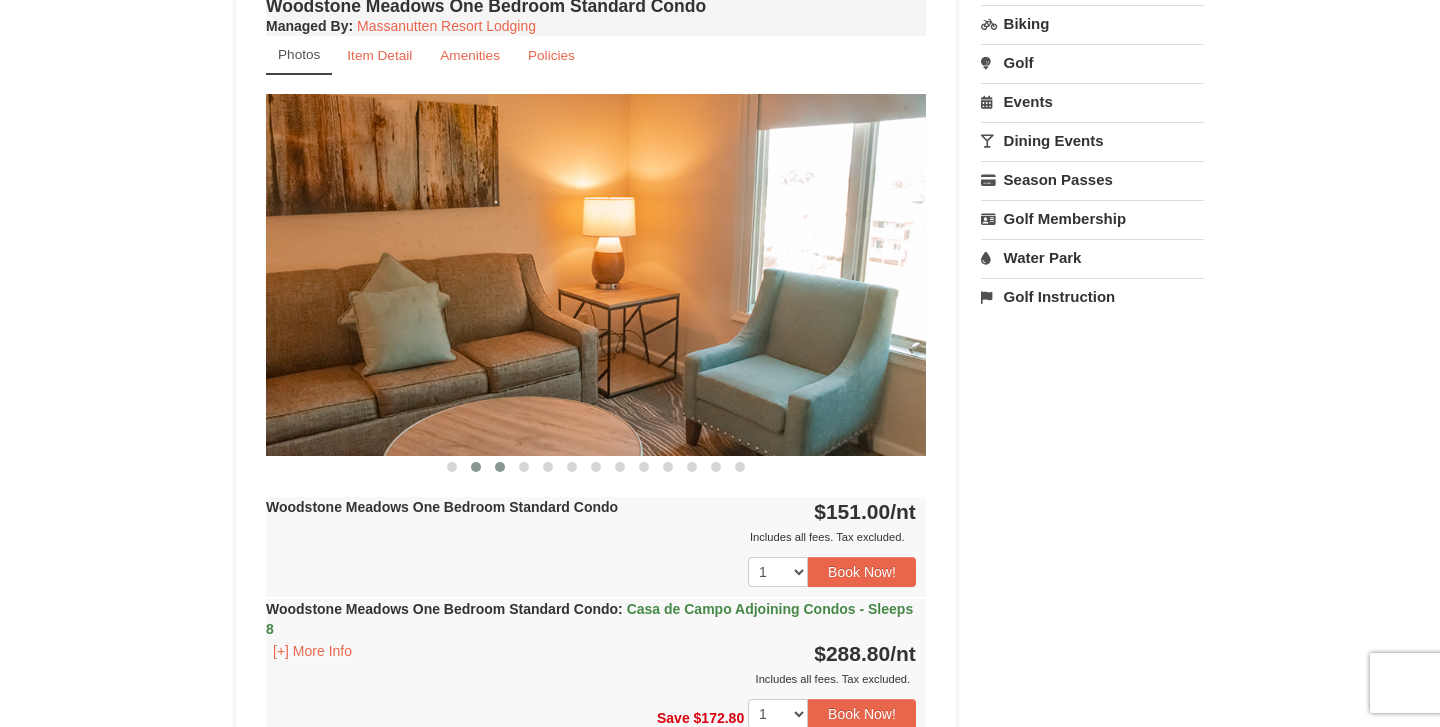 click at bounding box center [500, 467] 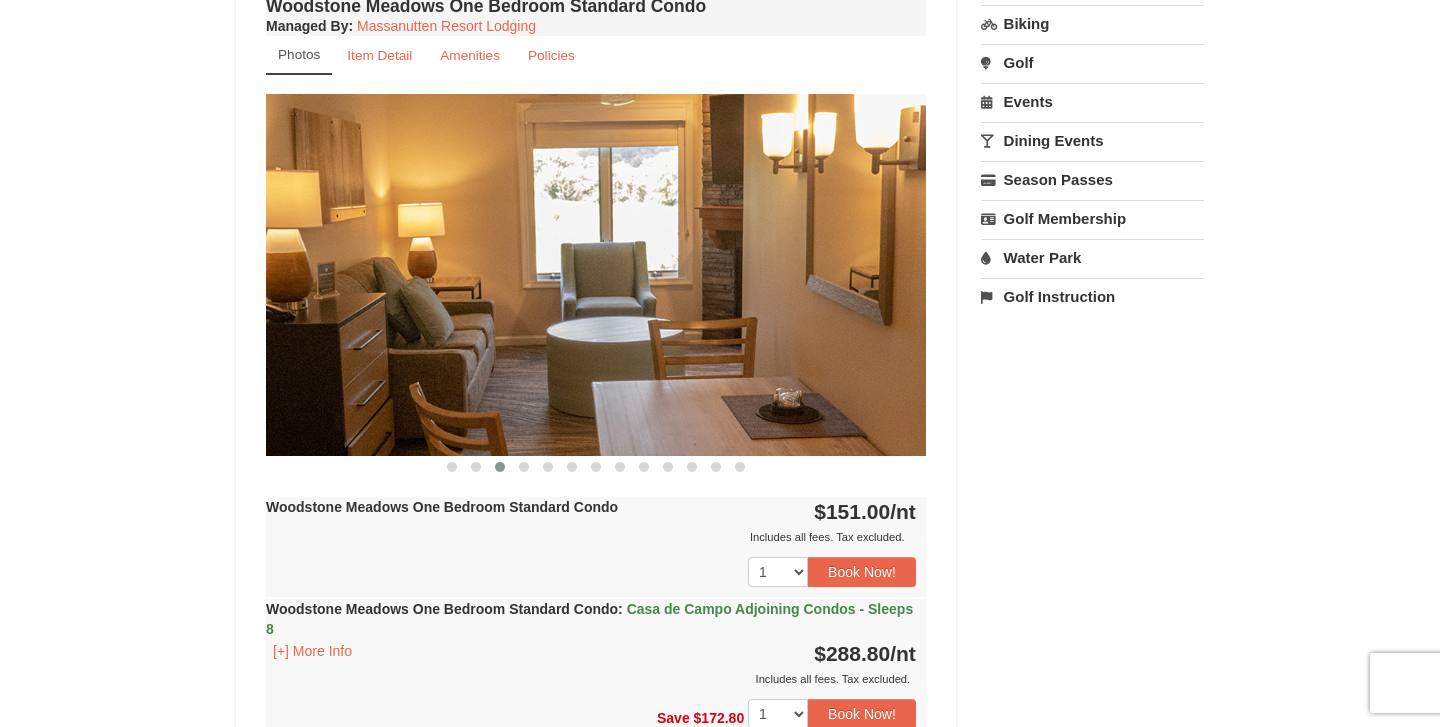 click at bounding box center (500, 467) 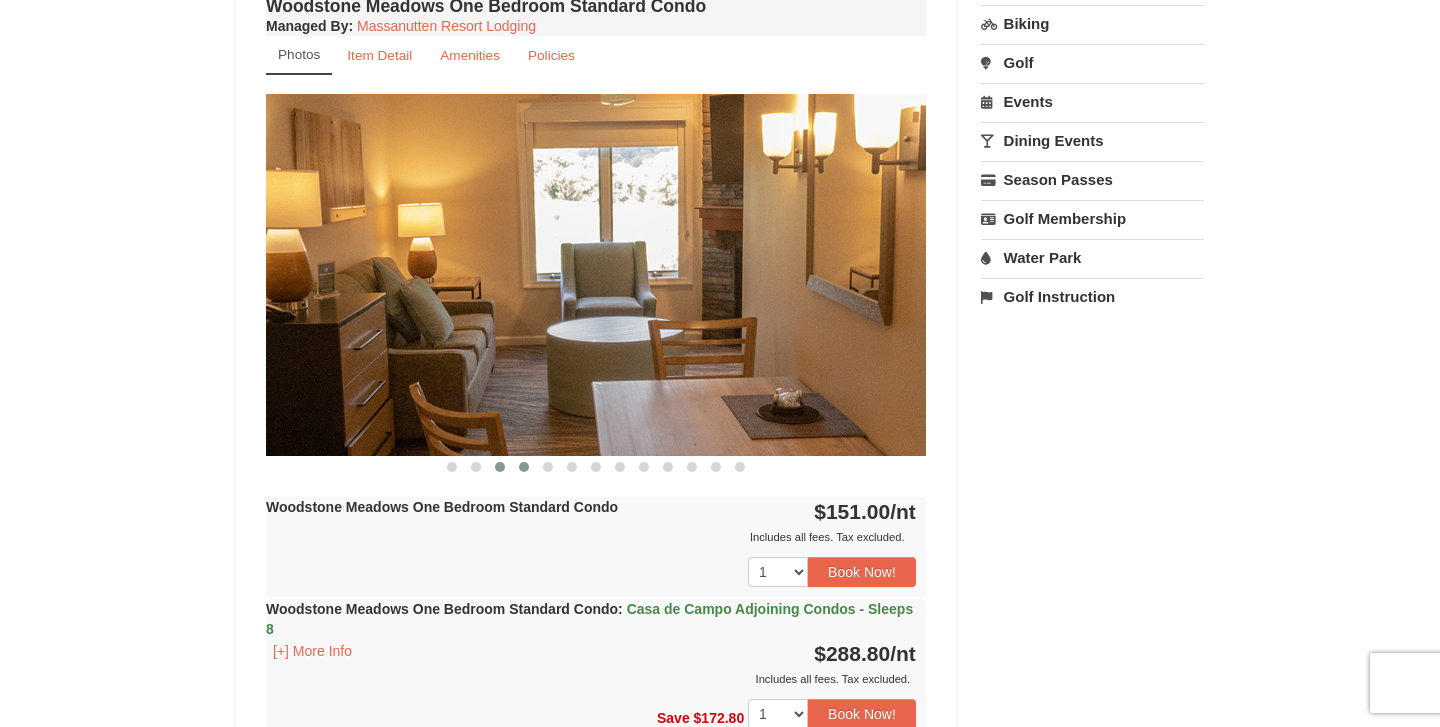 click at bounding box center (524, 467) 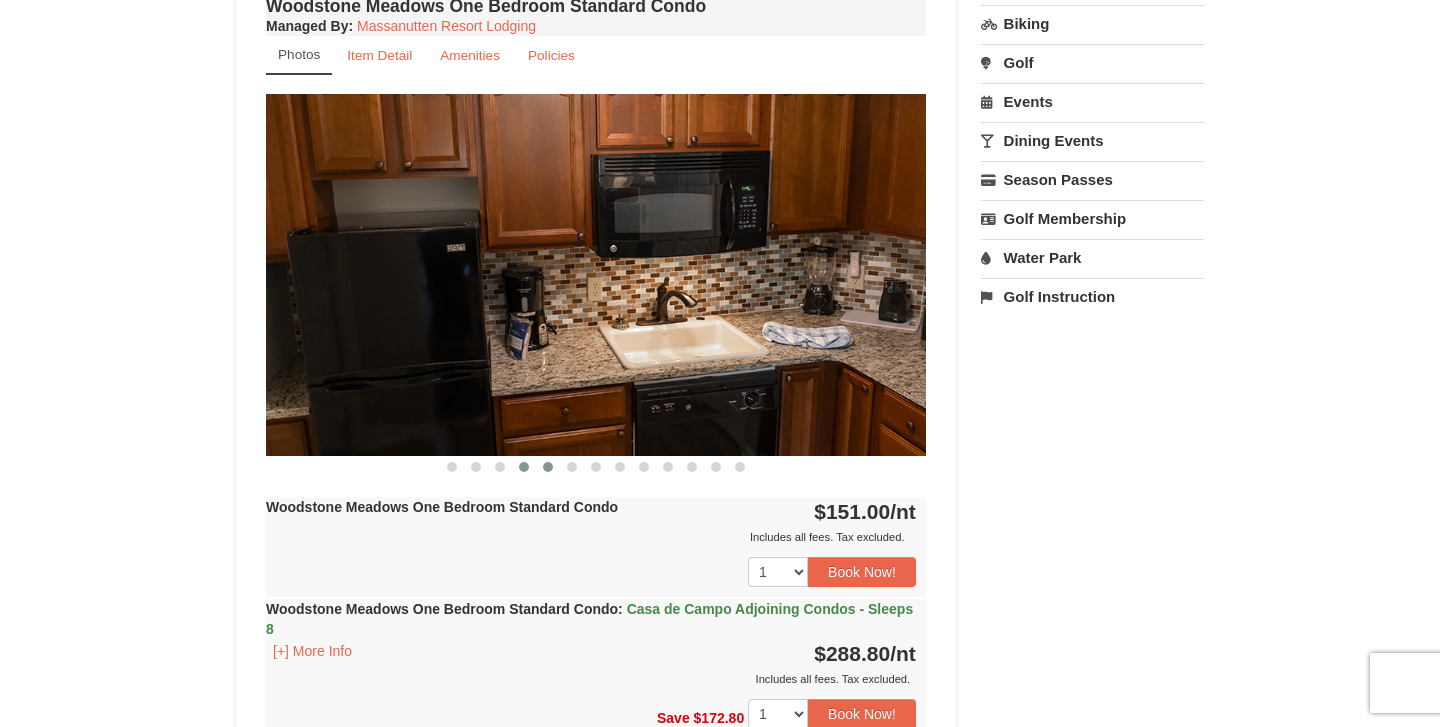 click at bounding box center [548, 467] 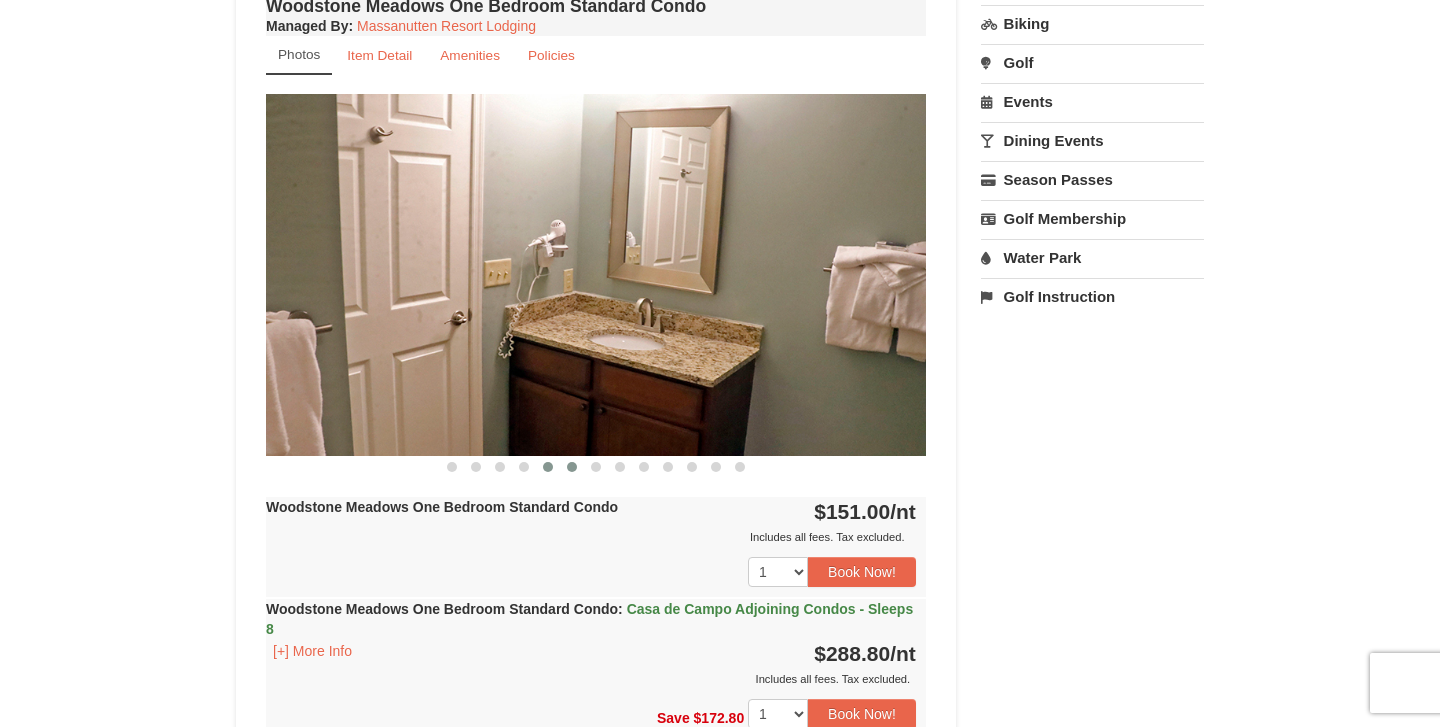 click at bounding box center (572, 467) 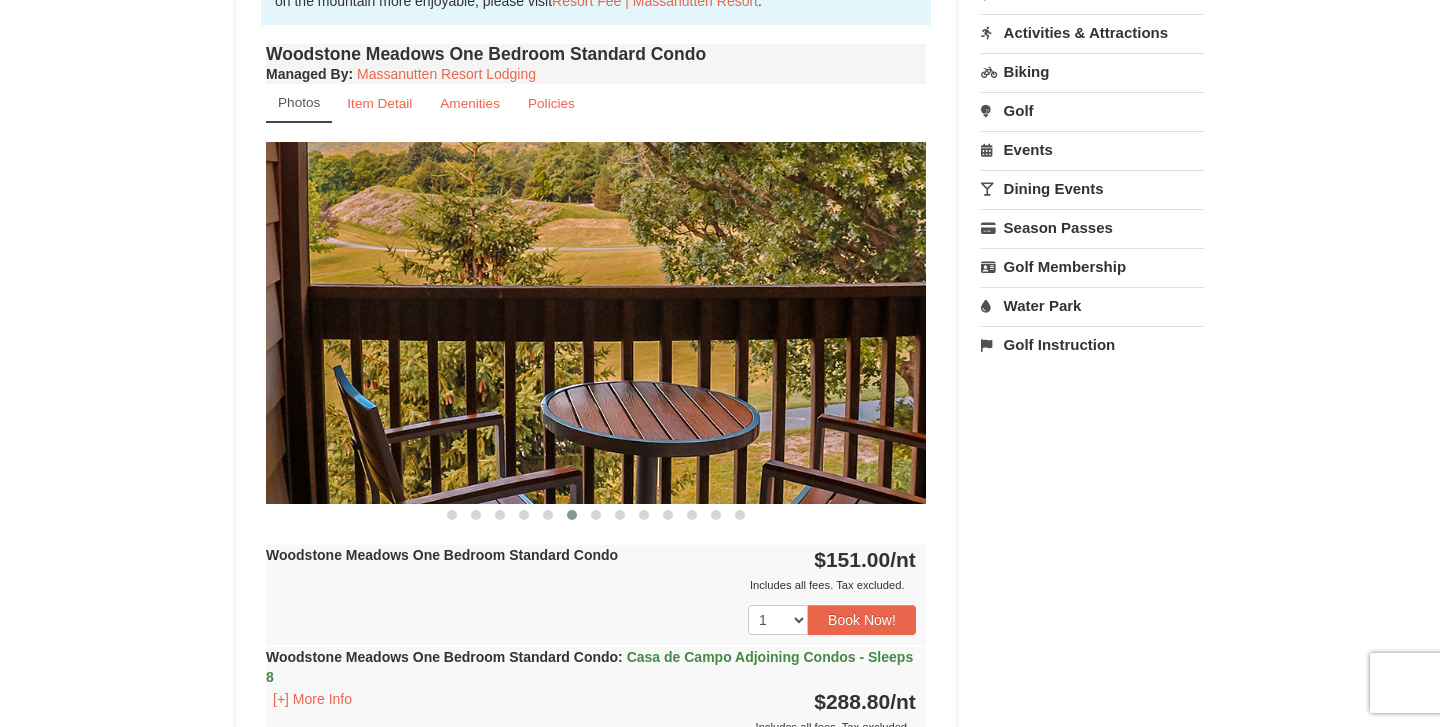 scroll, scrollTop: 583, scrollLeft: 0, axis: vertical 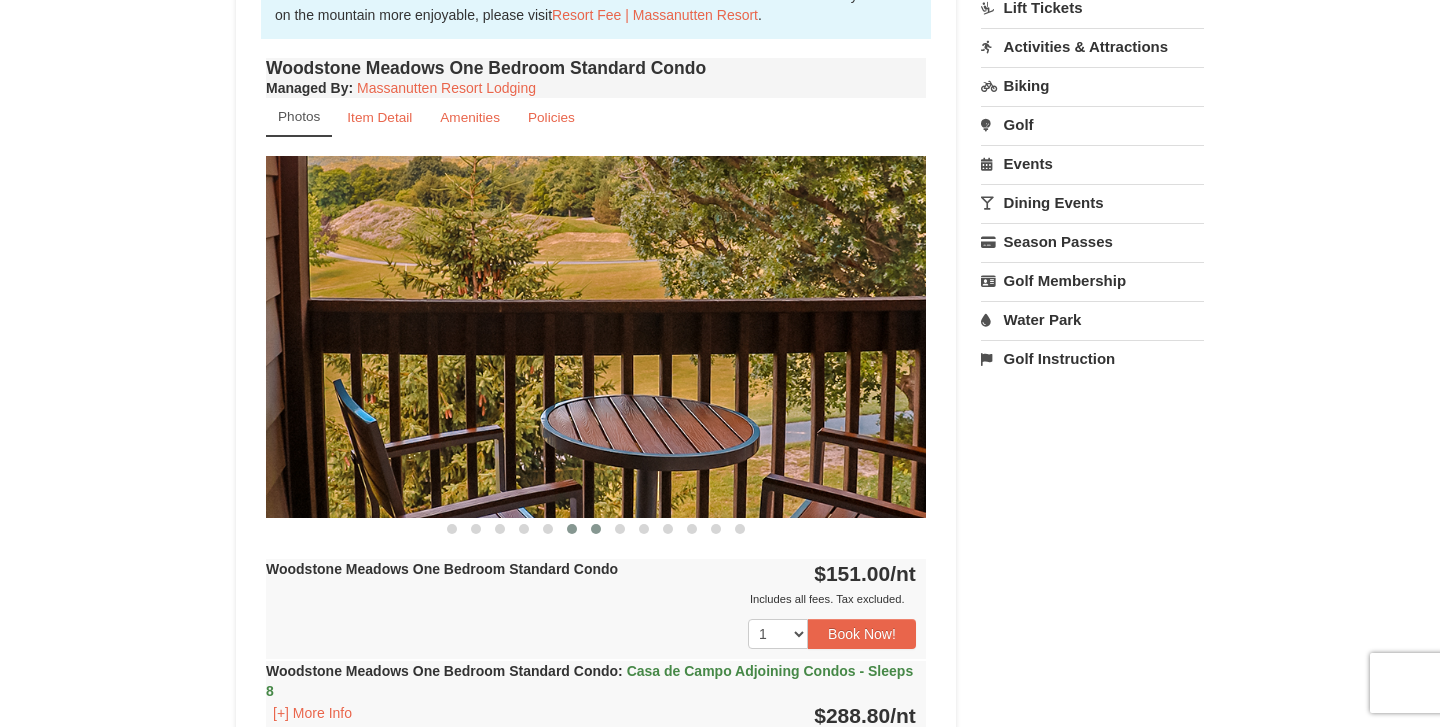 click at bounding box center [596, 529] 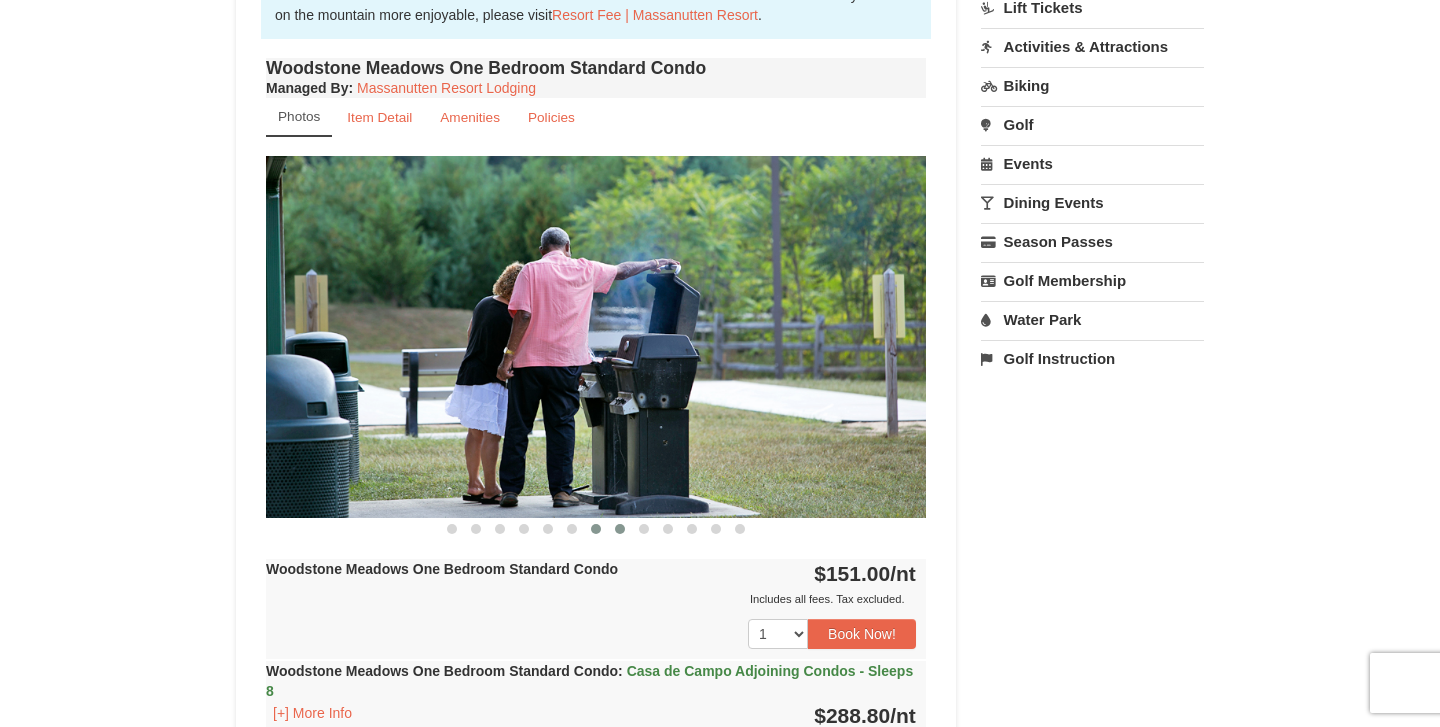 click at bounding box center [620, 529] 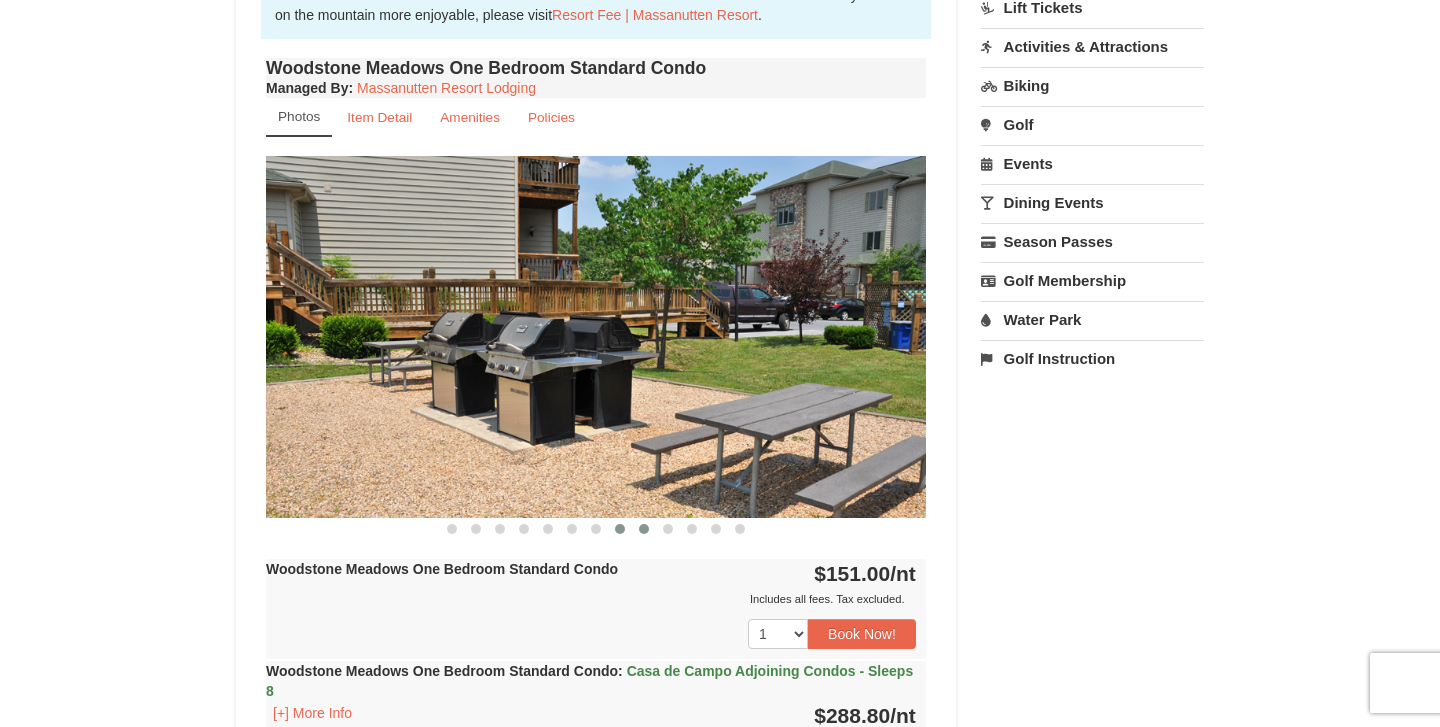 click at bounding box center (644, 529) 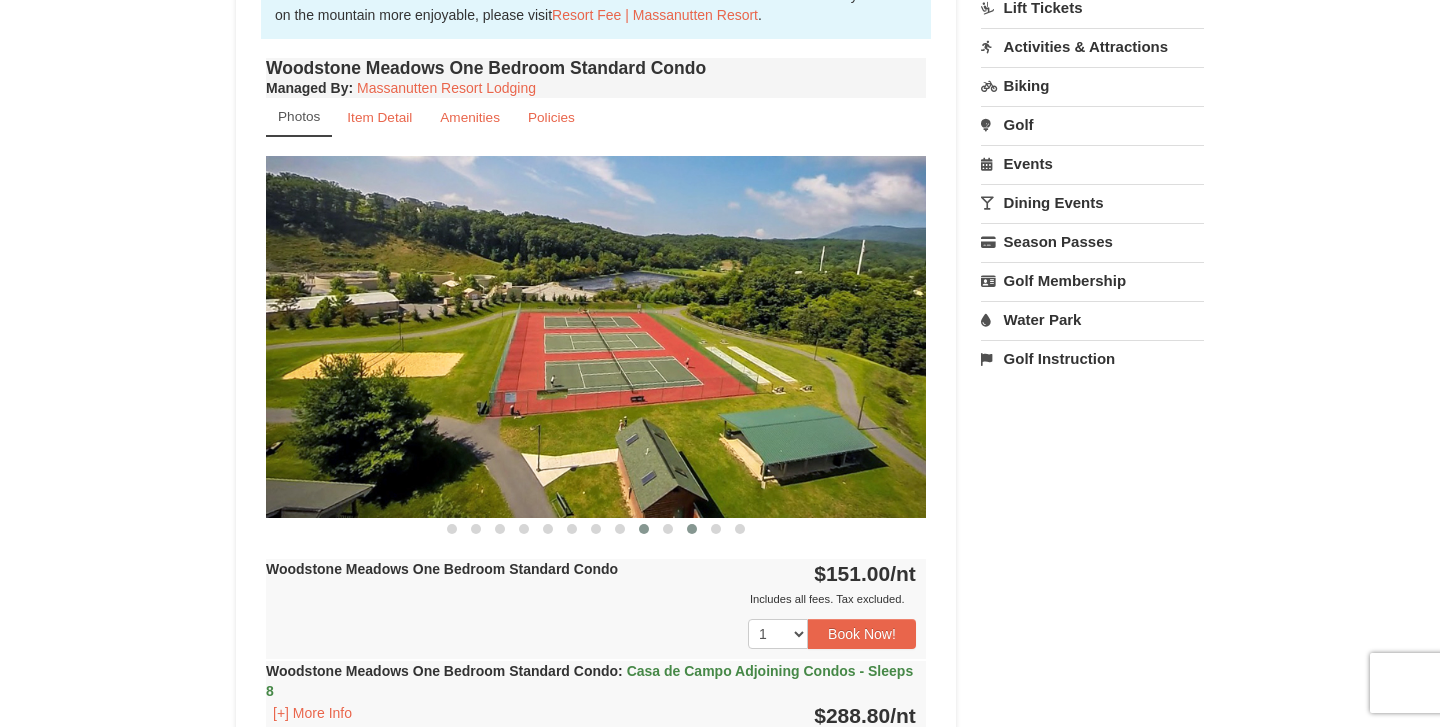 click at bounding box center (692, 529) 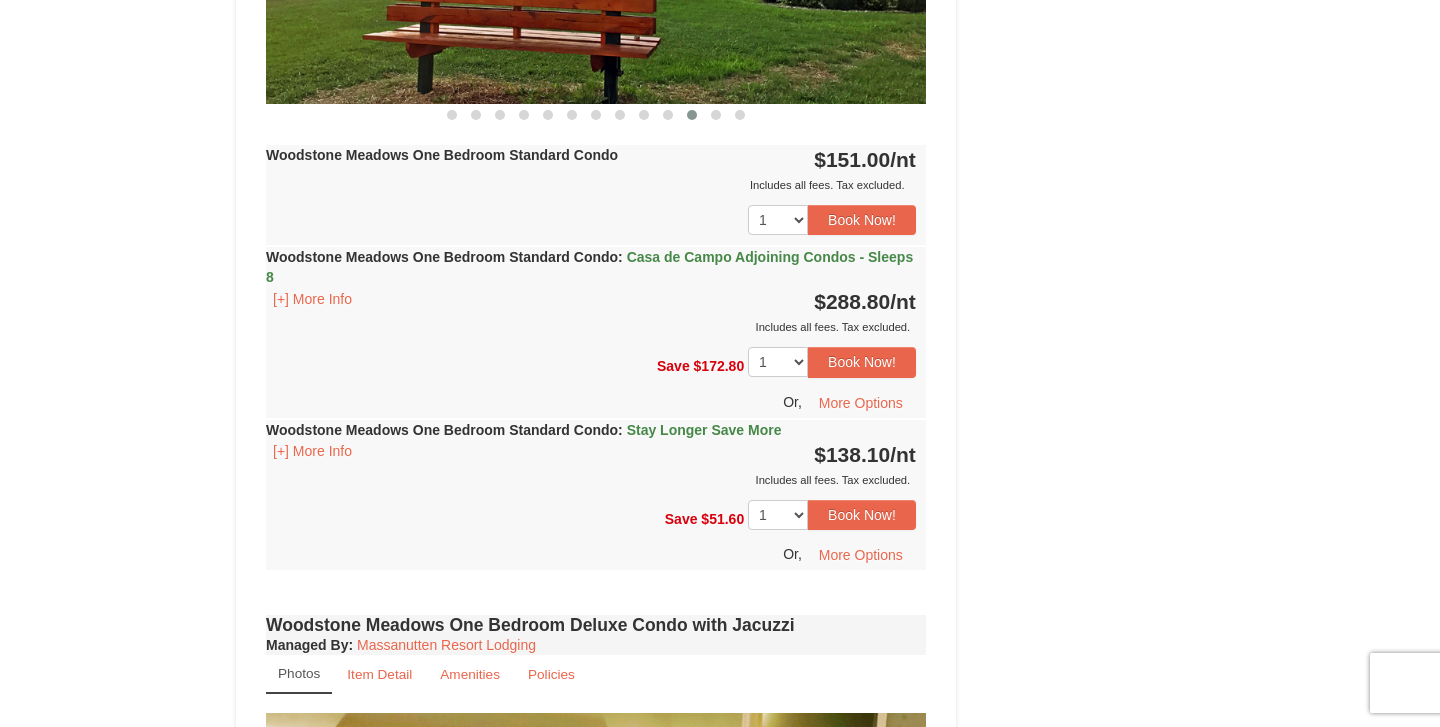 scroll, scrollTop: 1215, scrollLeft: 0, axis: vertical 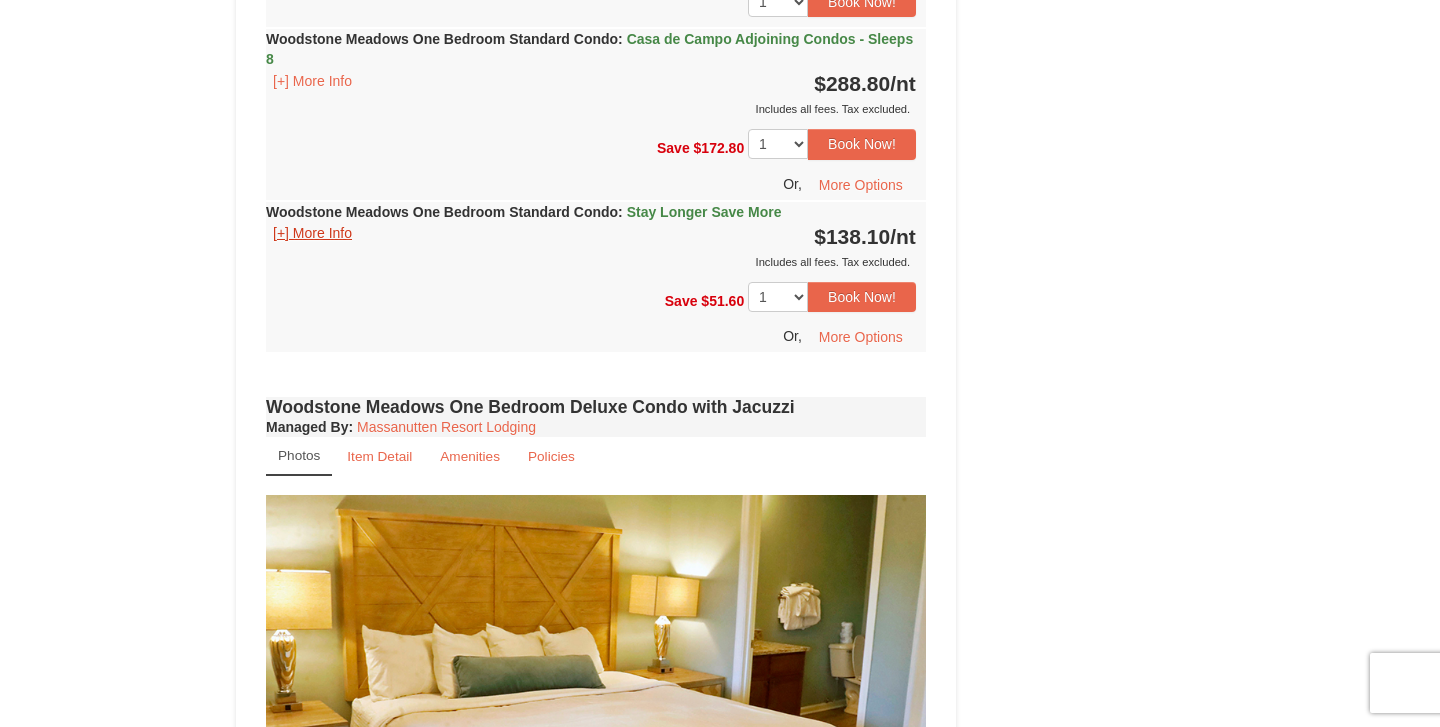 click on "[+] More Info" at bounding box center [312, 233] 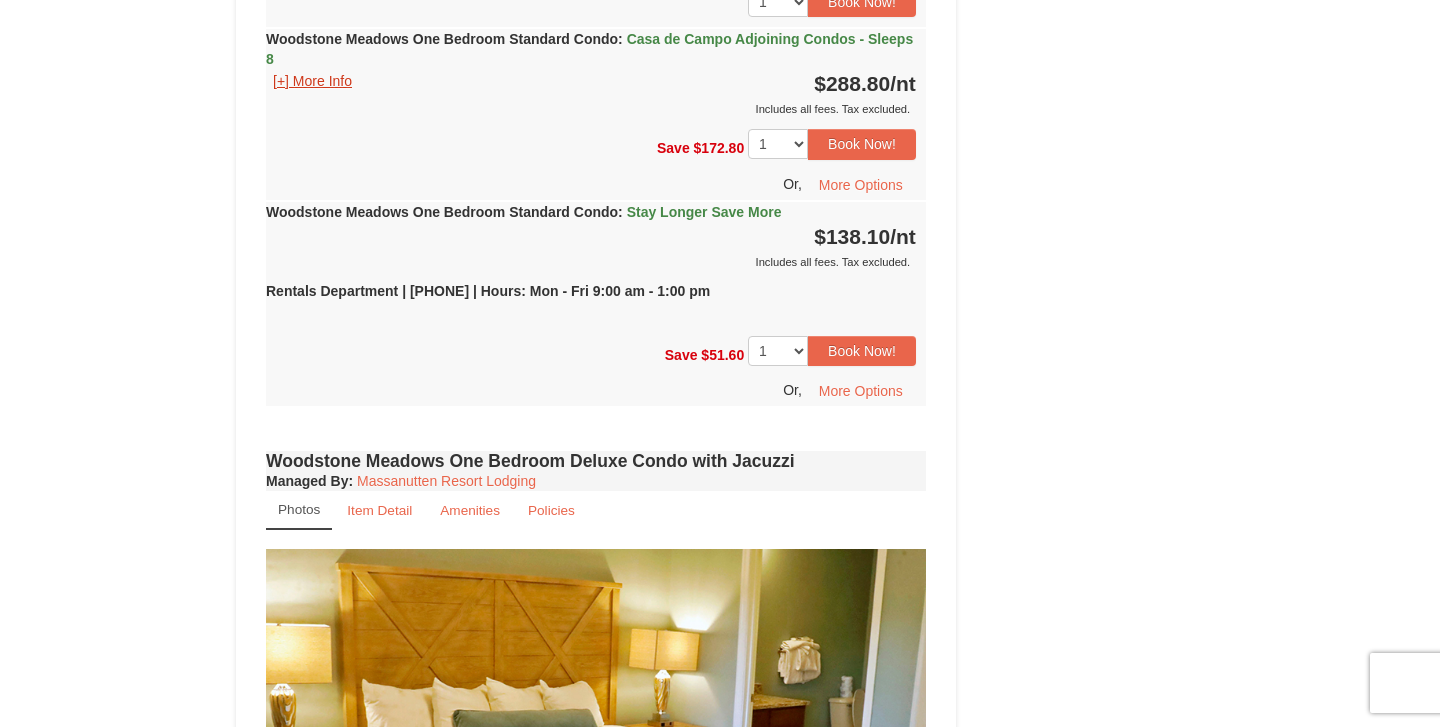 click on "[+] More Info" at bounding box center (312, 81) 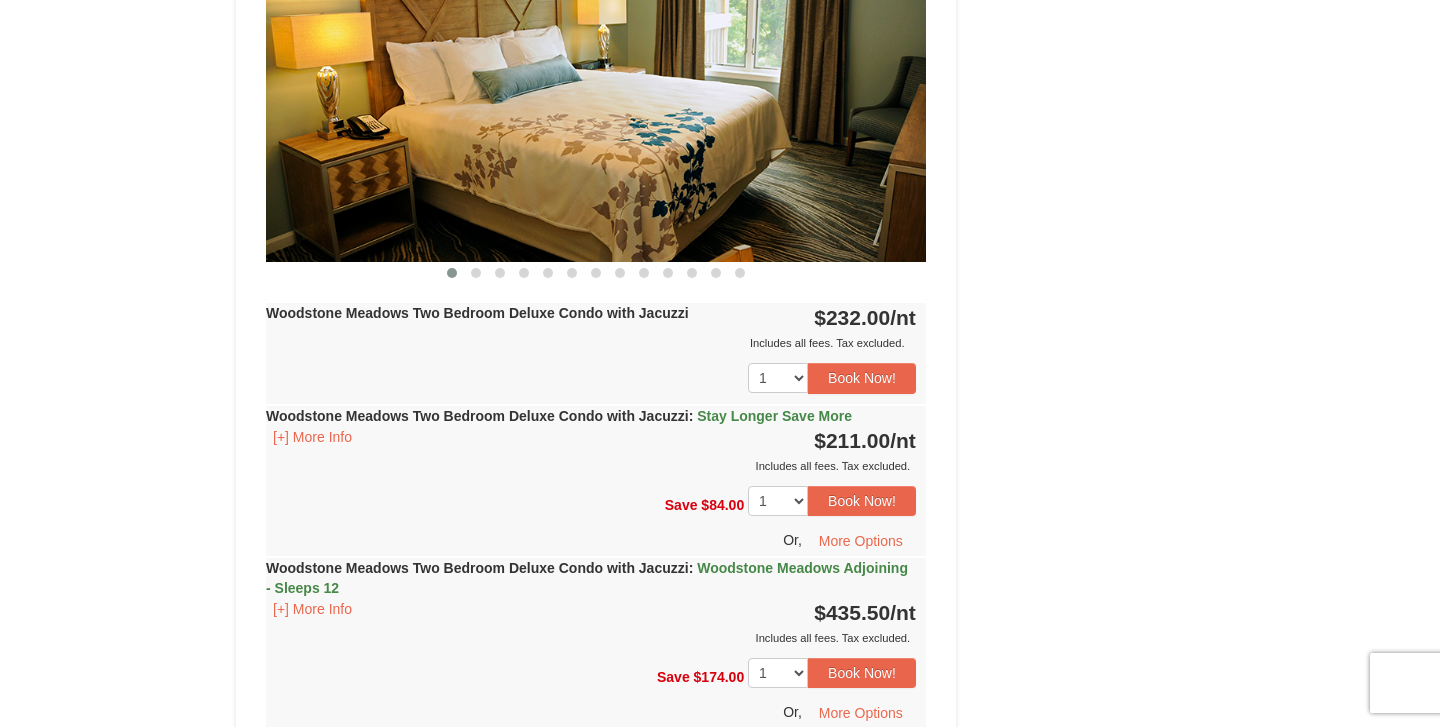 scroll, scrollTop: 3004, scrollLeft: 0, axis: vertical 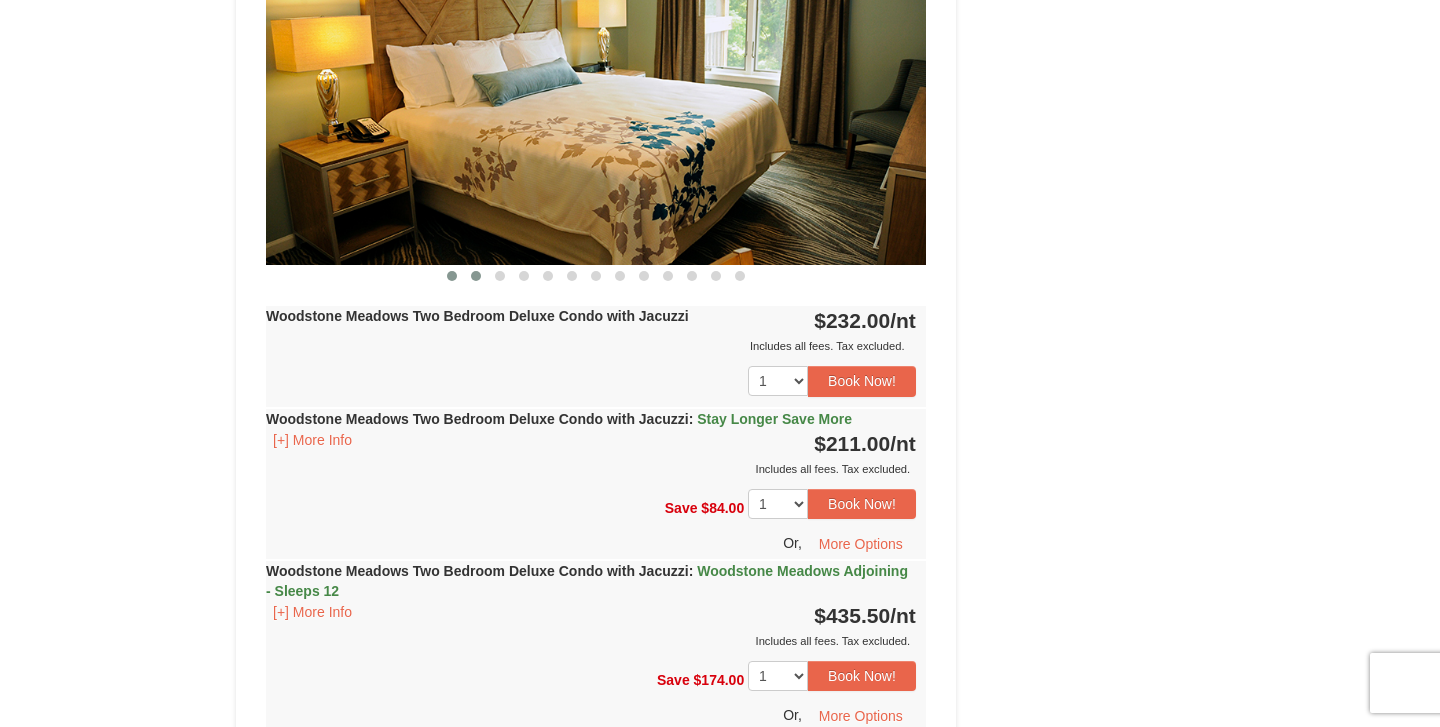 click at bounding box center [476, 276] 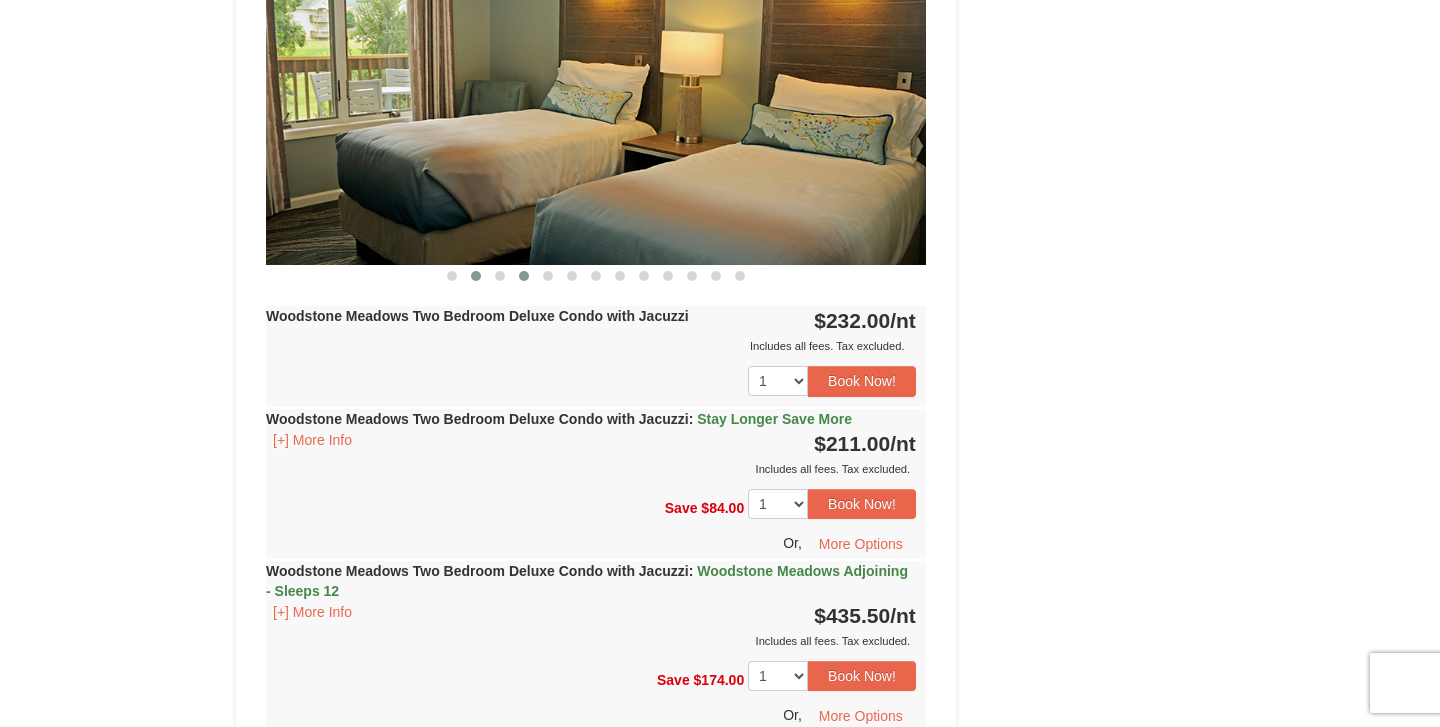 click at bounding box center [524, 276] 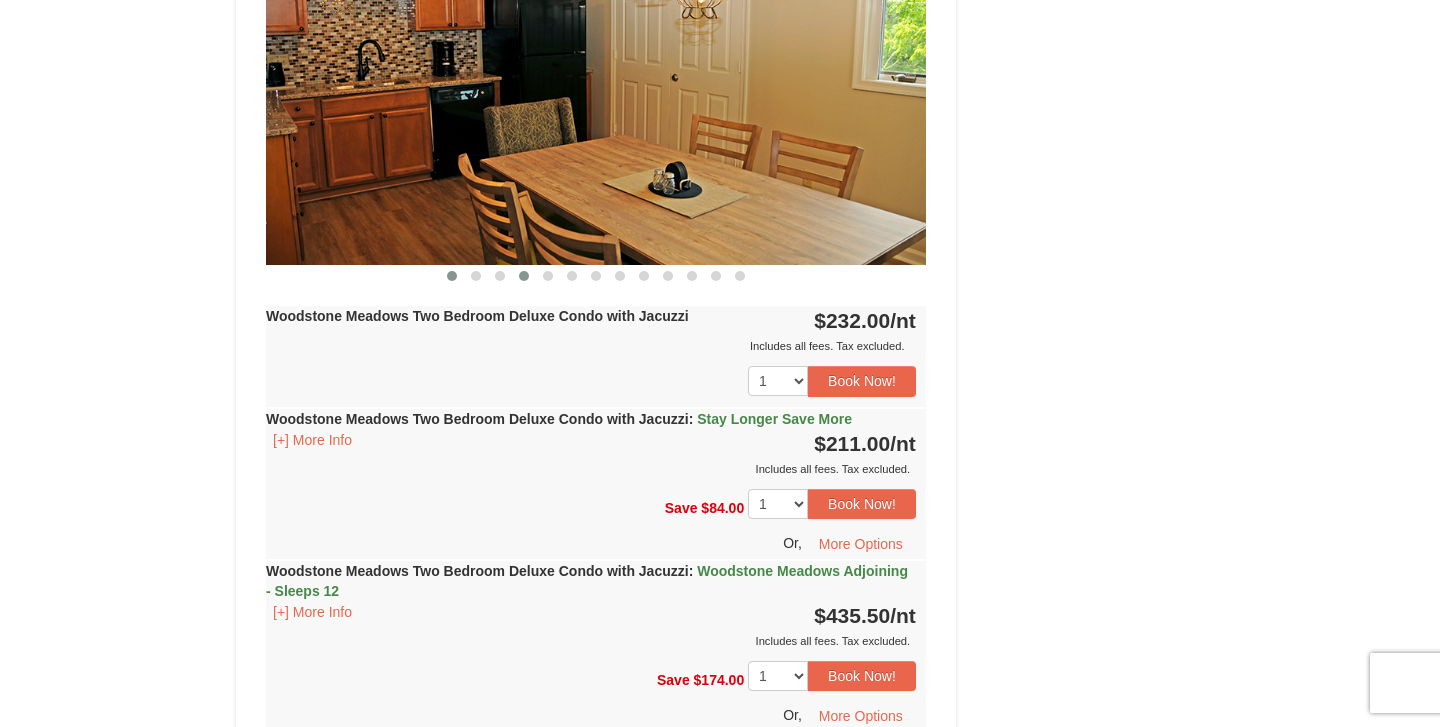 click at bounding box center (452, 276) 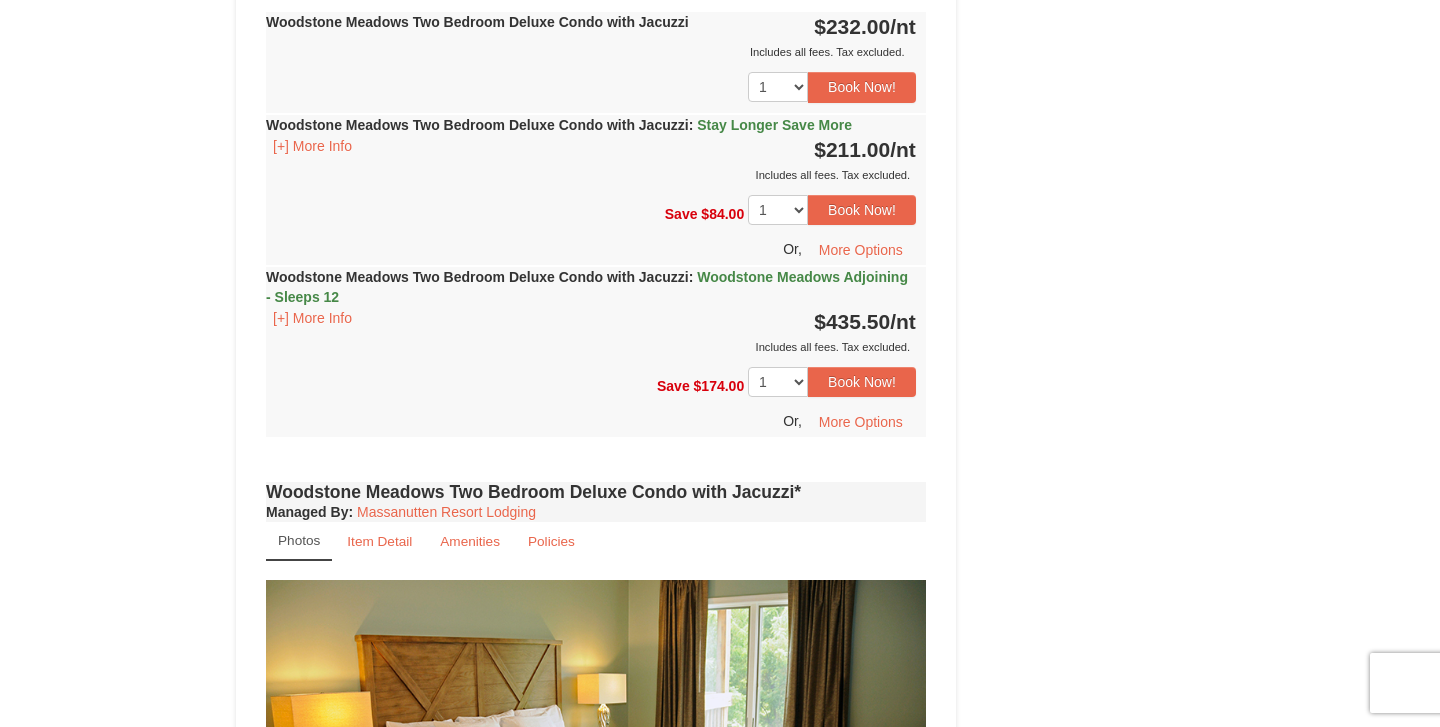 scroll, scrollTop: 3298, scrollLeft: 0, axis: vertical 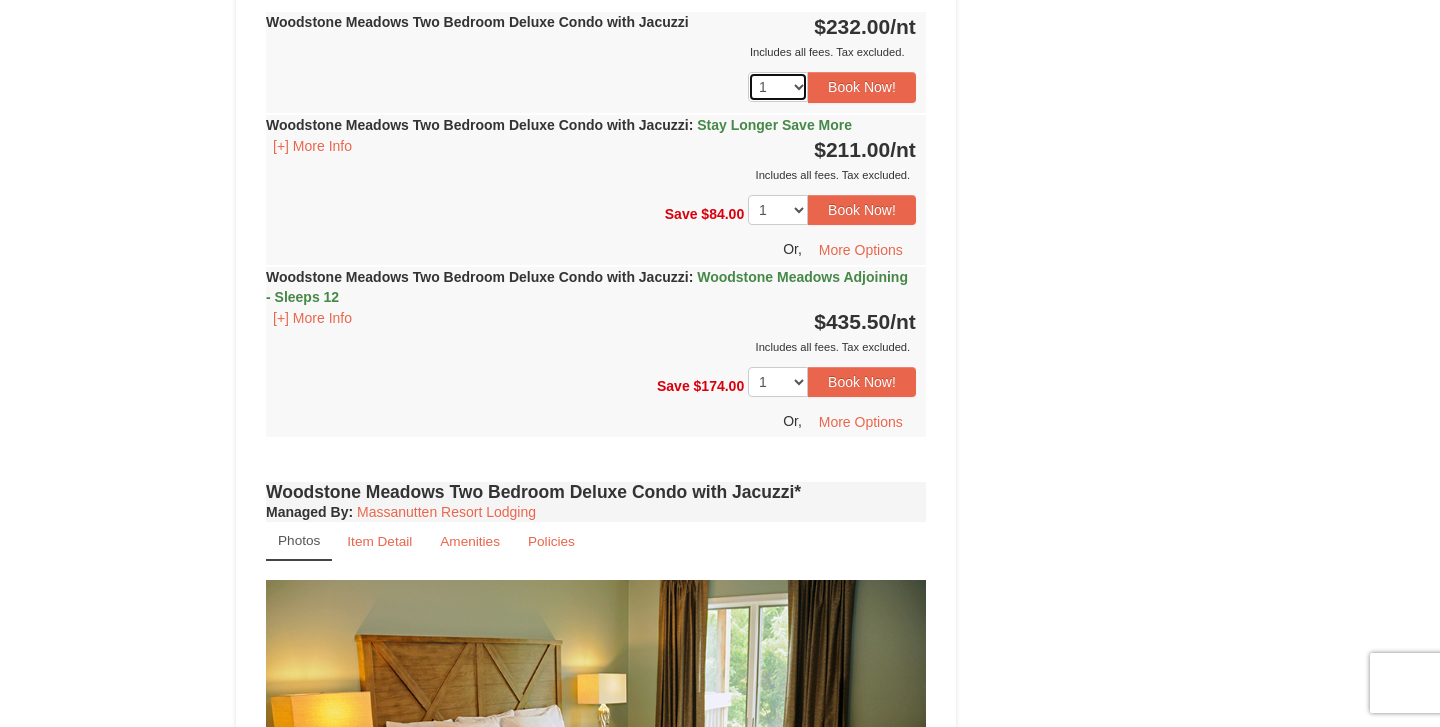 select on "4" 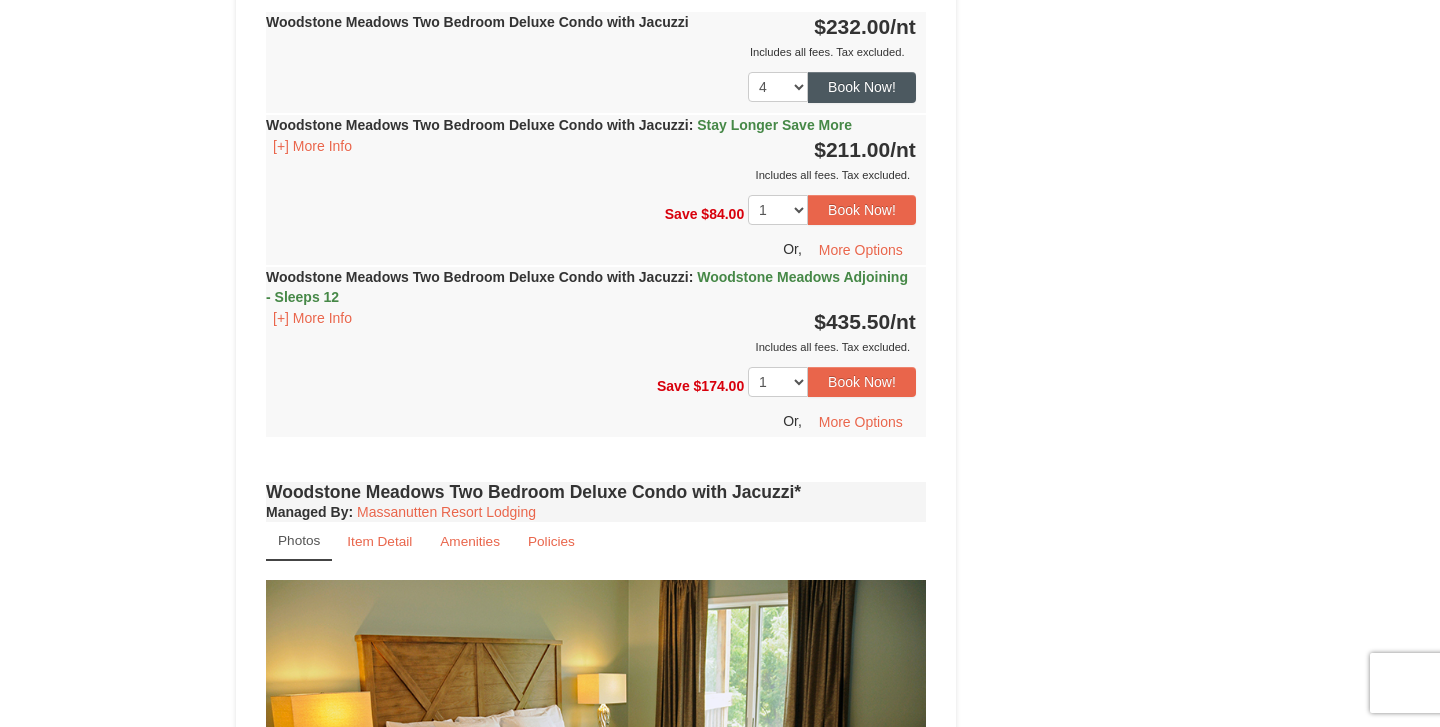 click on "Book Now!" at bounding box center (862, 87) 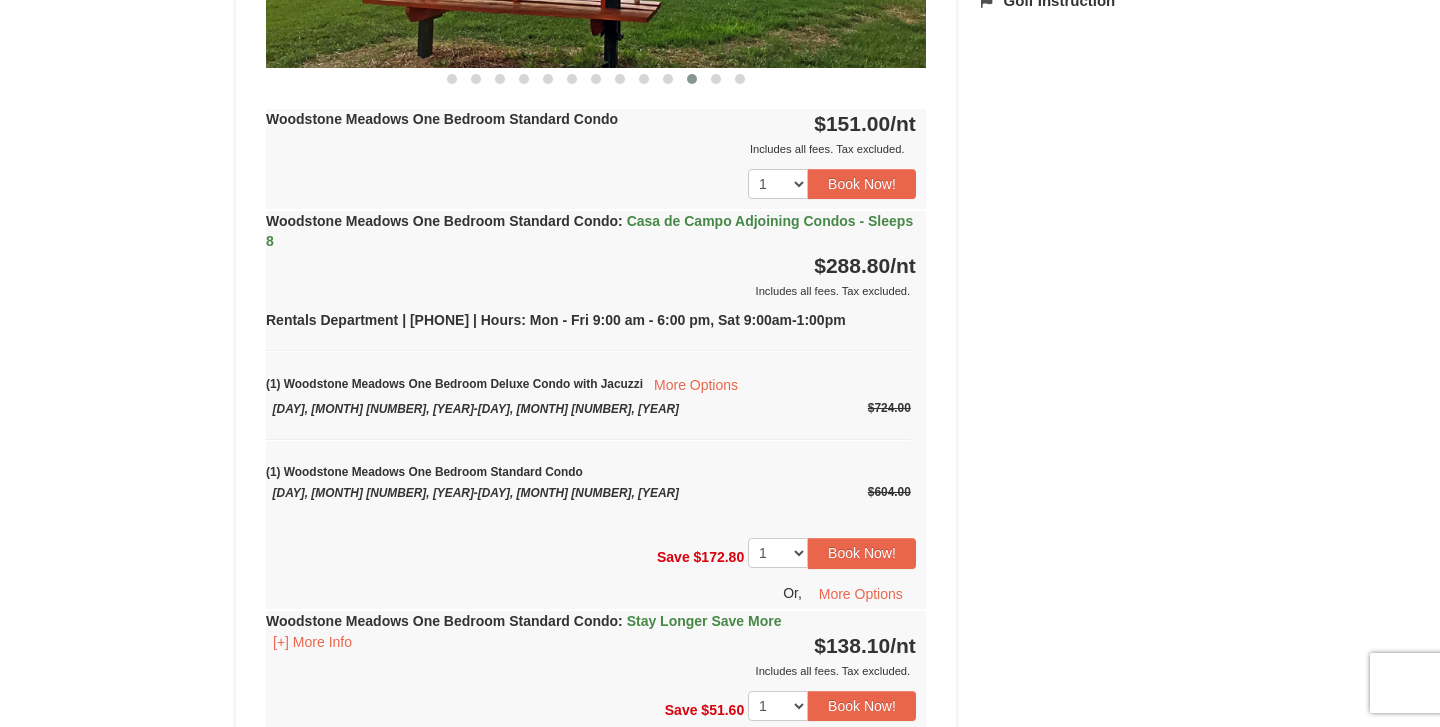 scroll, scrollTop: 195, scrollLeft: 0, axis: vertical 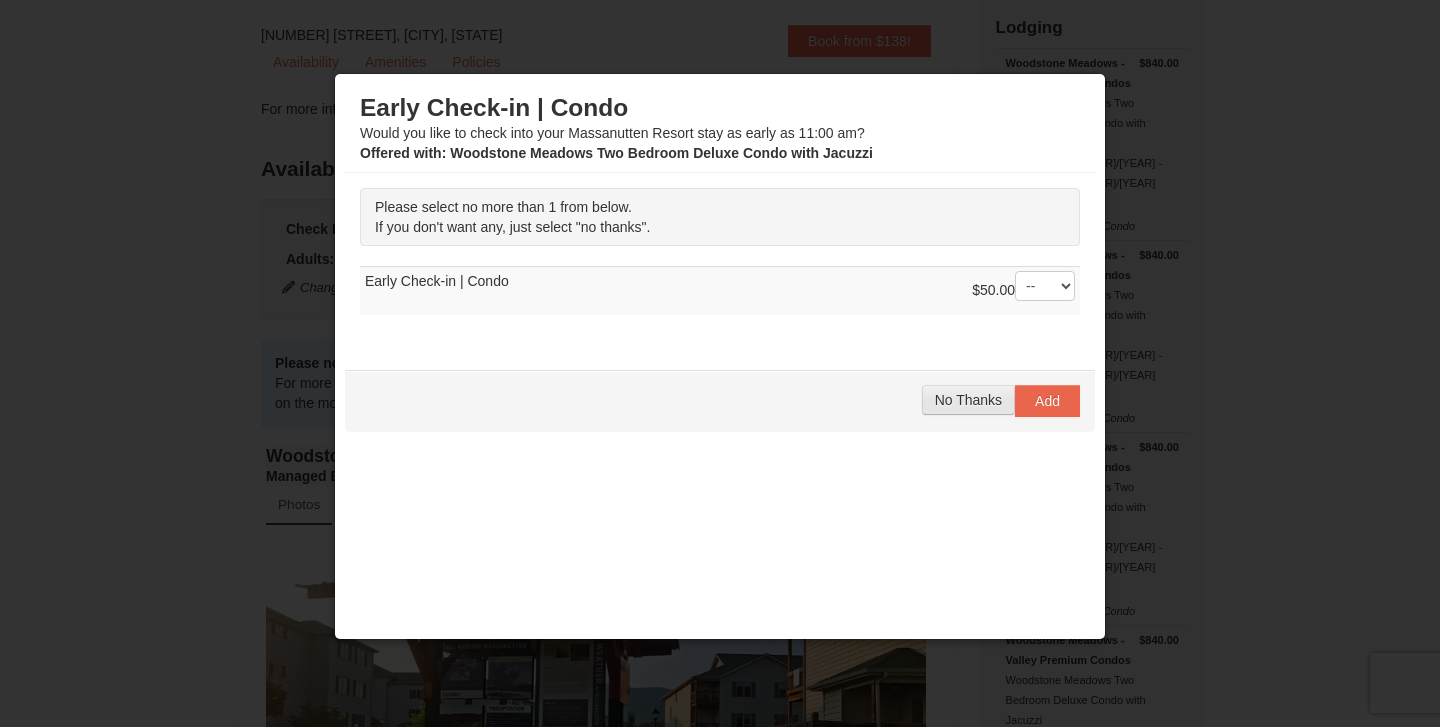 click on "No Thanks" at bounding box center (968, 400) 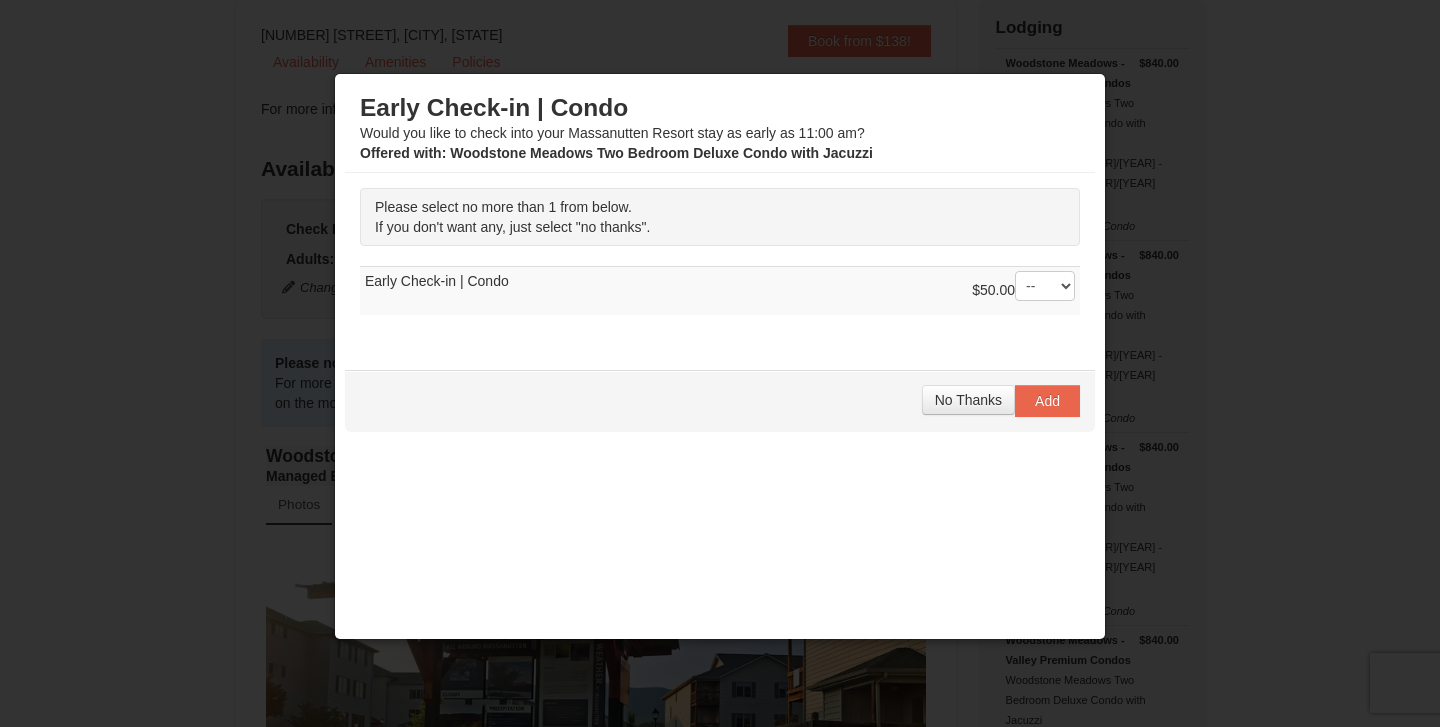 click on "No Thanks" at bounding box center [968, 400] 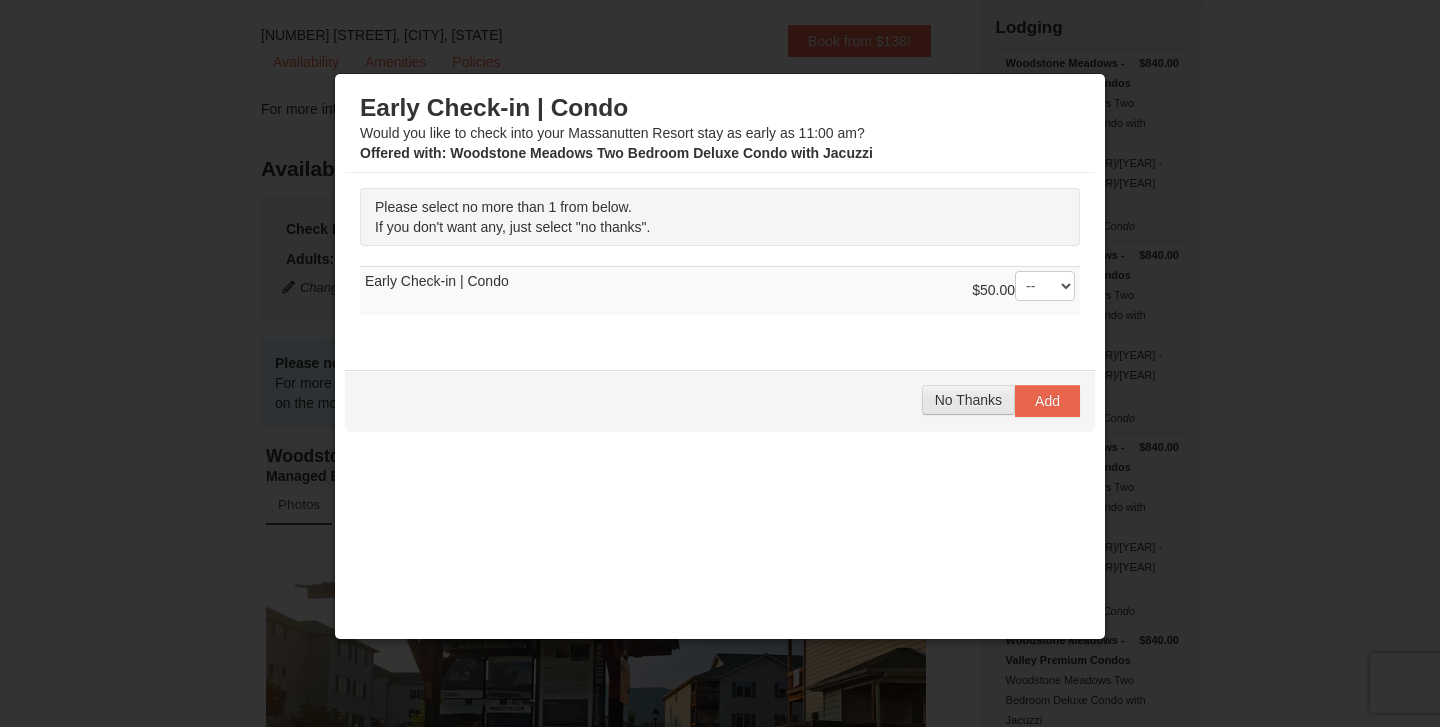click on "No Thanks" at bounding box center (968, 400) 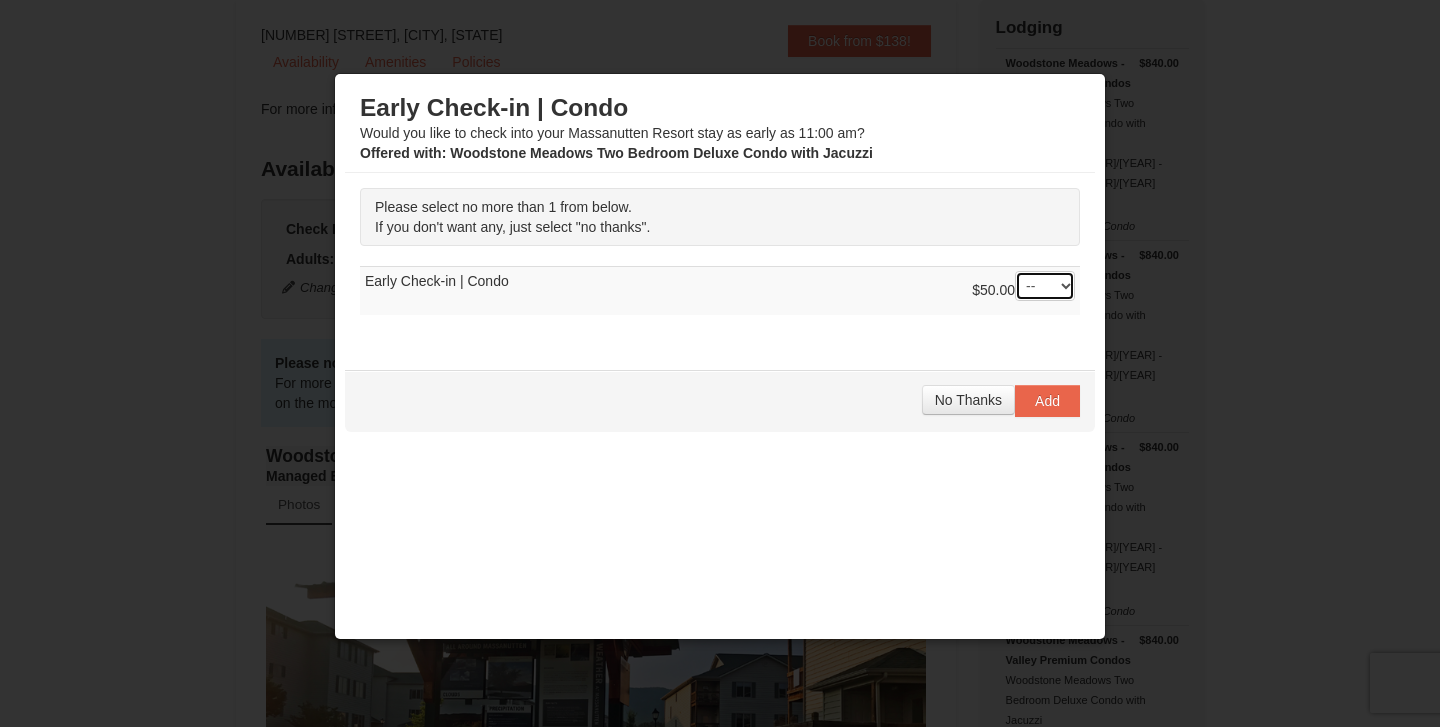 select on "1" 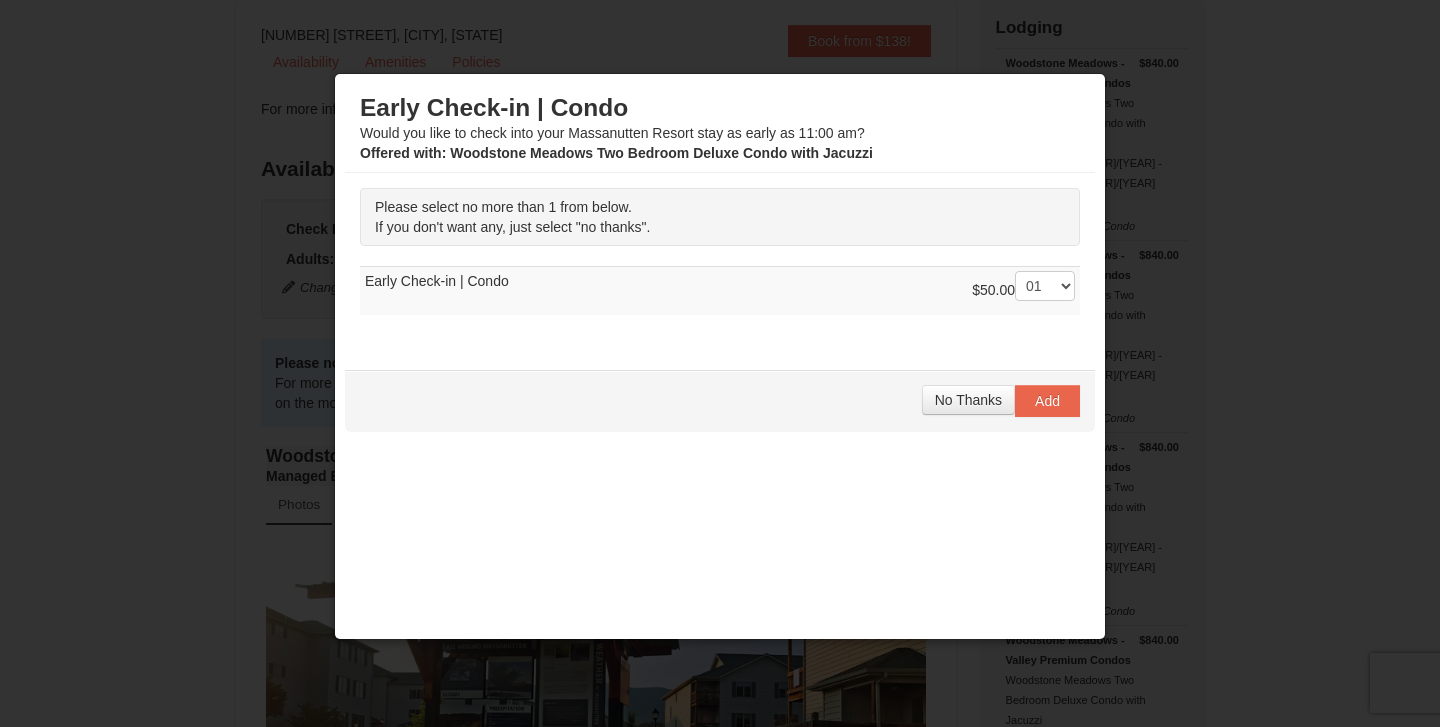 click on "No Thanks Add" at bounding box center (720, 401) 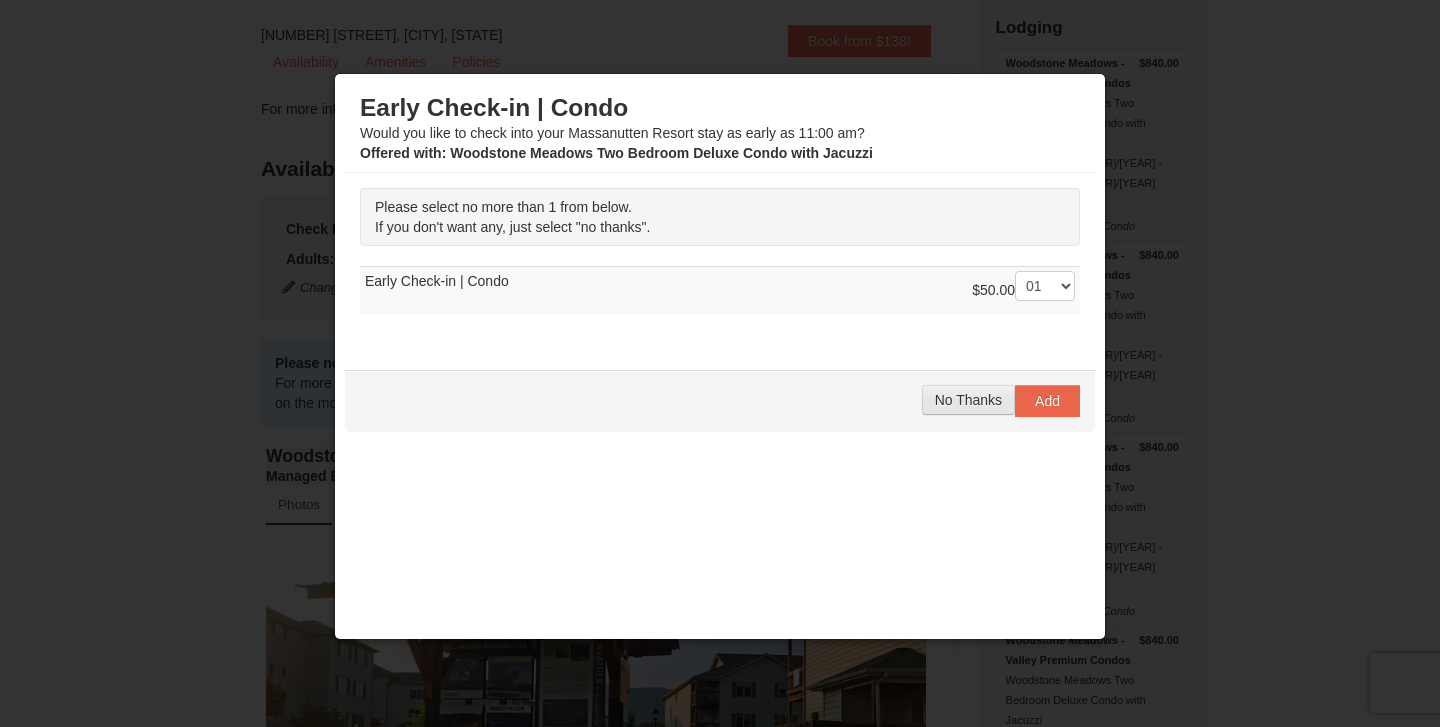 click on "No Thanks" at bounding box center [968, 400] 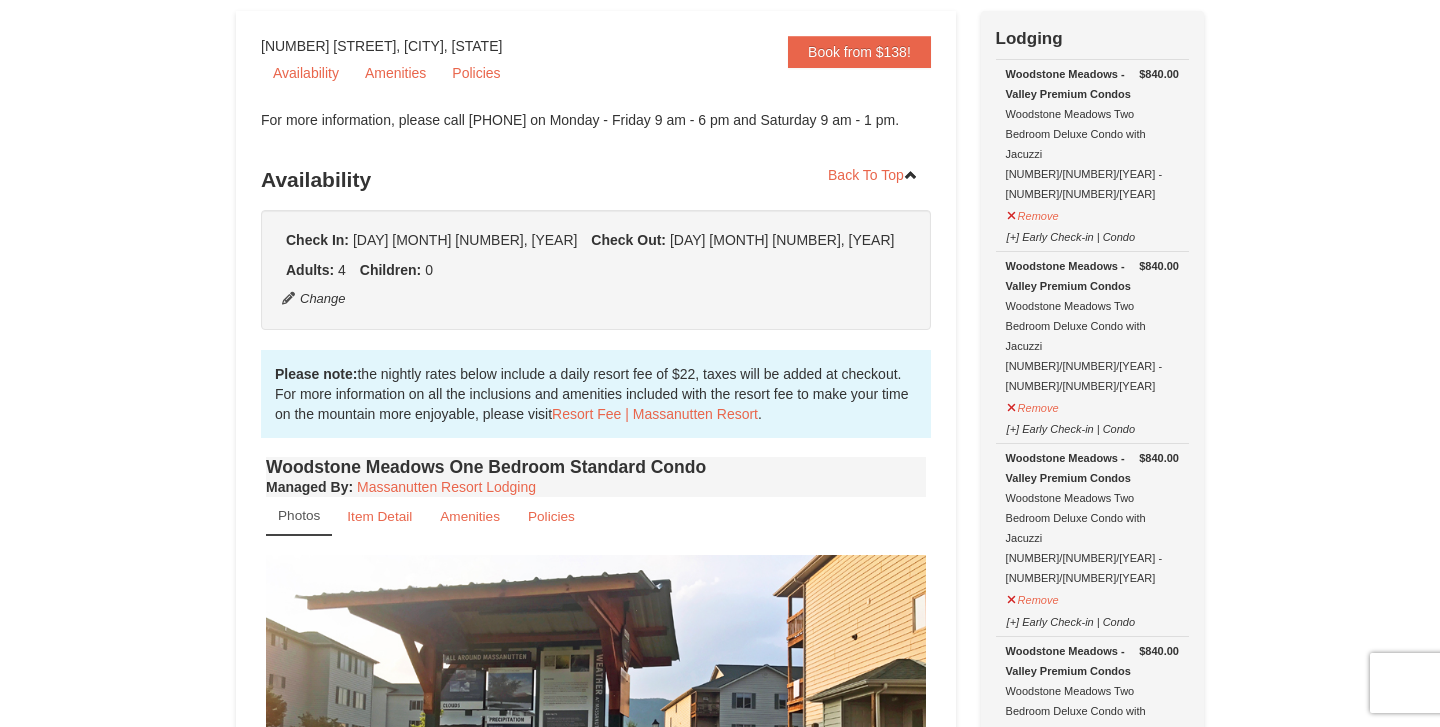 scroll, scrollTop: 177, scrollLeft: 0, axis: vertical 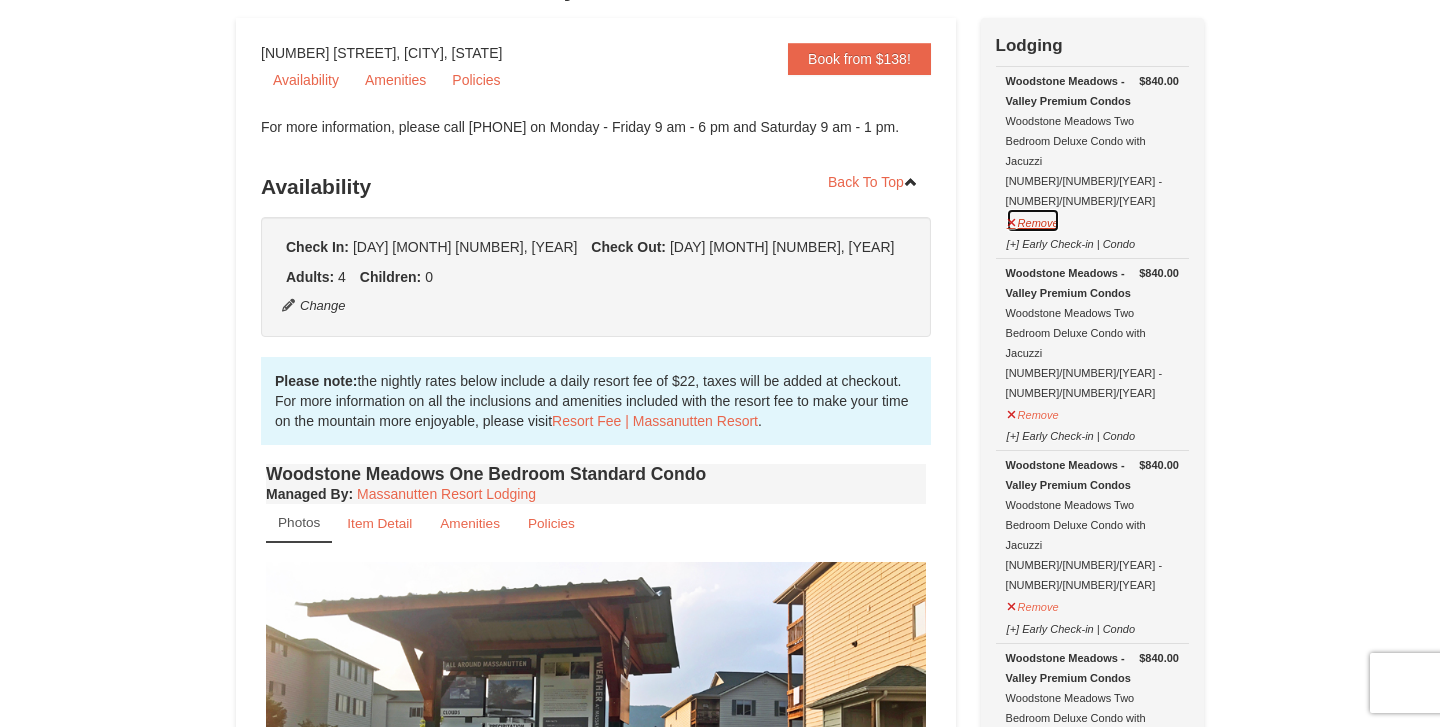 click on "Remove" at bounding box center (1033, 220) 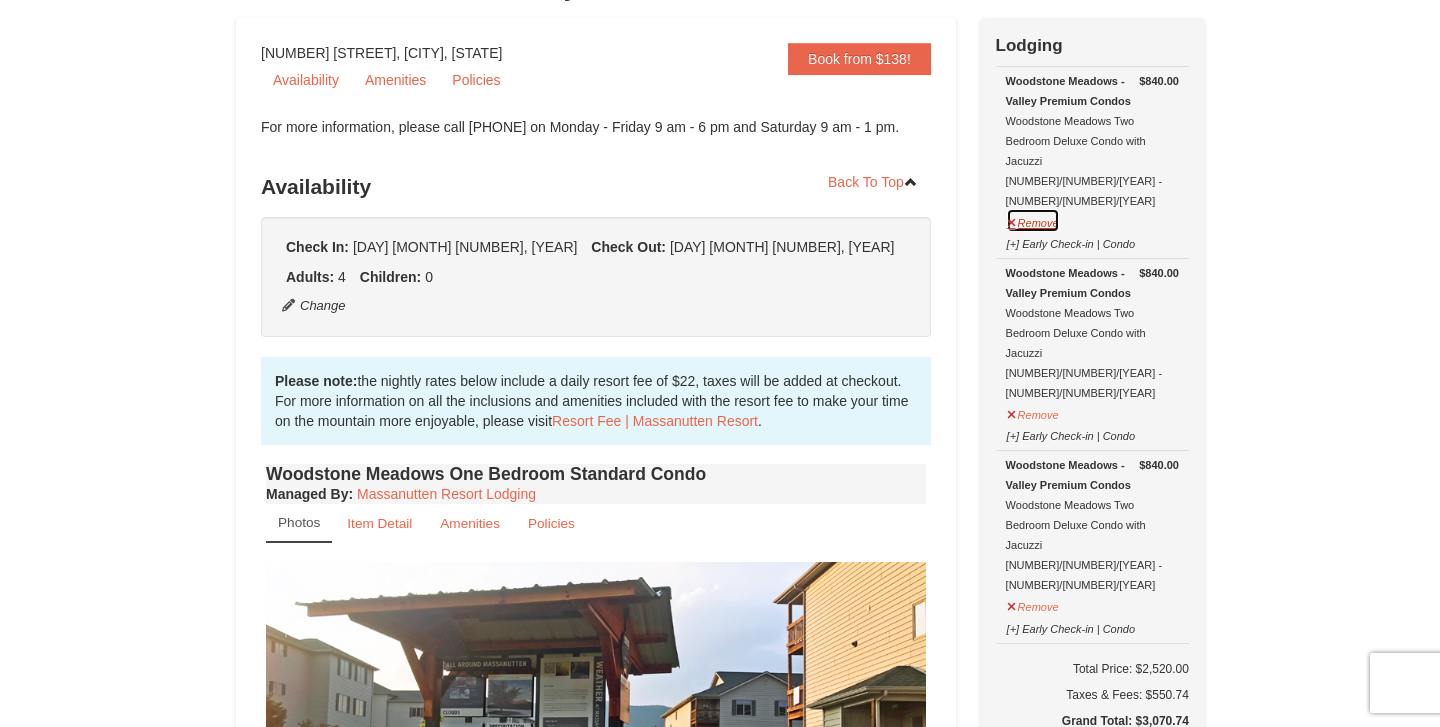 click on "Remove" at bounding box center [1033, 220] 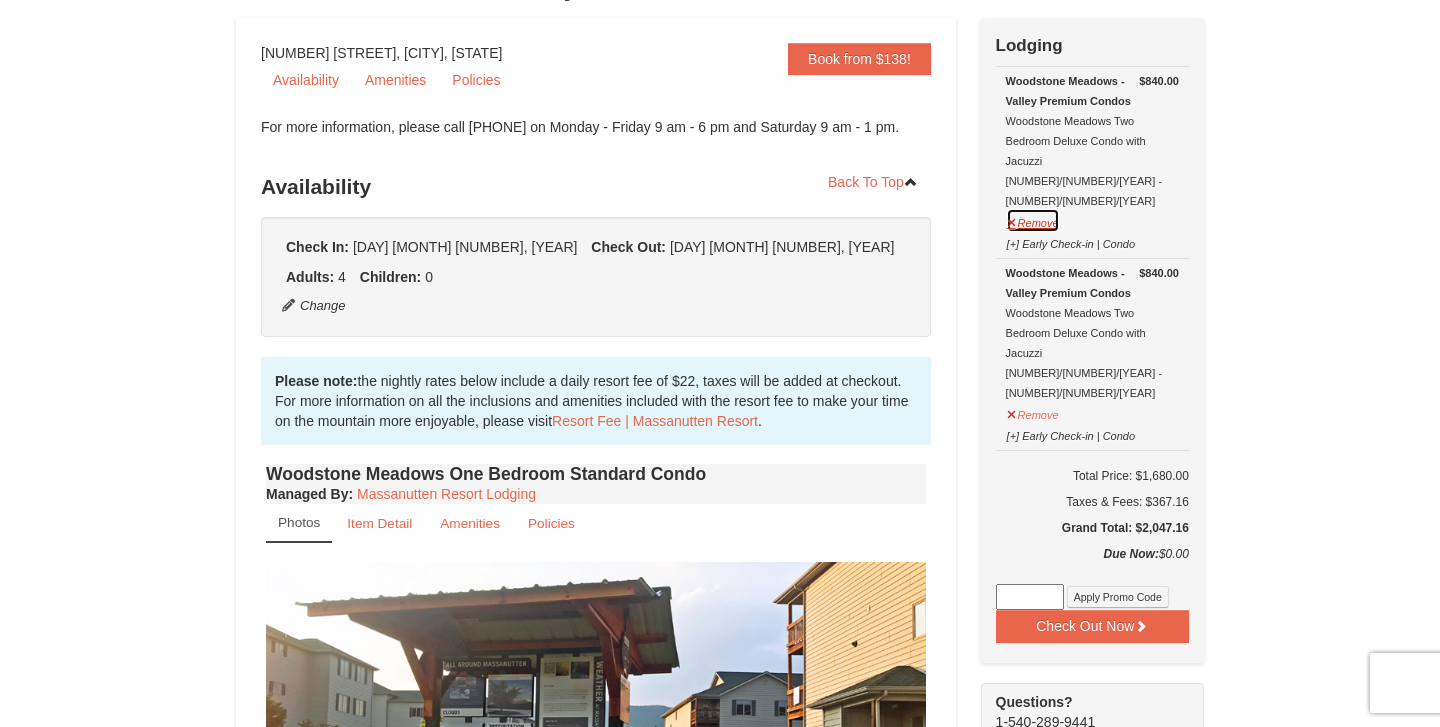 click on "Remove" at bounding box center [1033, 220] 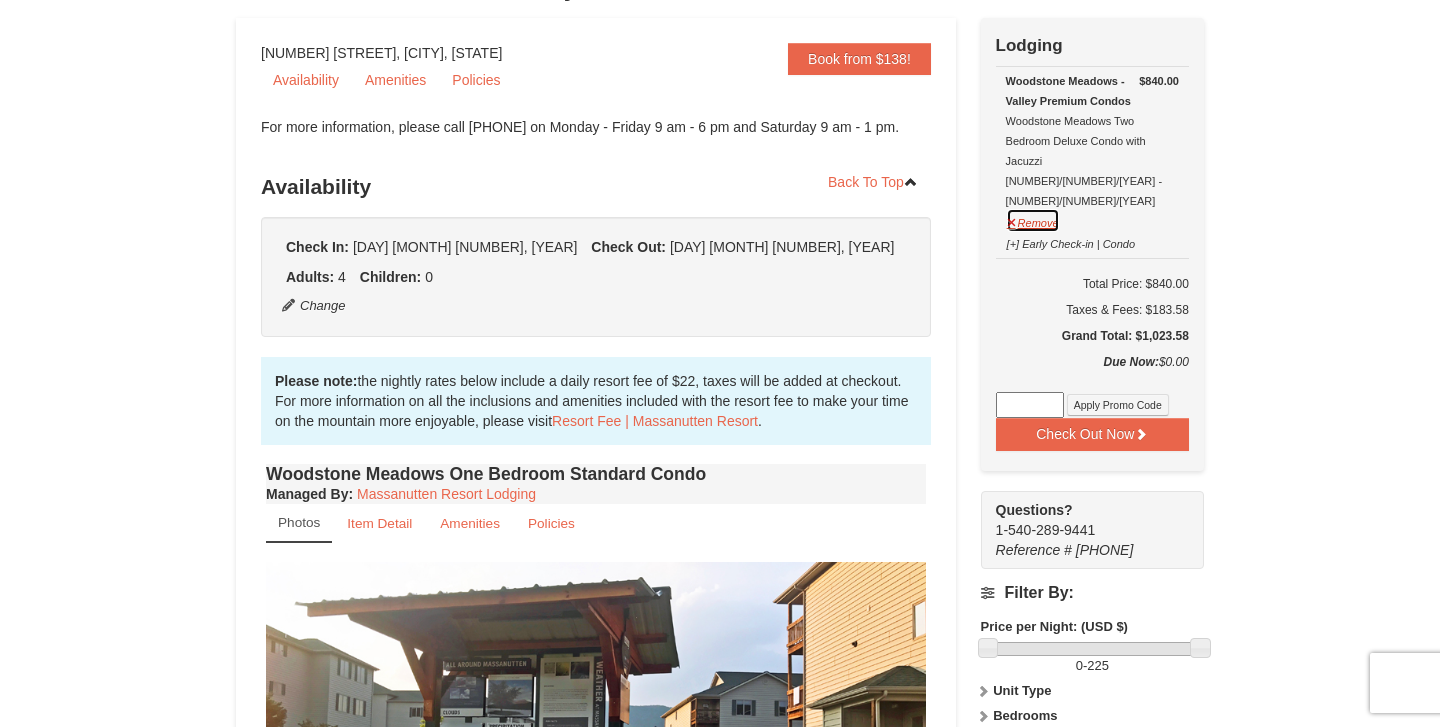 click on "Remove" at bounding box center [1033, 220] 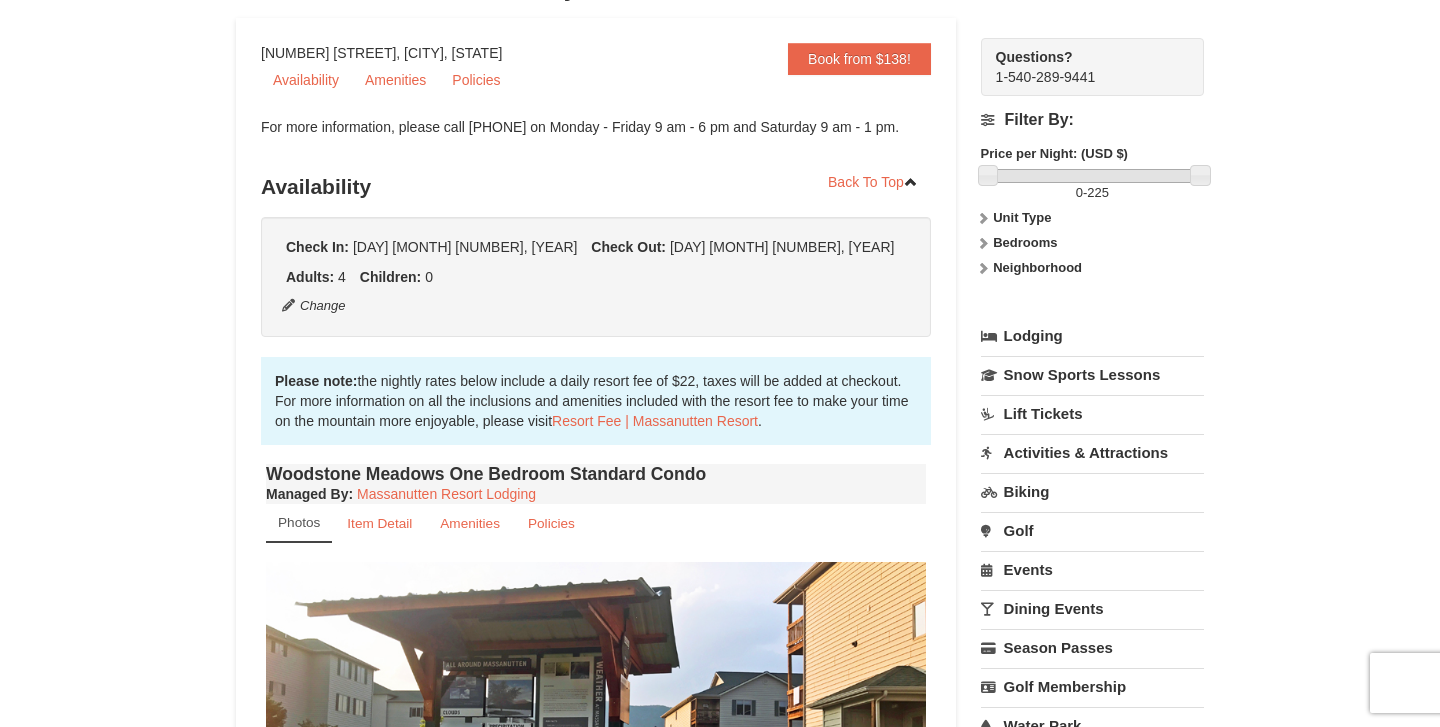 click on "×
<<Back to results
Woodstone Meadows - Valley Premium Condos
Book from $138!
1822 Resort Drive,
Massanutten,
VA
Availability
Amenities
Policies
‹ ›" at bounding box center [720, 3424] 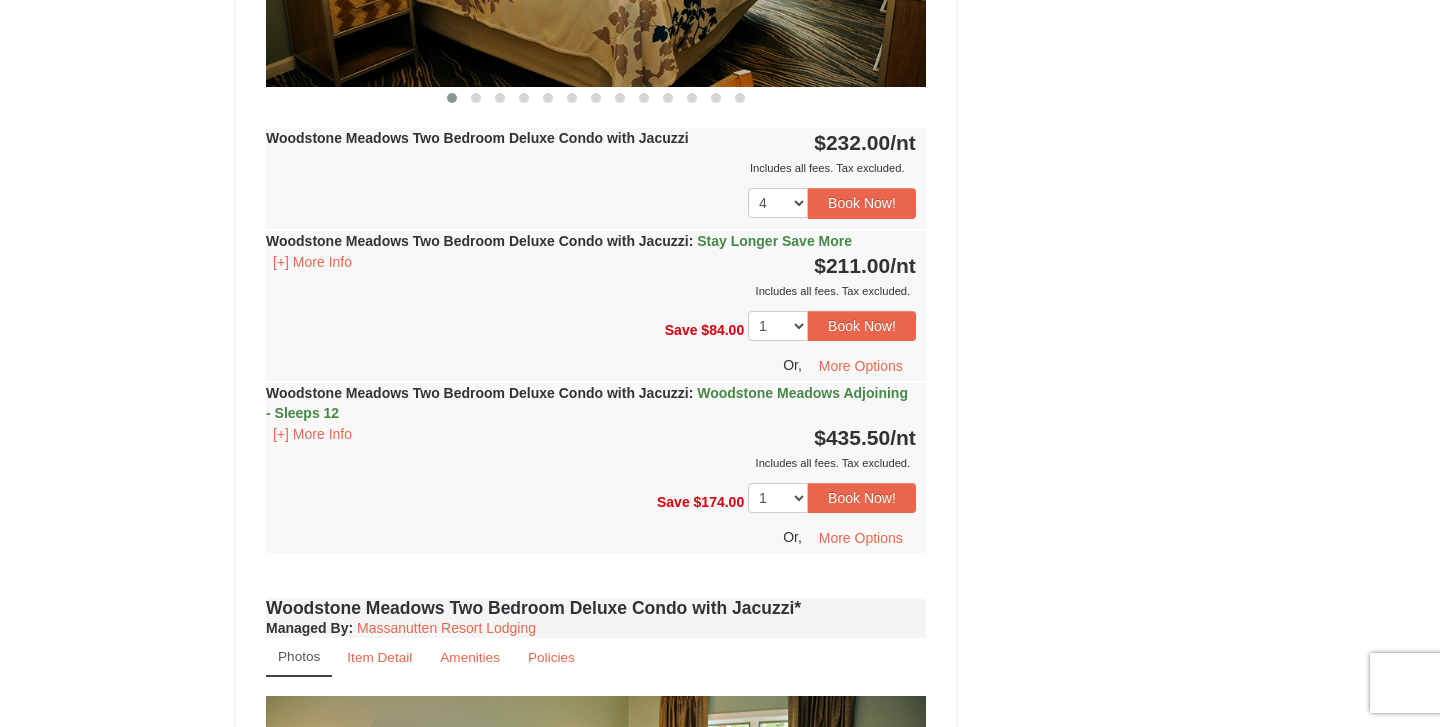 scroll, scrollTop: 3183, scrollLeft: 0, axis: vertical 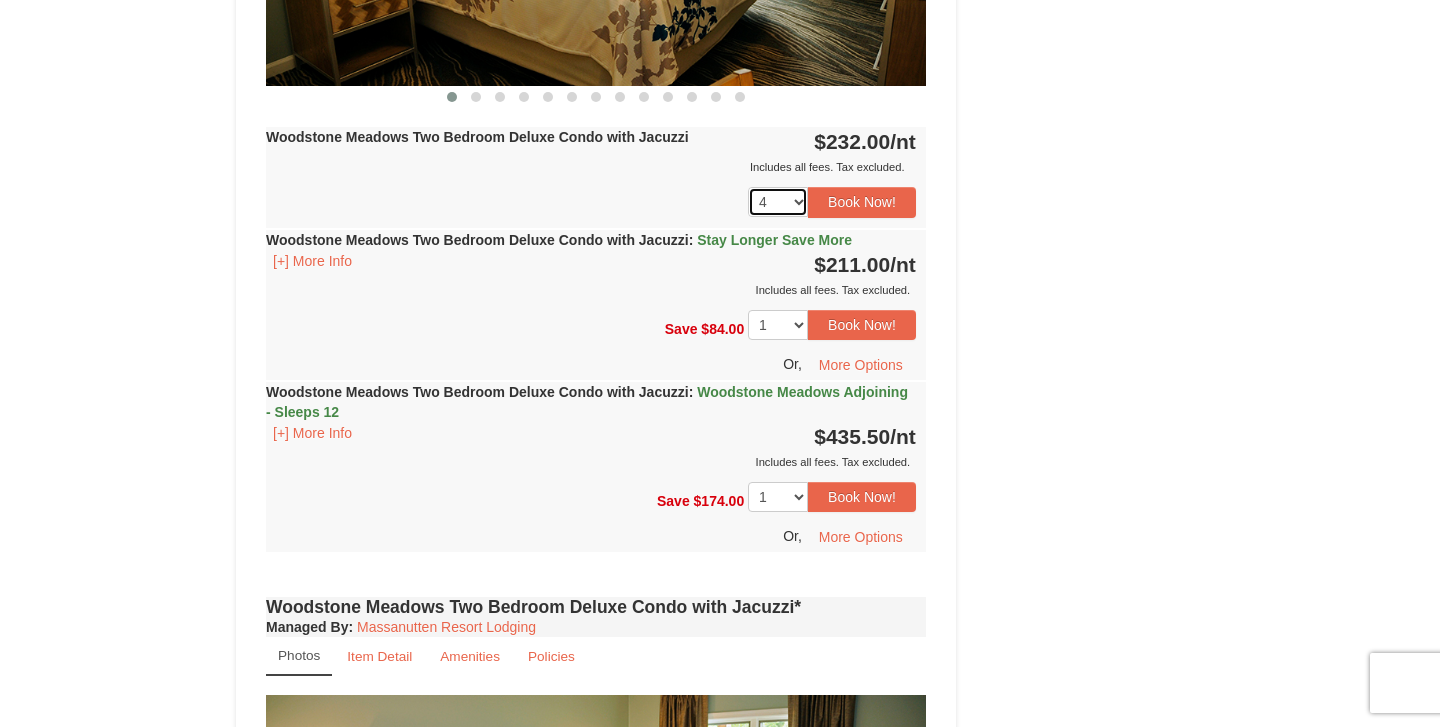 select on "1" 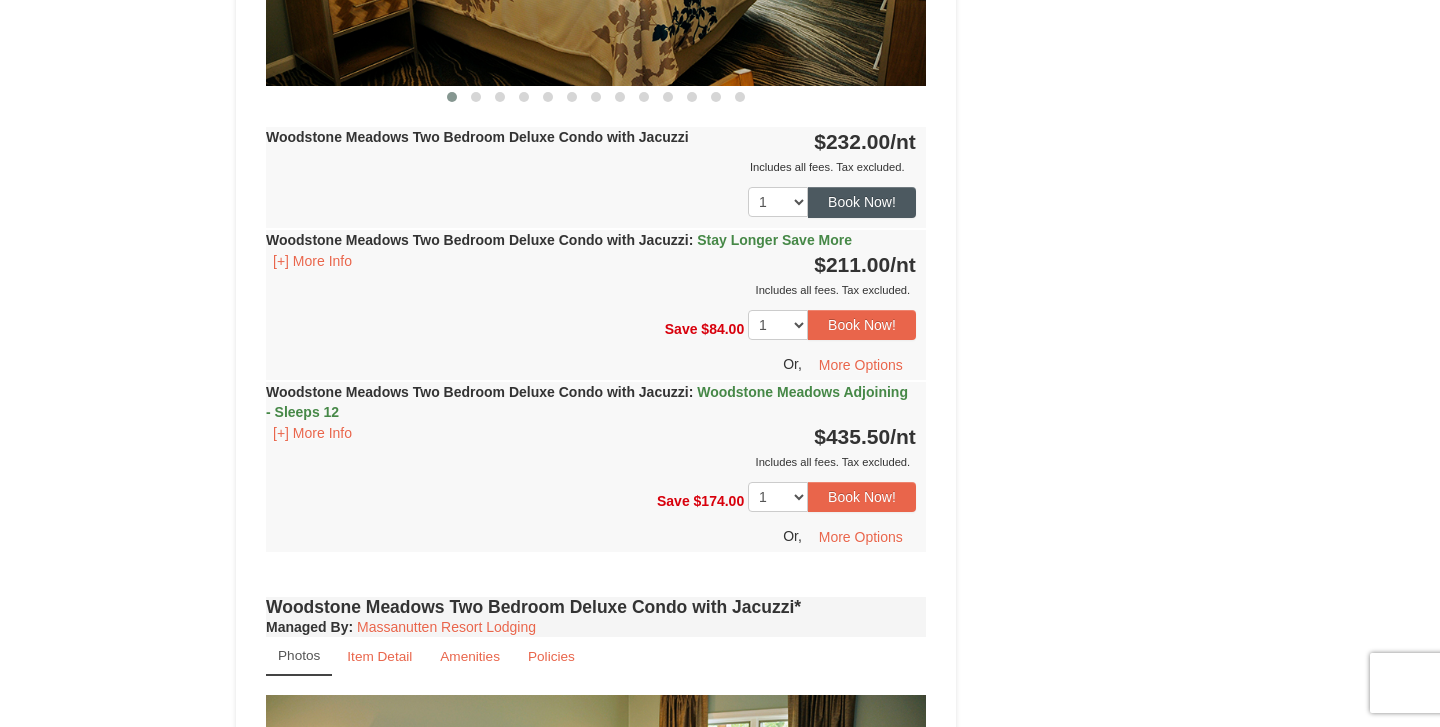click on "Book Now!" at bounding box center [862, 202] 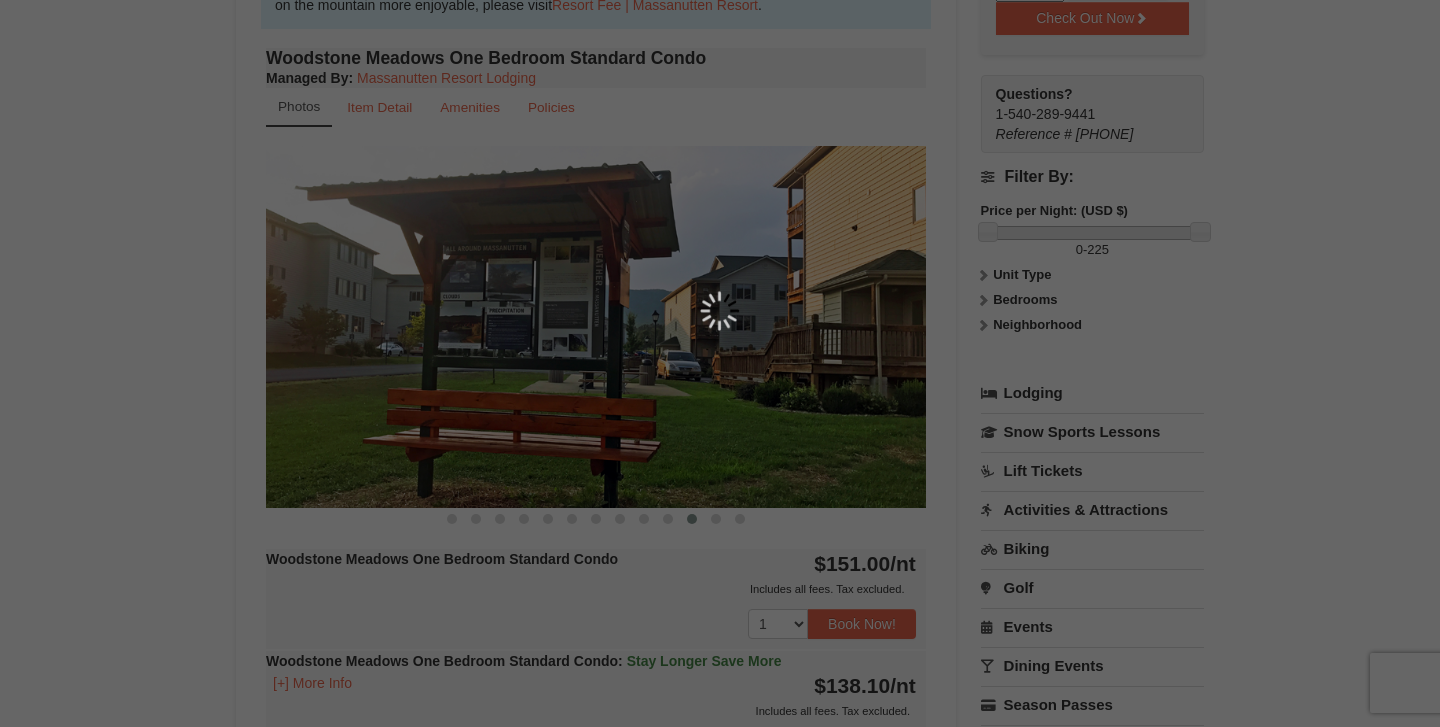 scroll, scrollTop: 195, scrollLeft: 0, axis: vertical 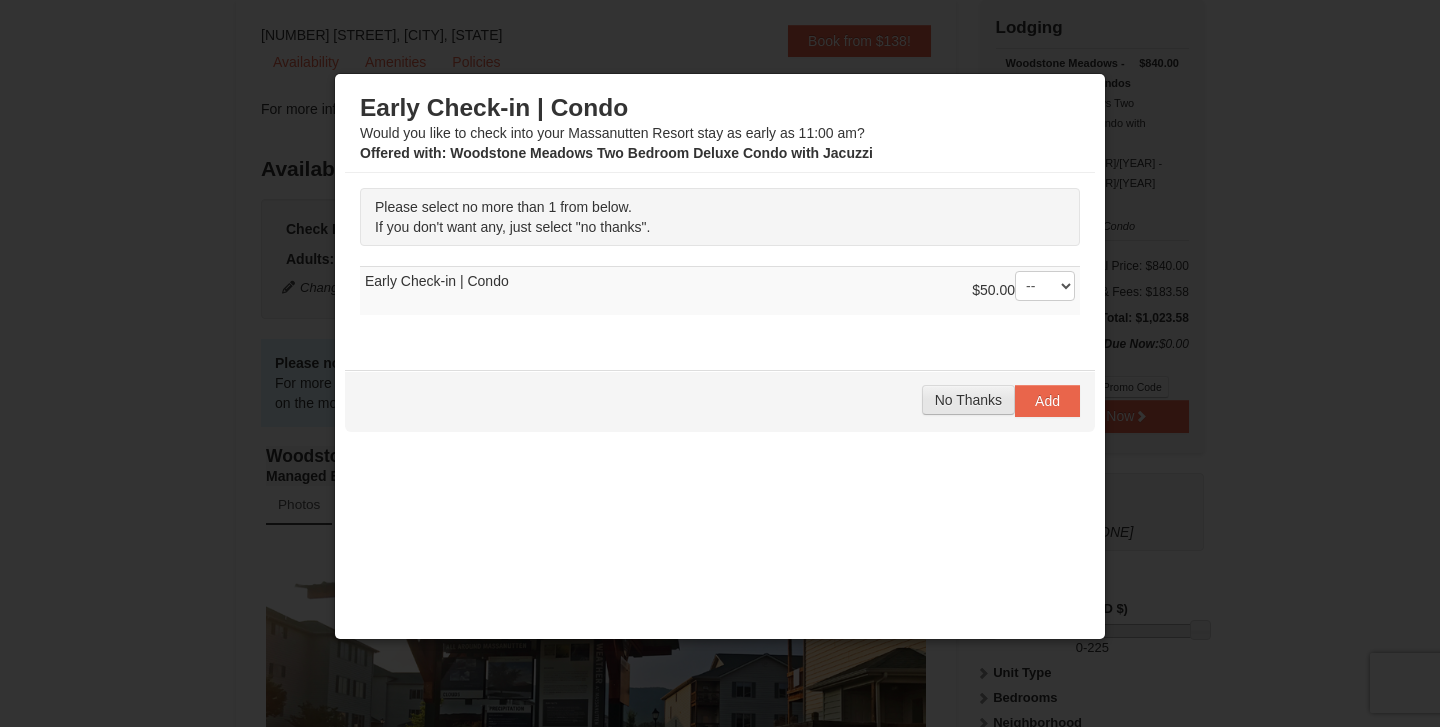 click on "No Thanks" at bounding box center [968, 400] 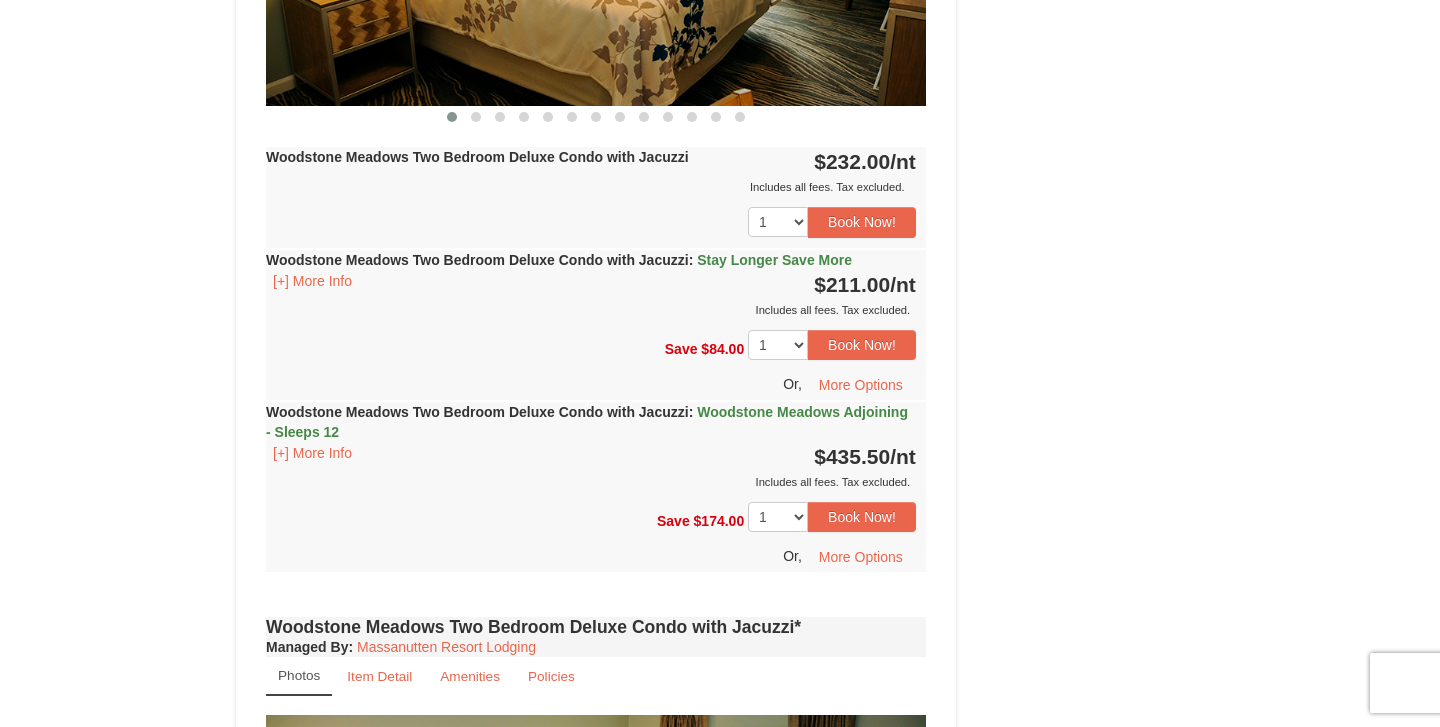 scroll, scrollTop: 3189, scrollLeft: 0, axis: vertical 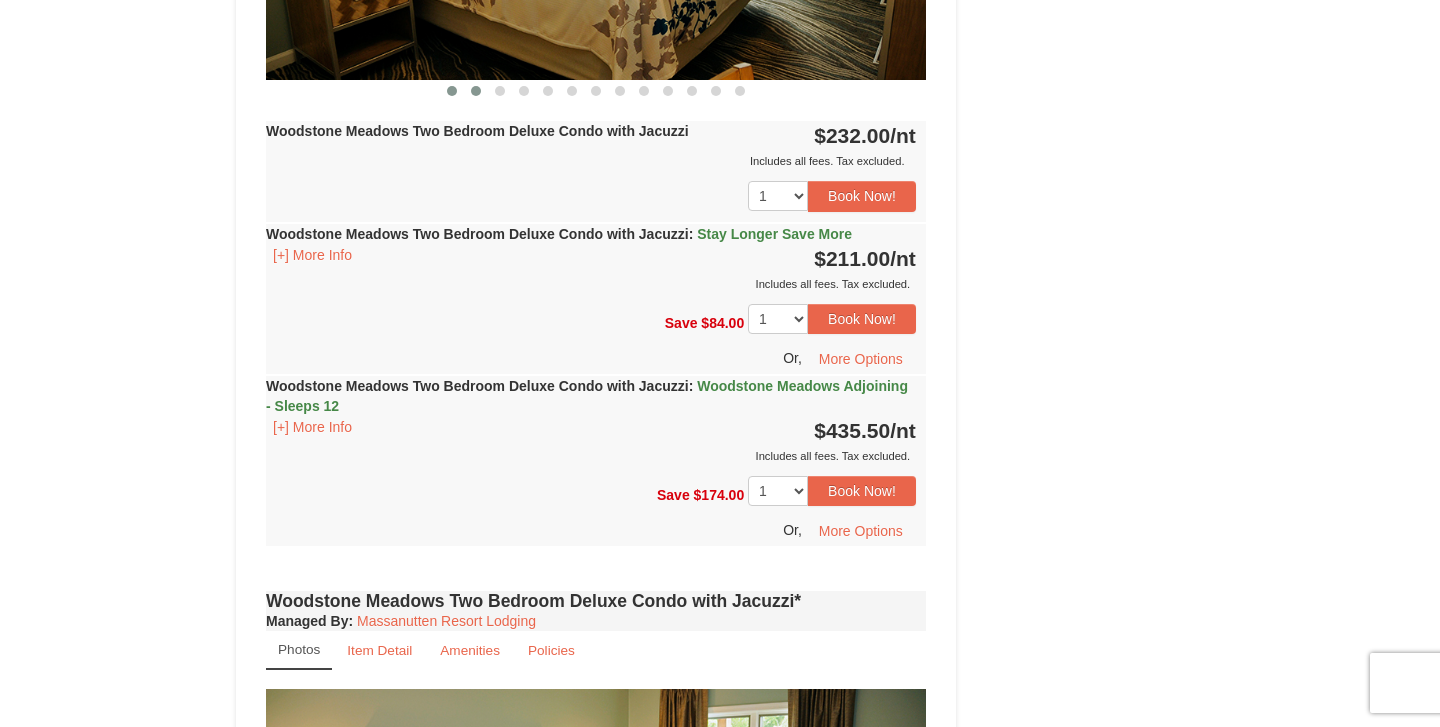 click at bounding box center [476, 91] 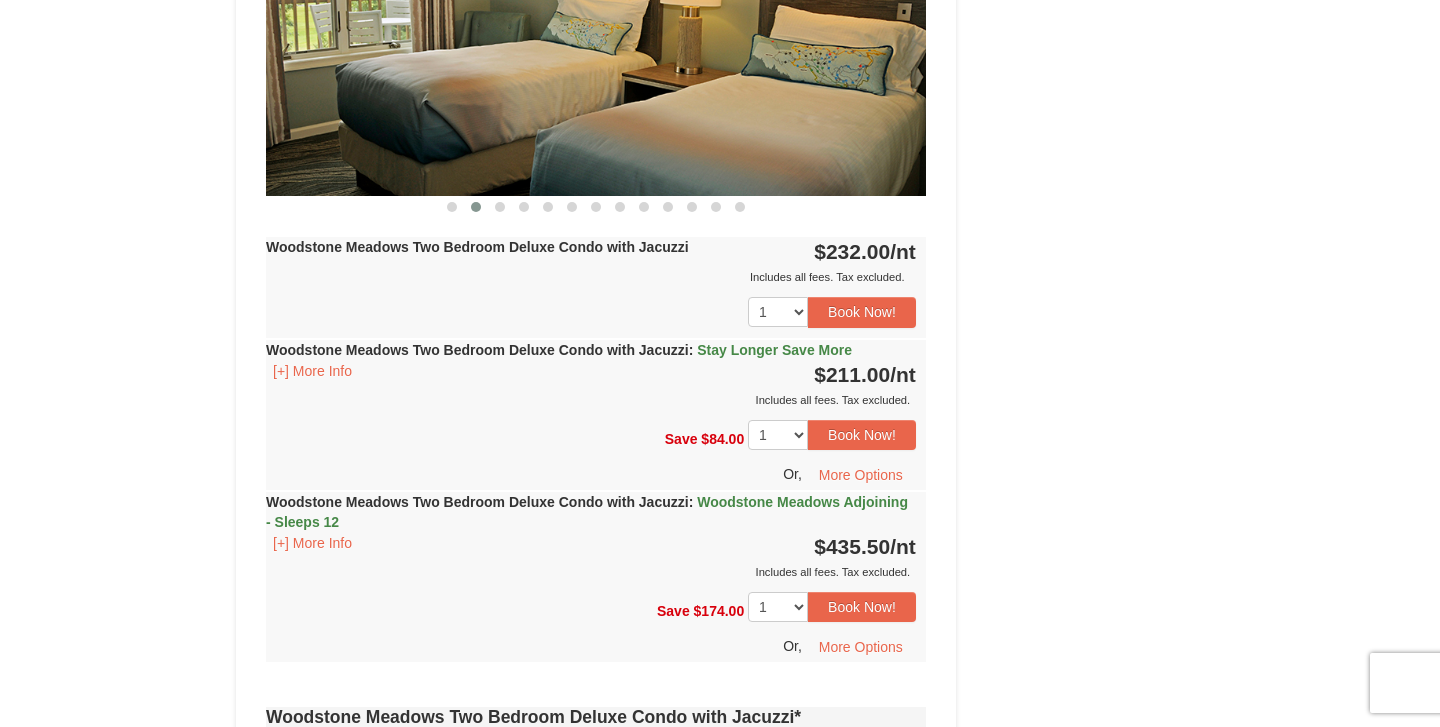 scroll, scrollTop: 3070, scrollLeft: 0, axis: vertical 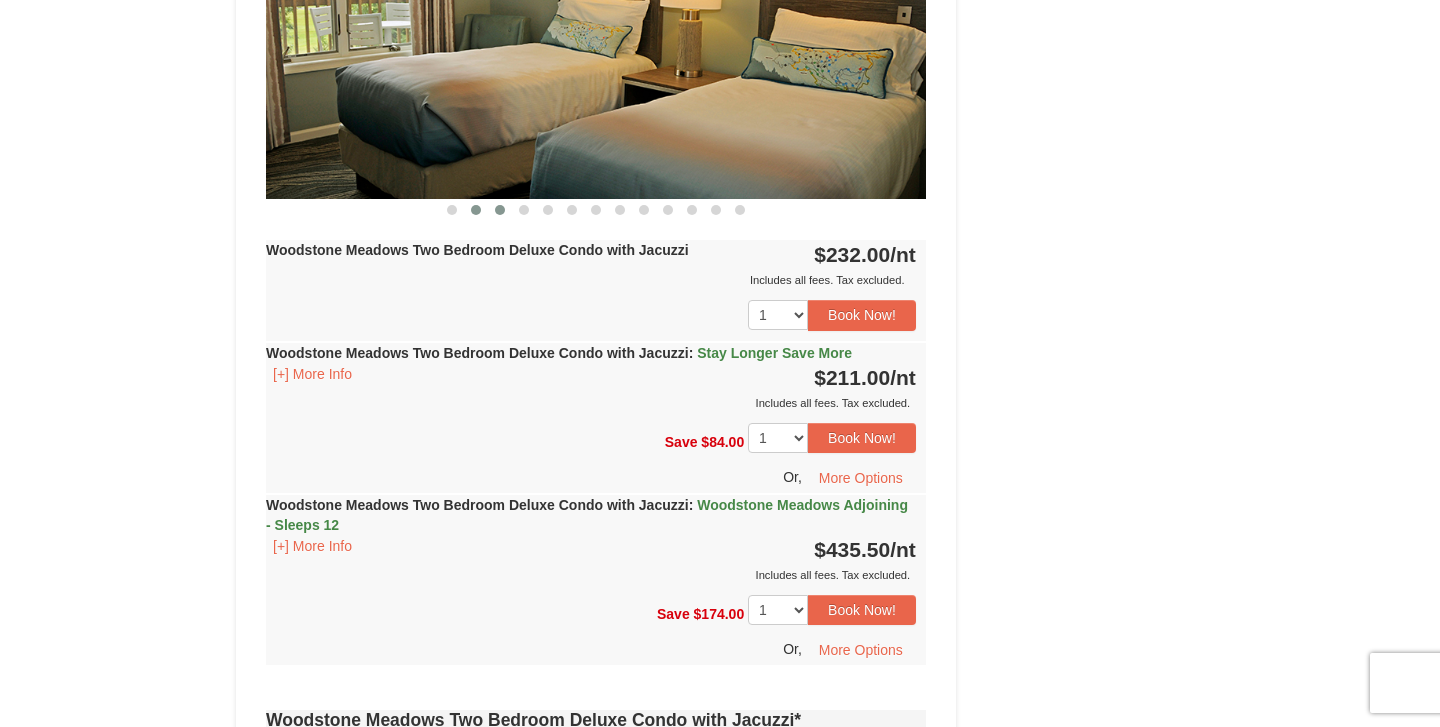 click at bounding box center (500, 210) 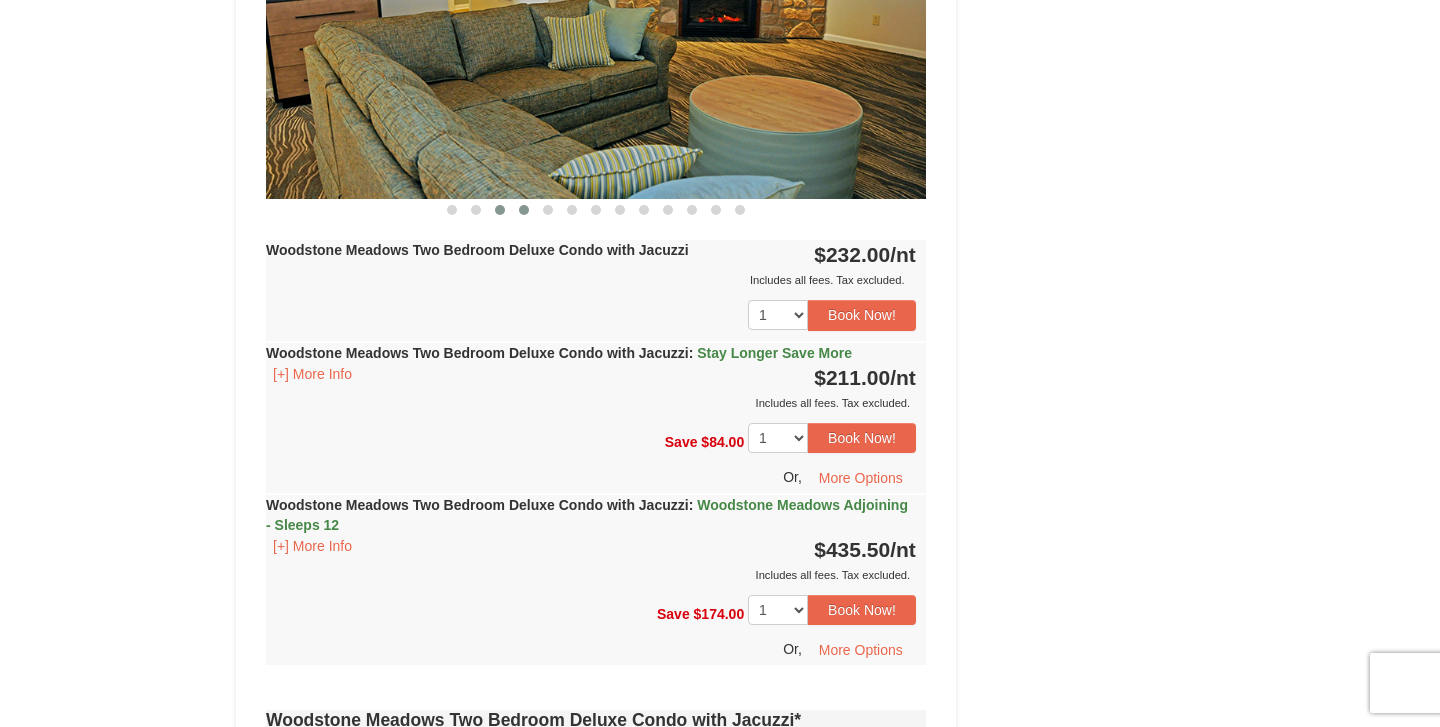 click at bounding box center [524, 210] 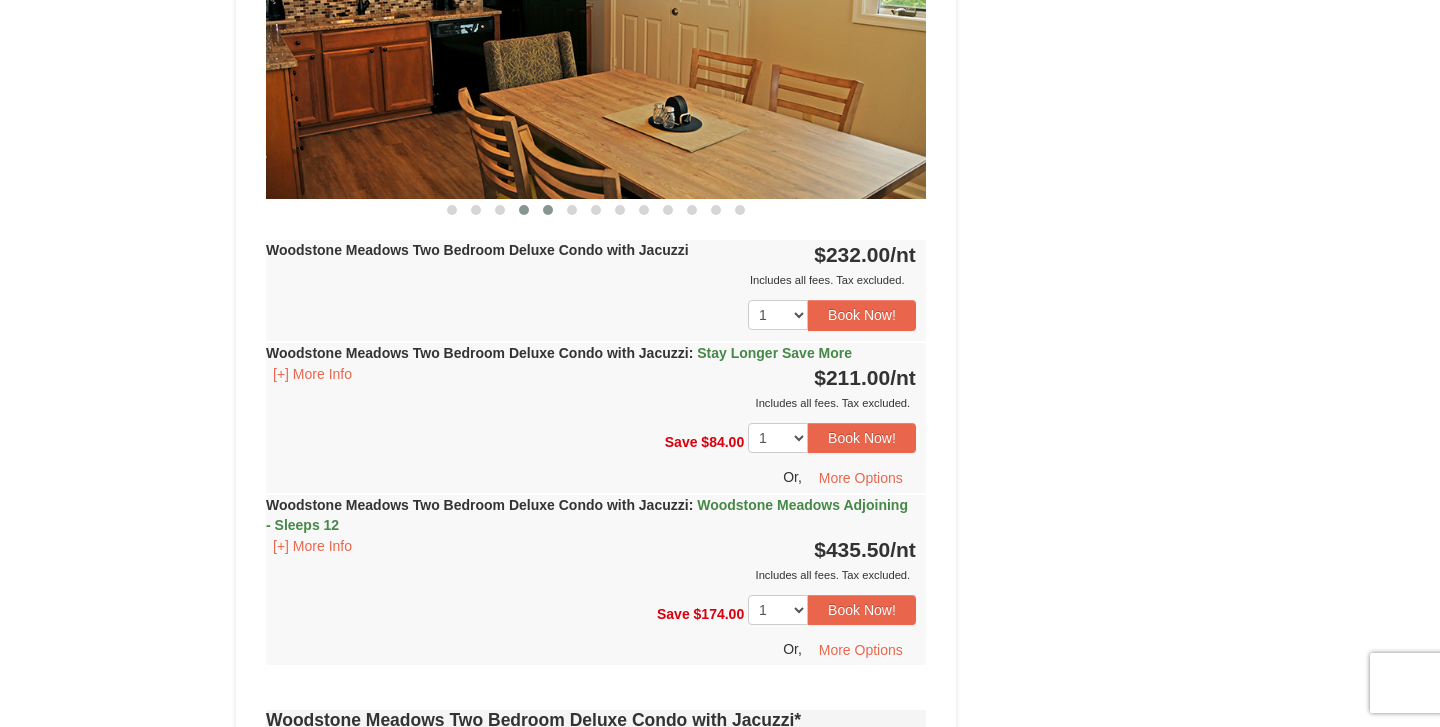 click at bounding box center [548, 210] 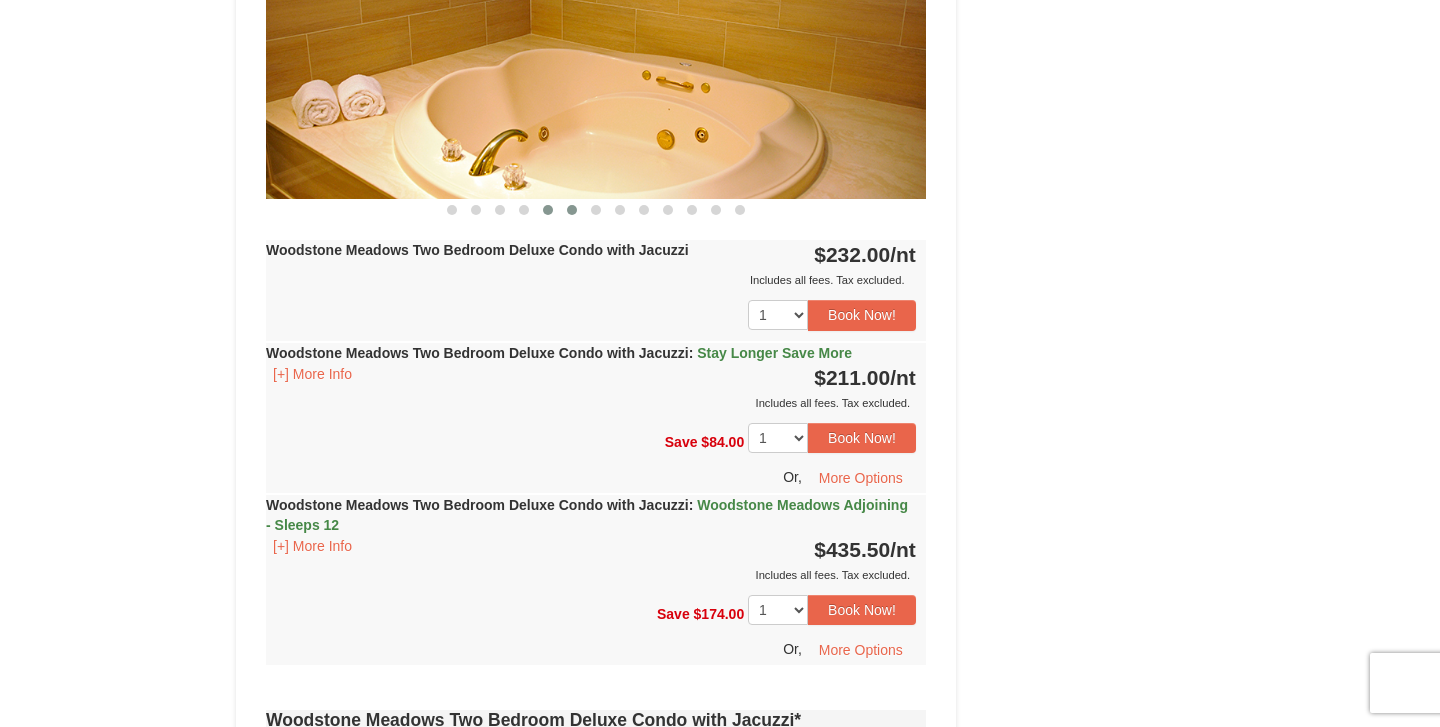 click at bounding box center (572, 210) 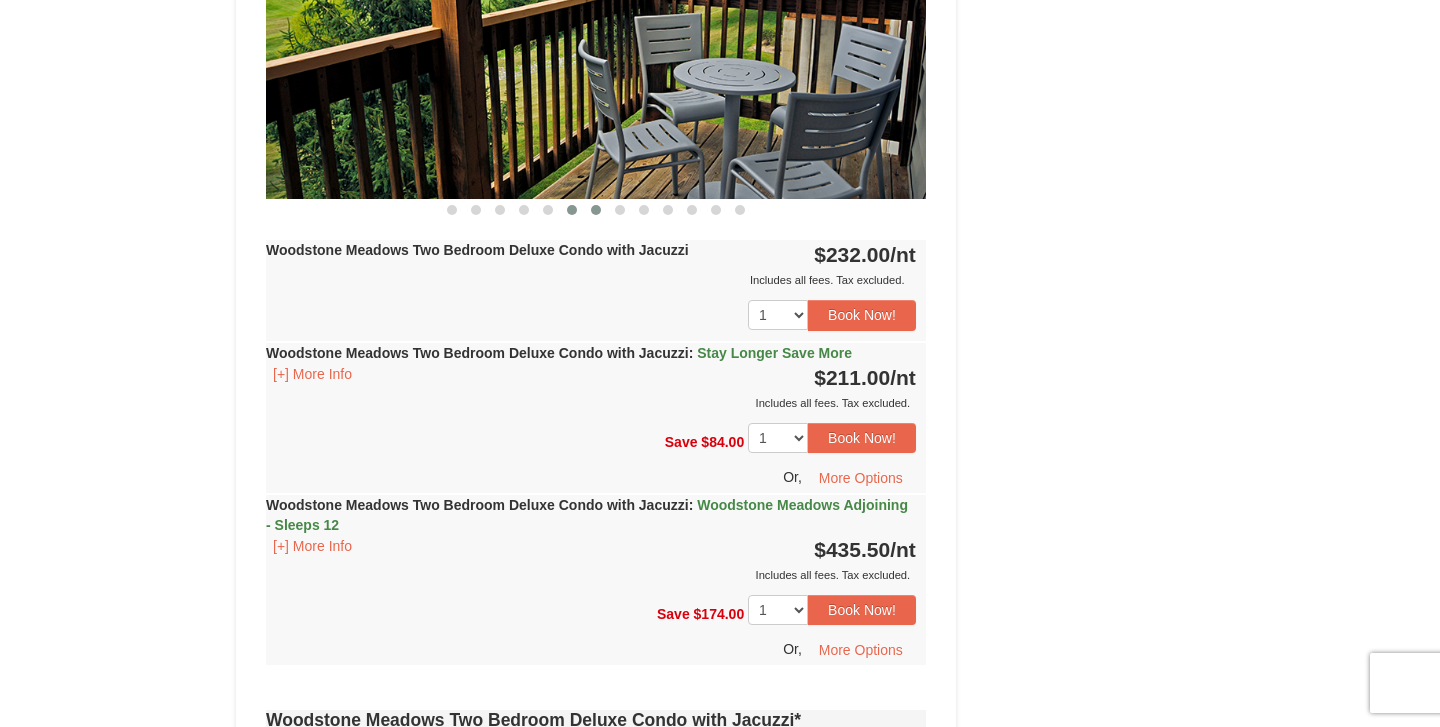 click at bounding box center (596, 210) 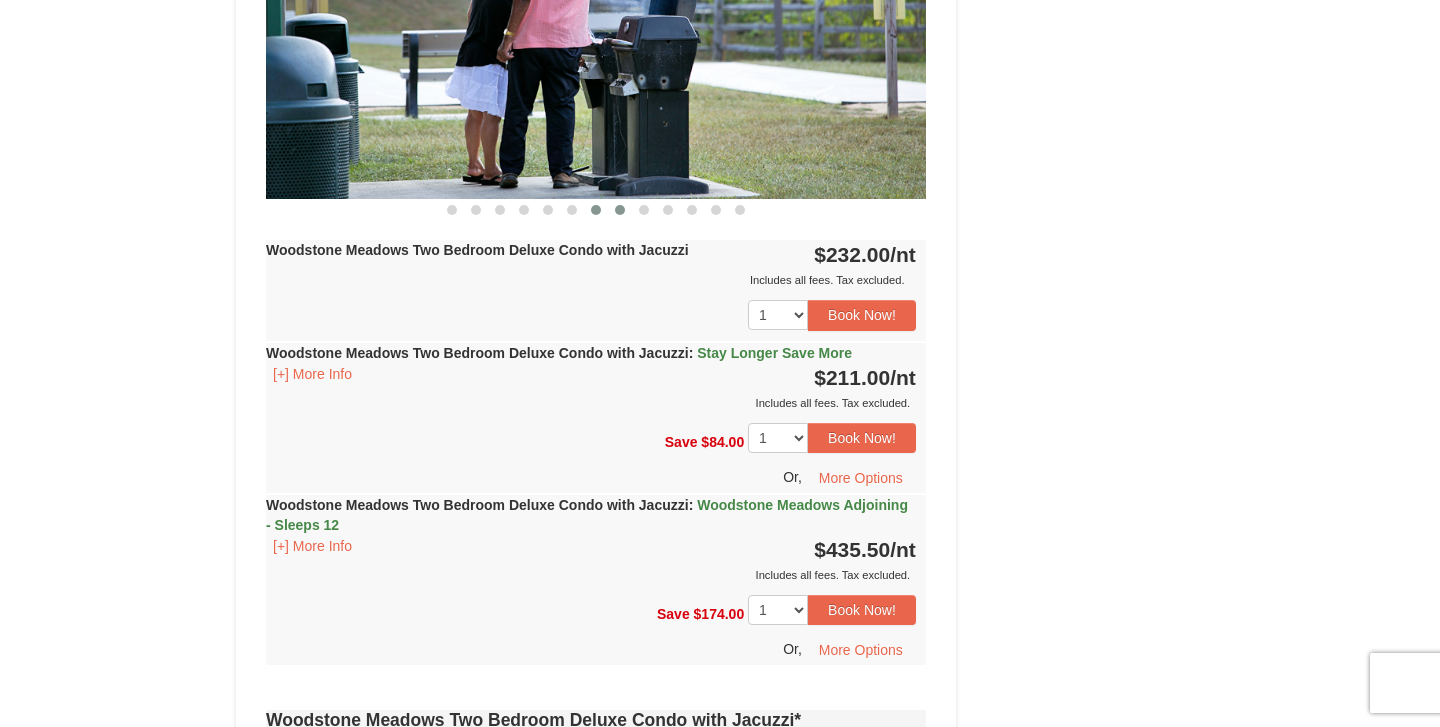 click at bounding box center [620, 210] 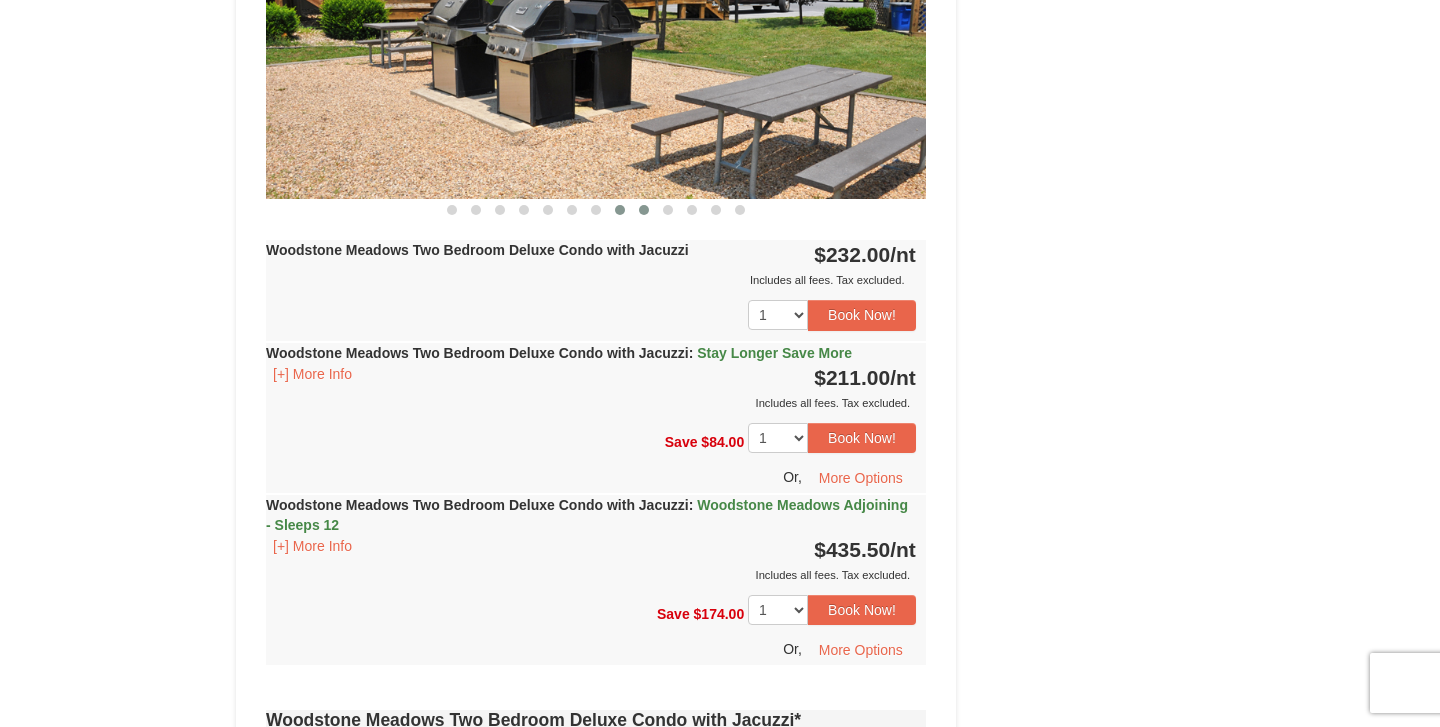 click at bounding box center [644, 210] 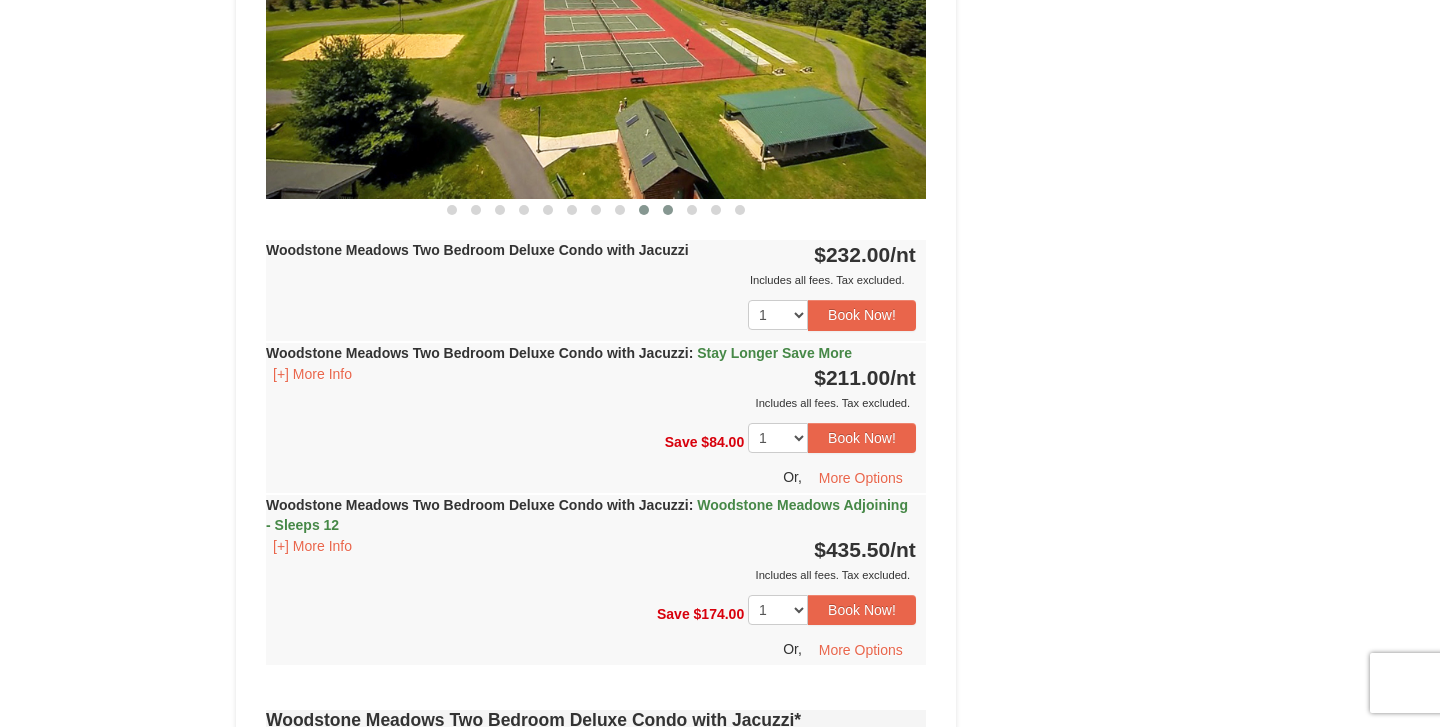 click at bounding box center [668, 210] 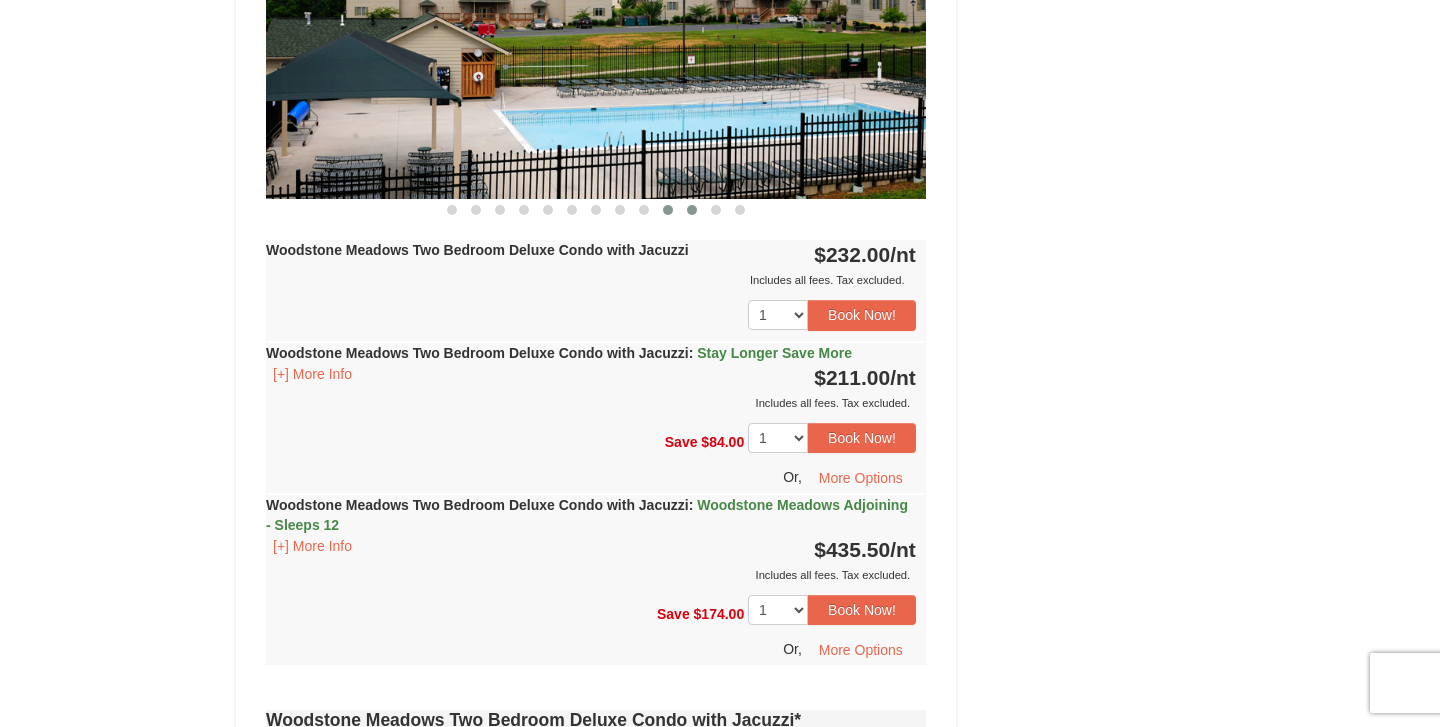 click at bounding box center [692, 210] 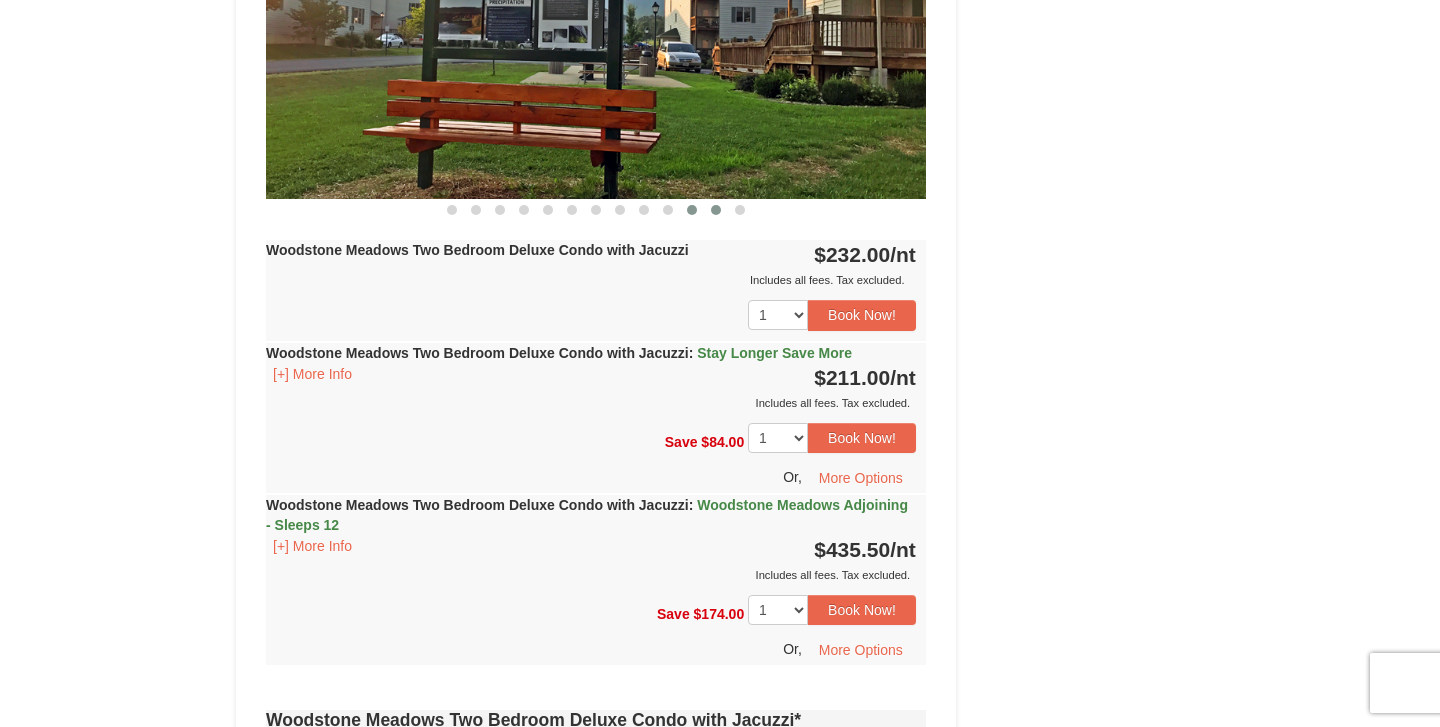 click at bounding box center (716, 210) 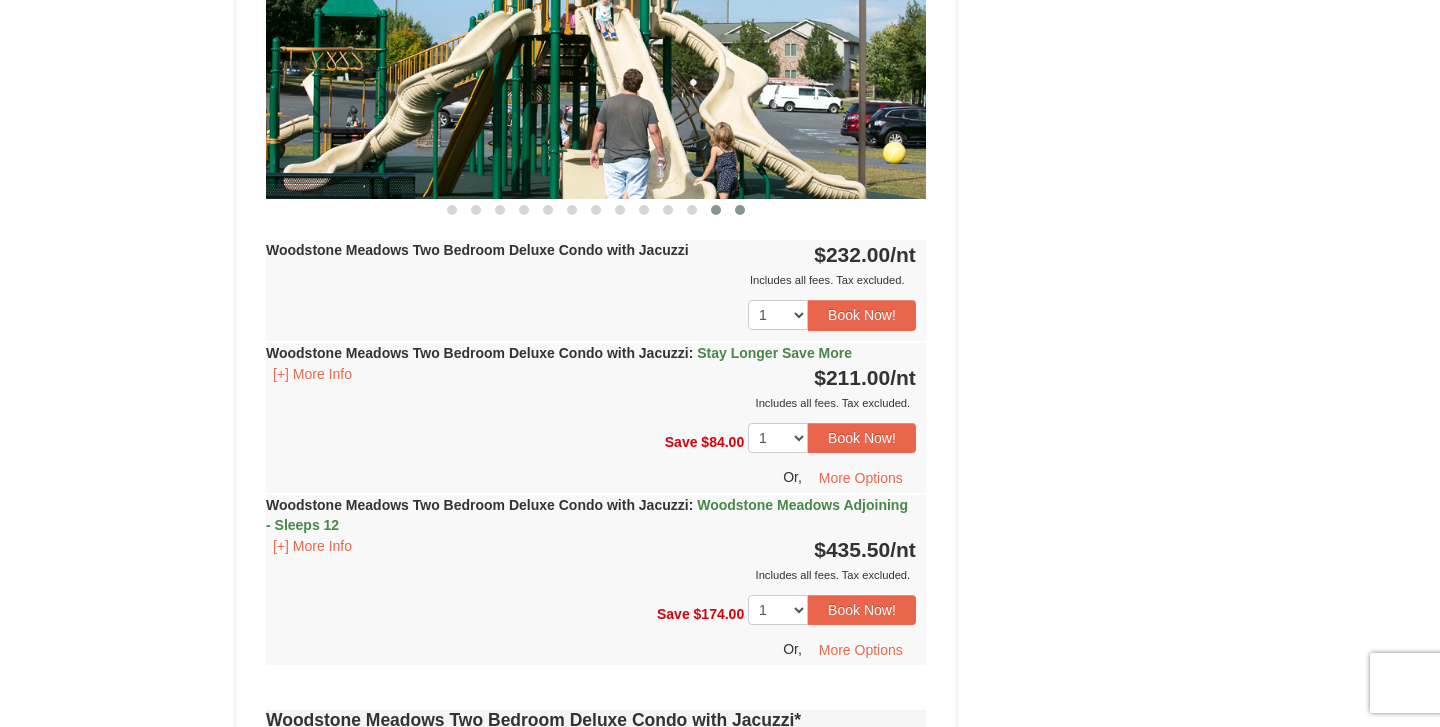 click at bounding box center (740, 210) 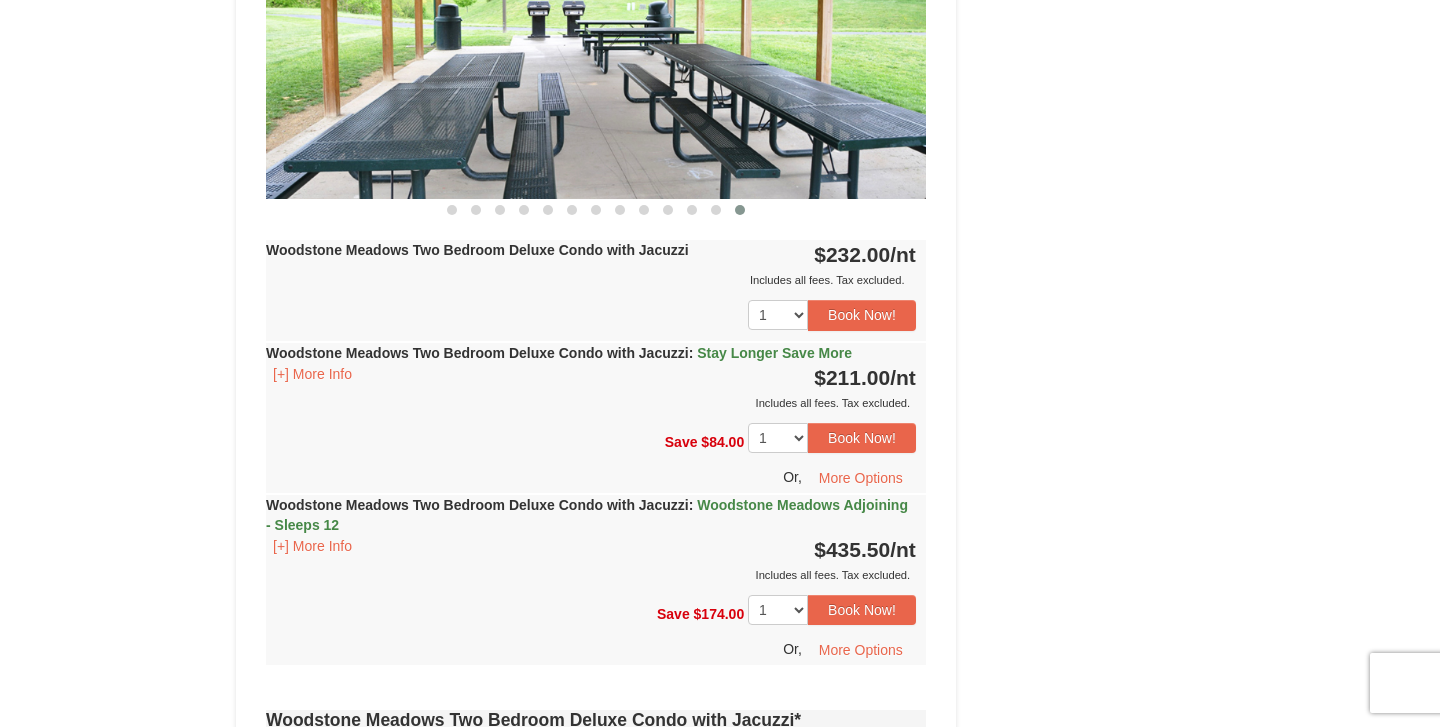click at bounding box center (740, 210) 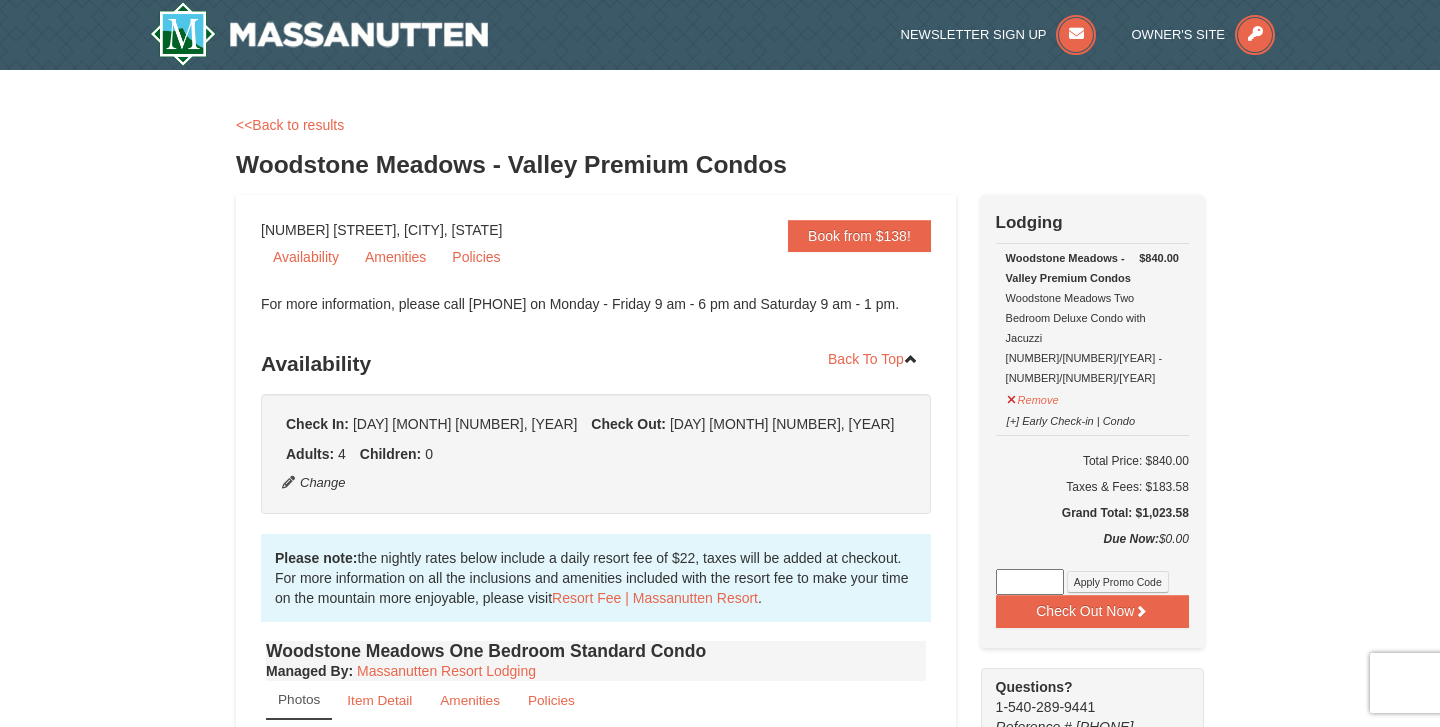 scroll, scrollTop: 0, scrollLeft: 0, axis: both 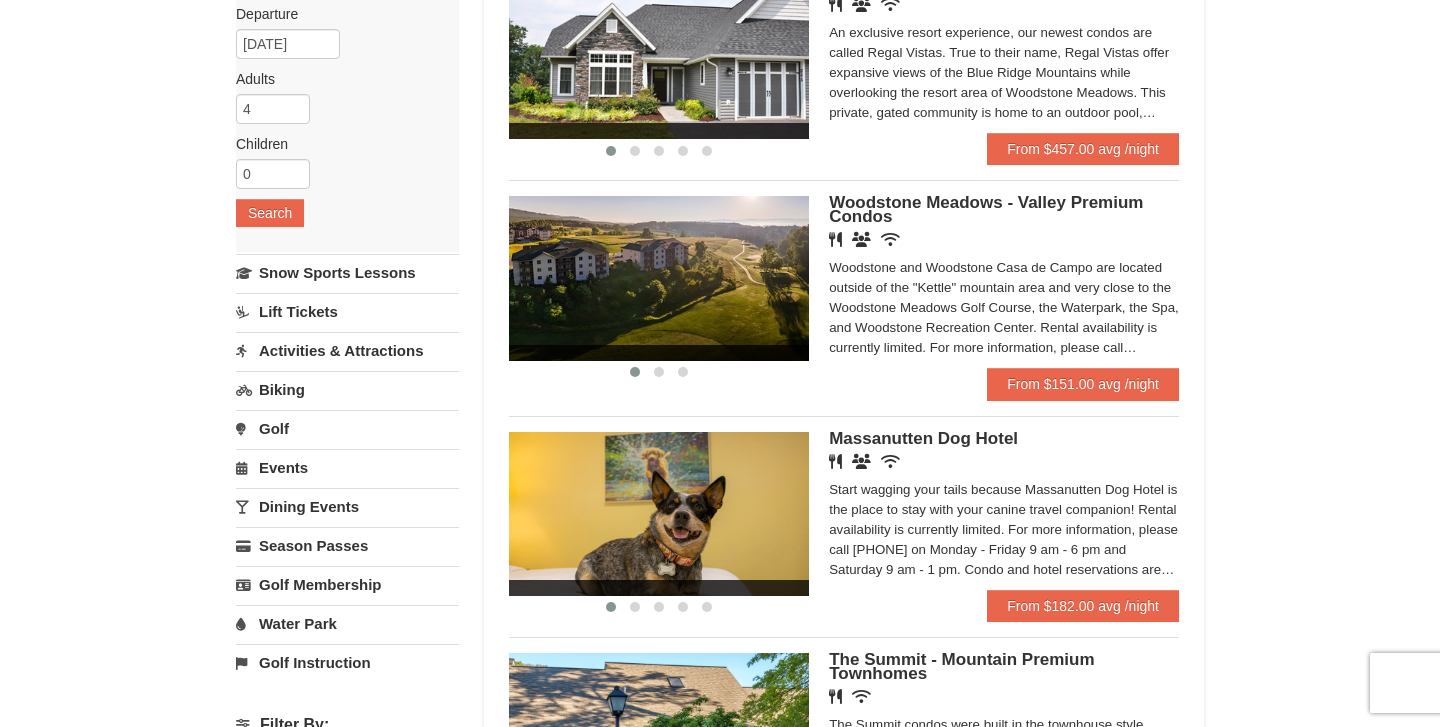 click at bounding box center [659, 278] 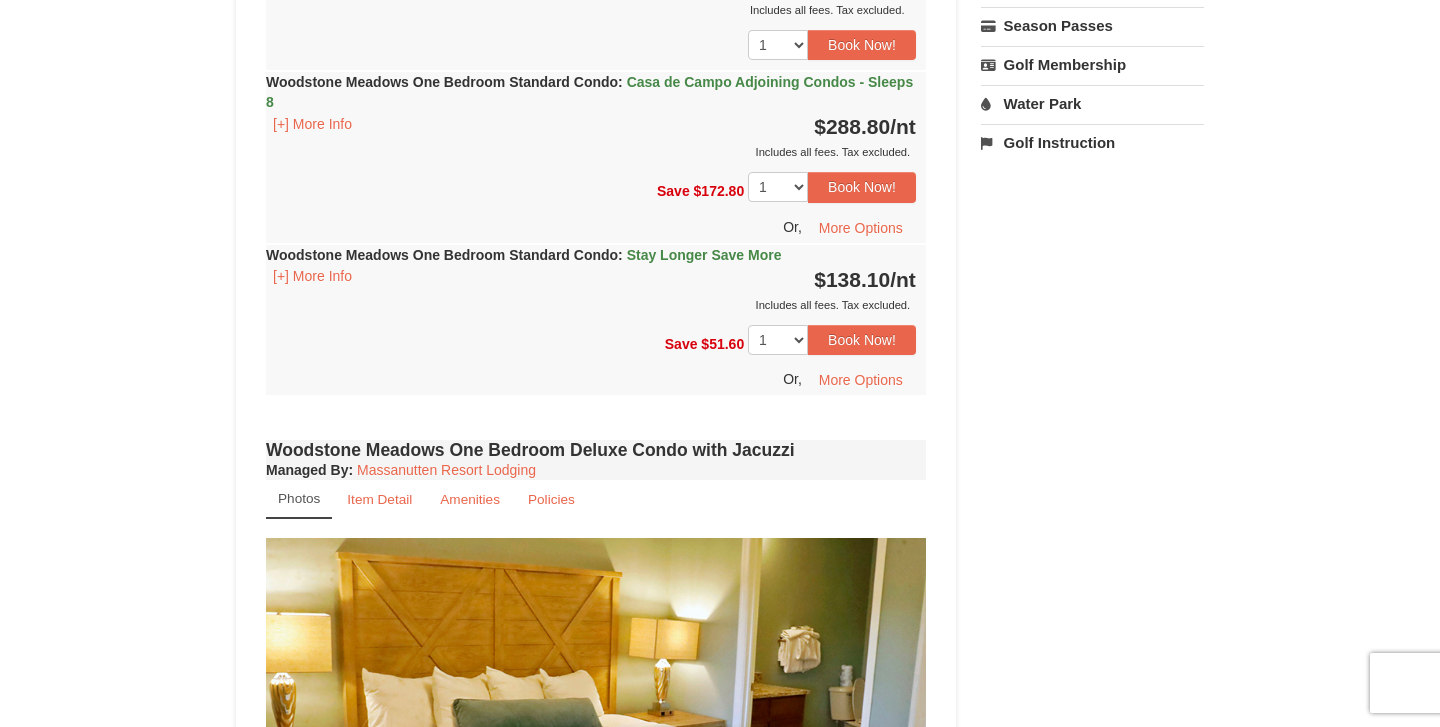 scroll, scrollTop: 1604, scrollLeft: 0, axis: vertical 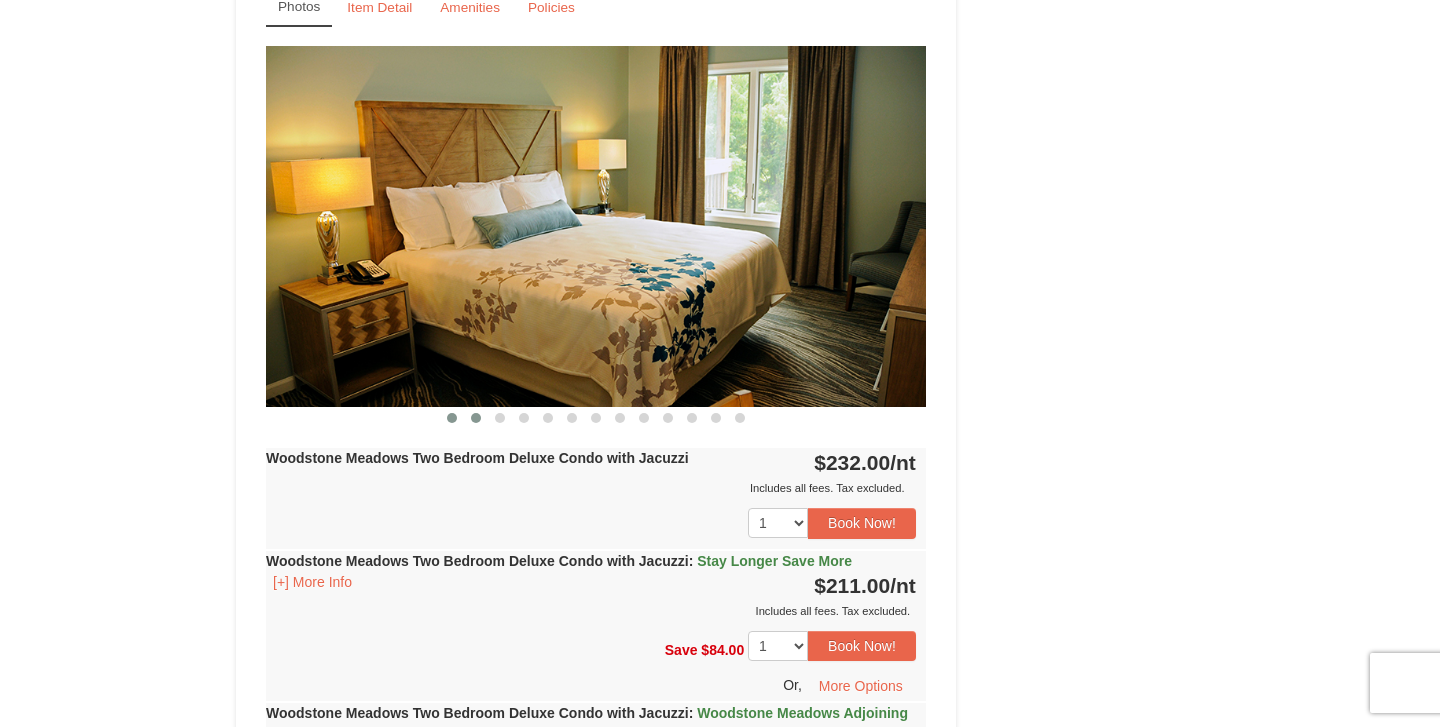 click at bounding box center [476, 418] 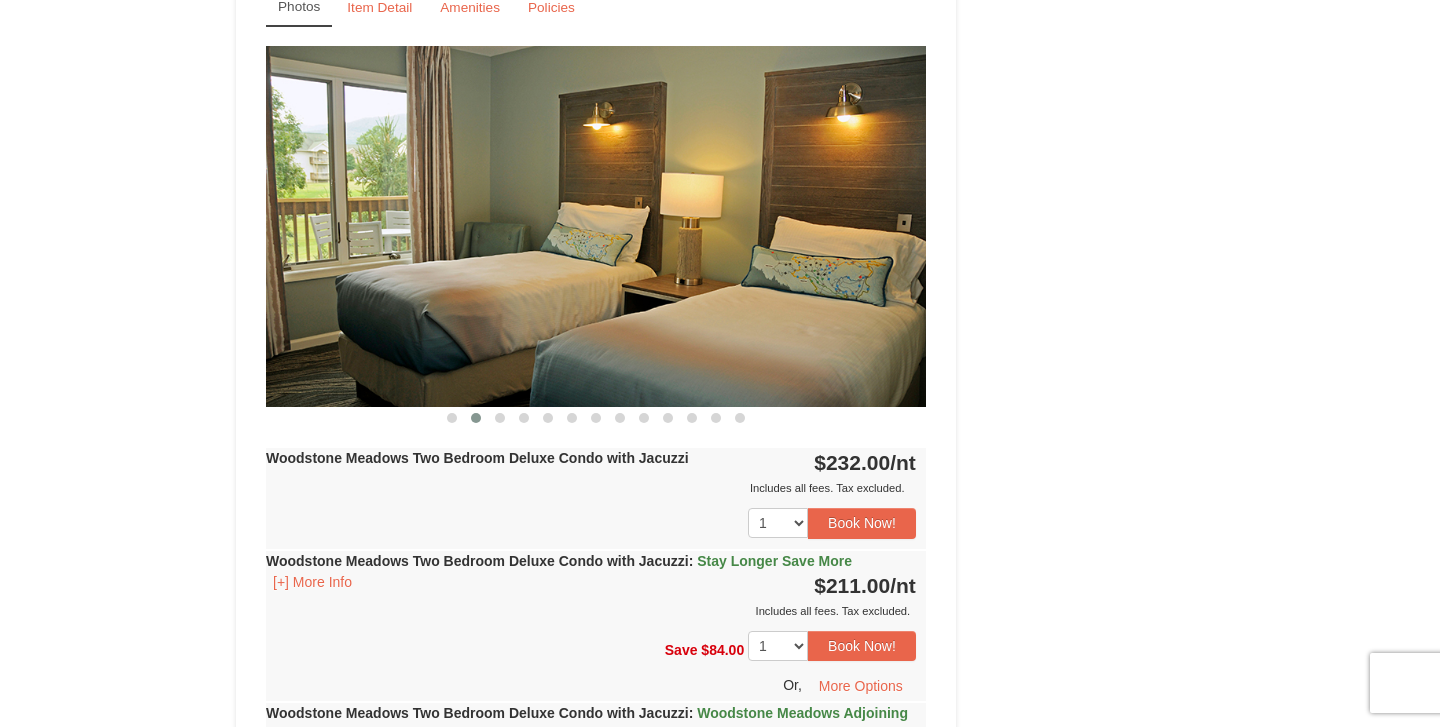 click at bounding box center (476, 418) 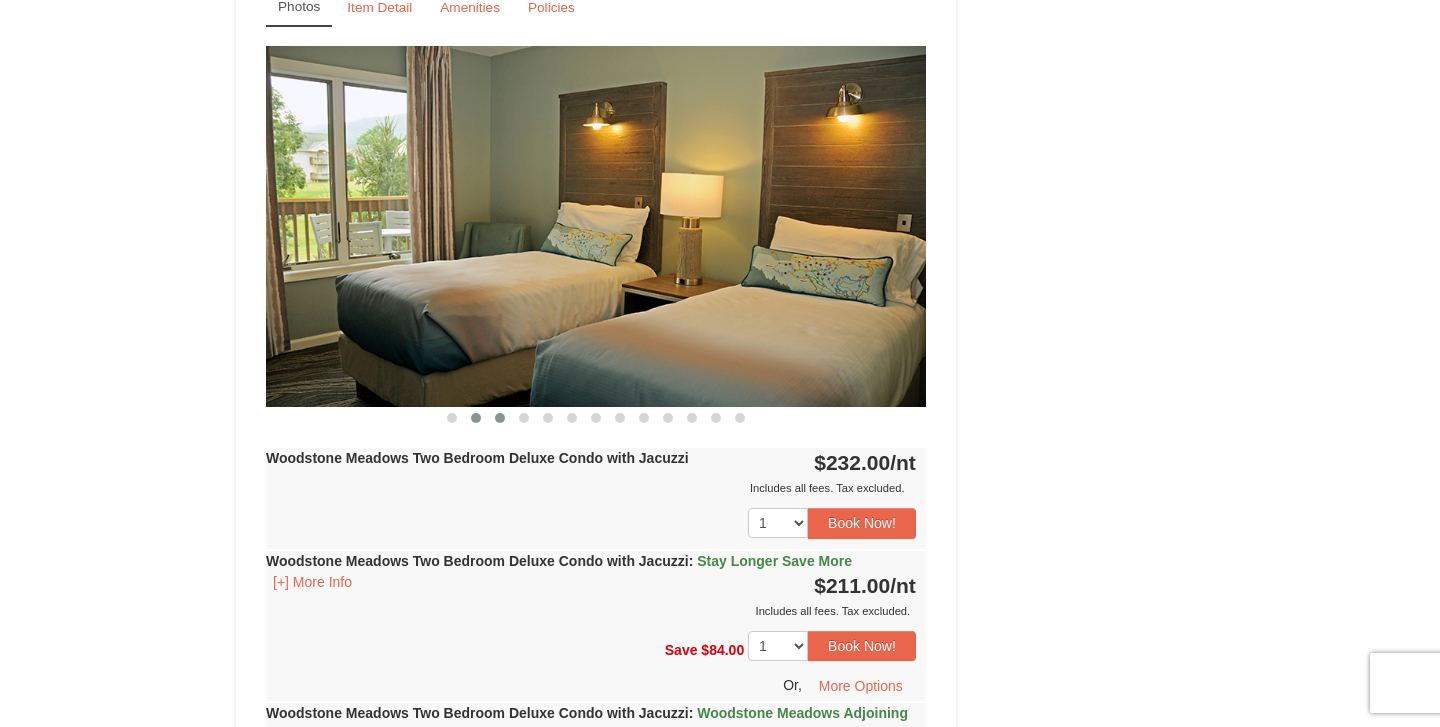 click at bounding box center [500, 418] 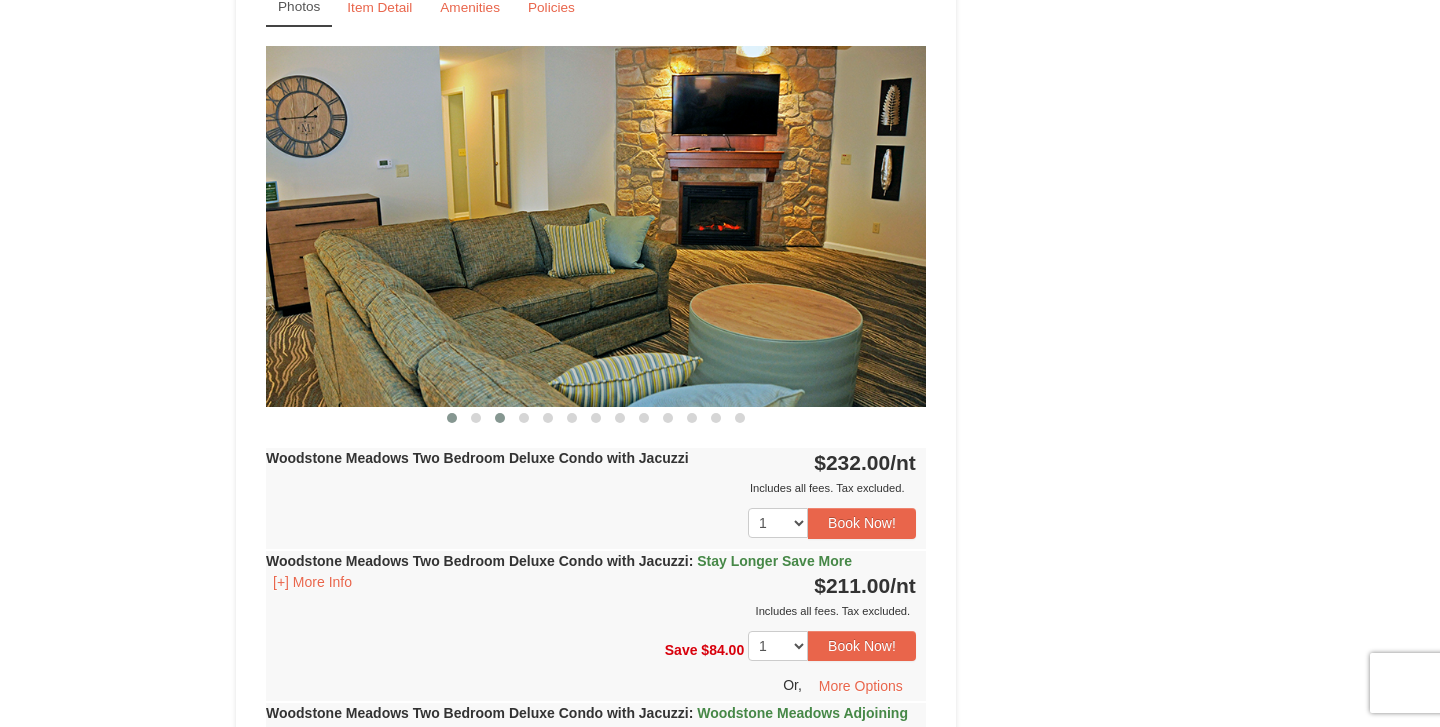 click at bounding box center (452, 418) 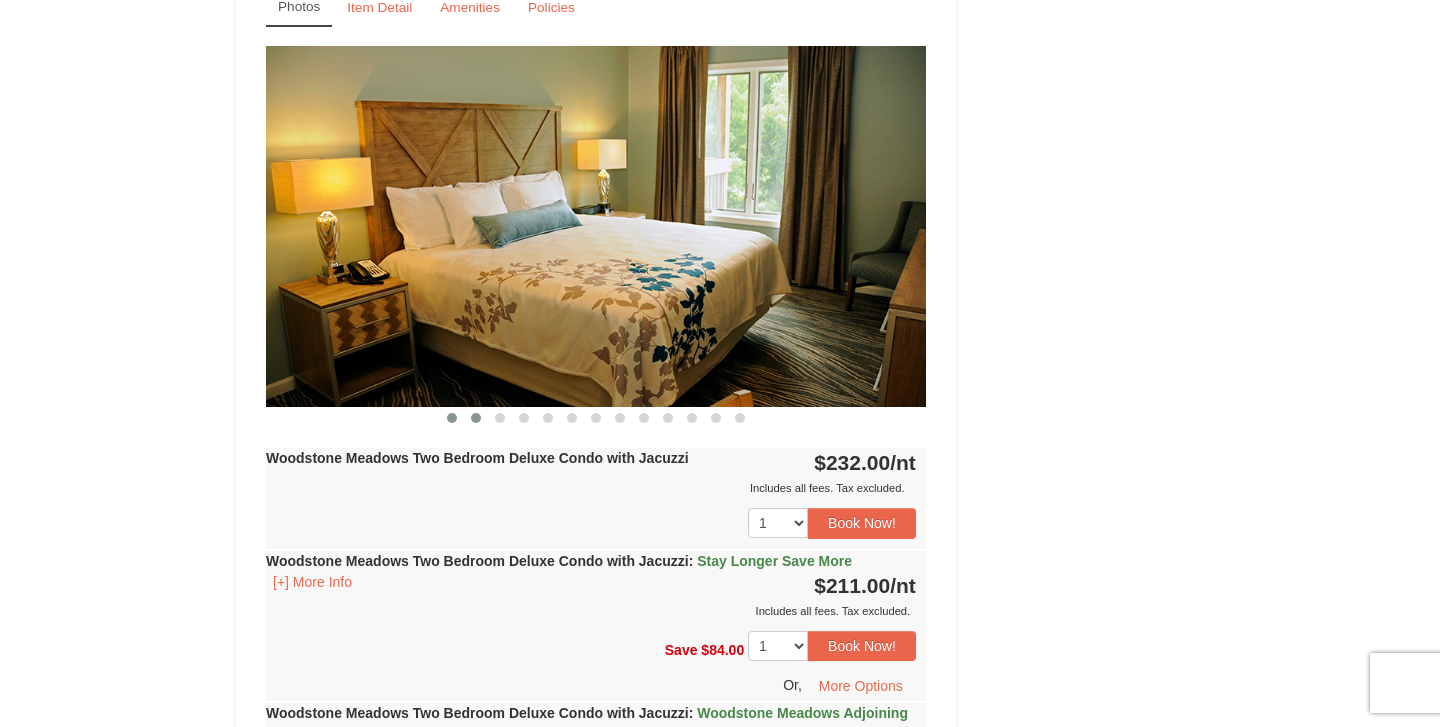 click at bounding box center (476, 418) 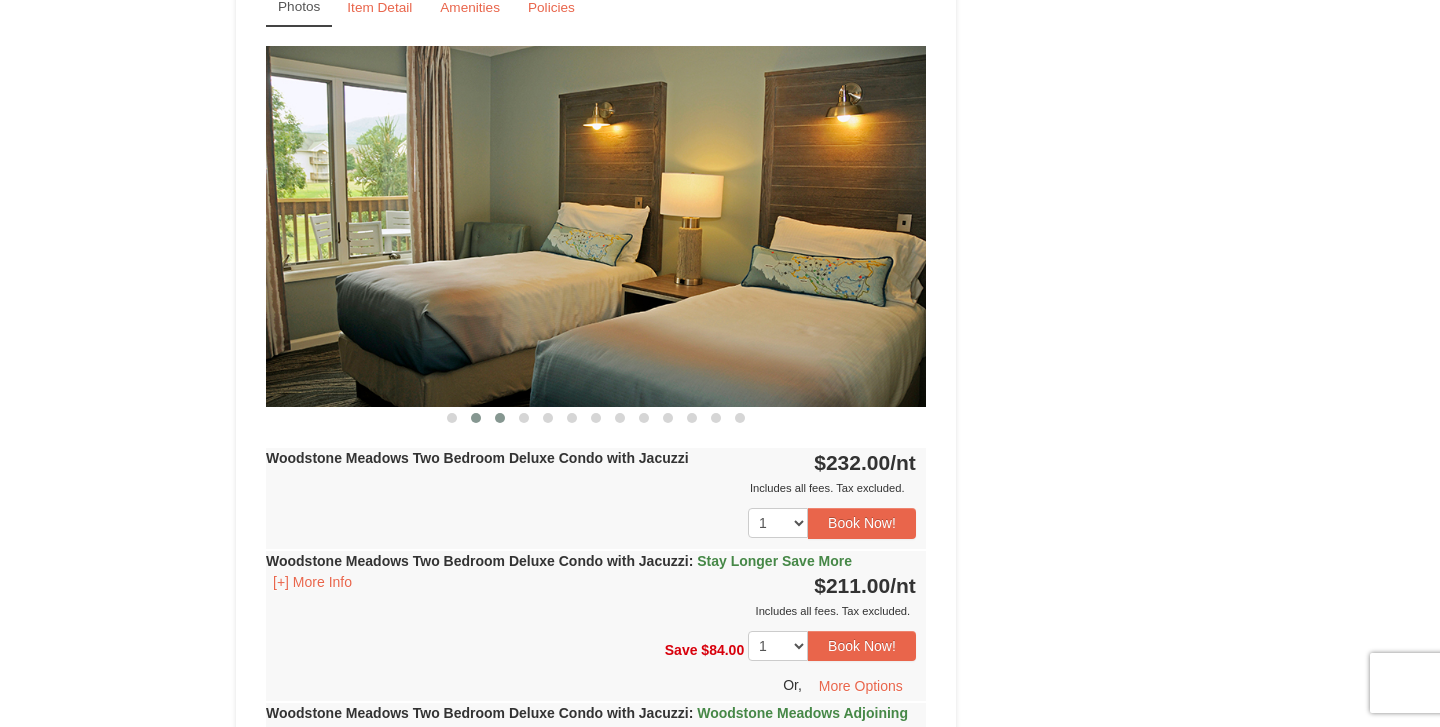 click at bounding box center [500, 418] 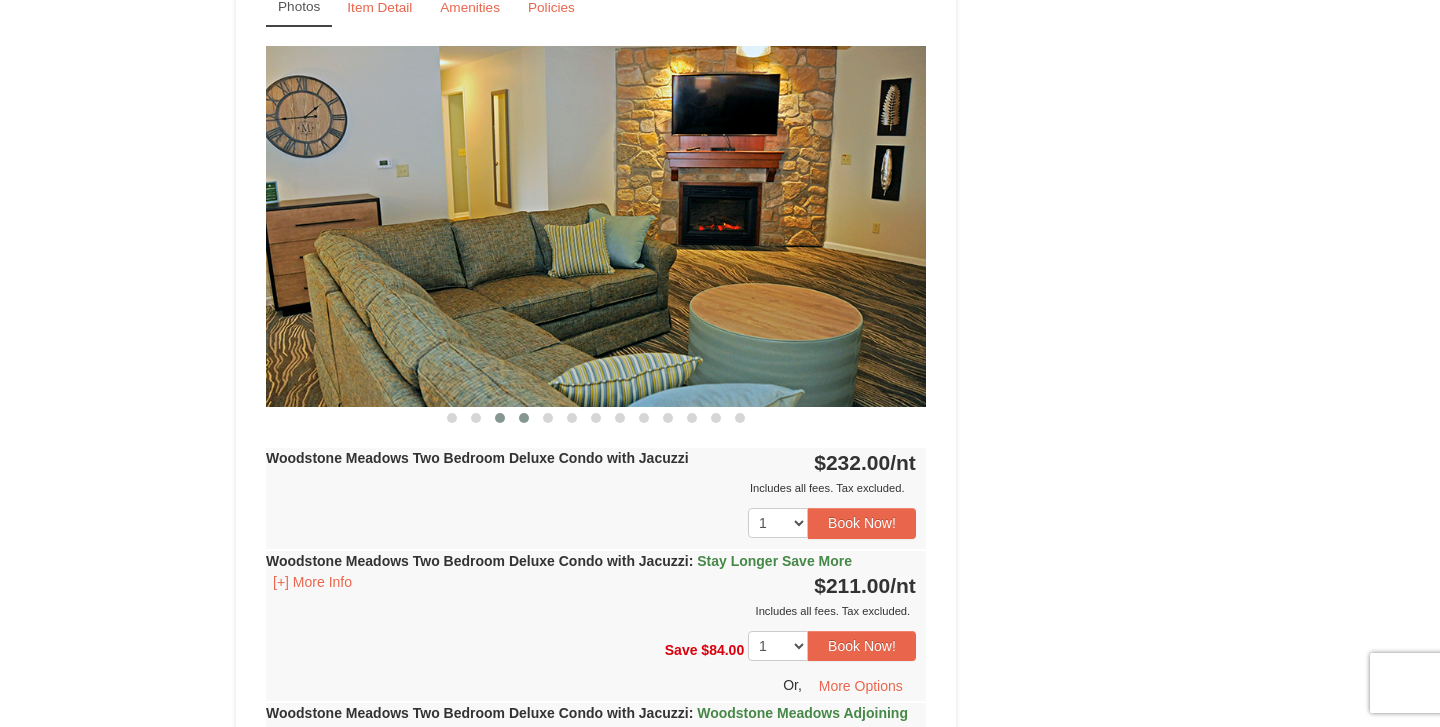 click at bounding box center (524, 418) 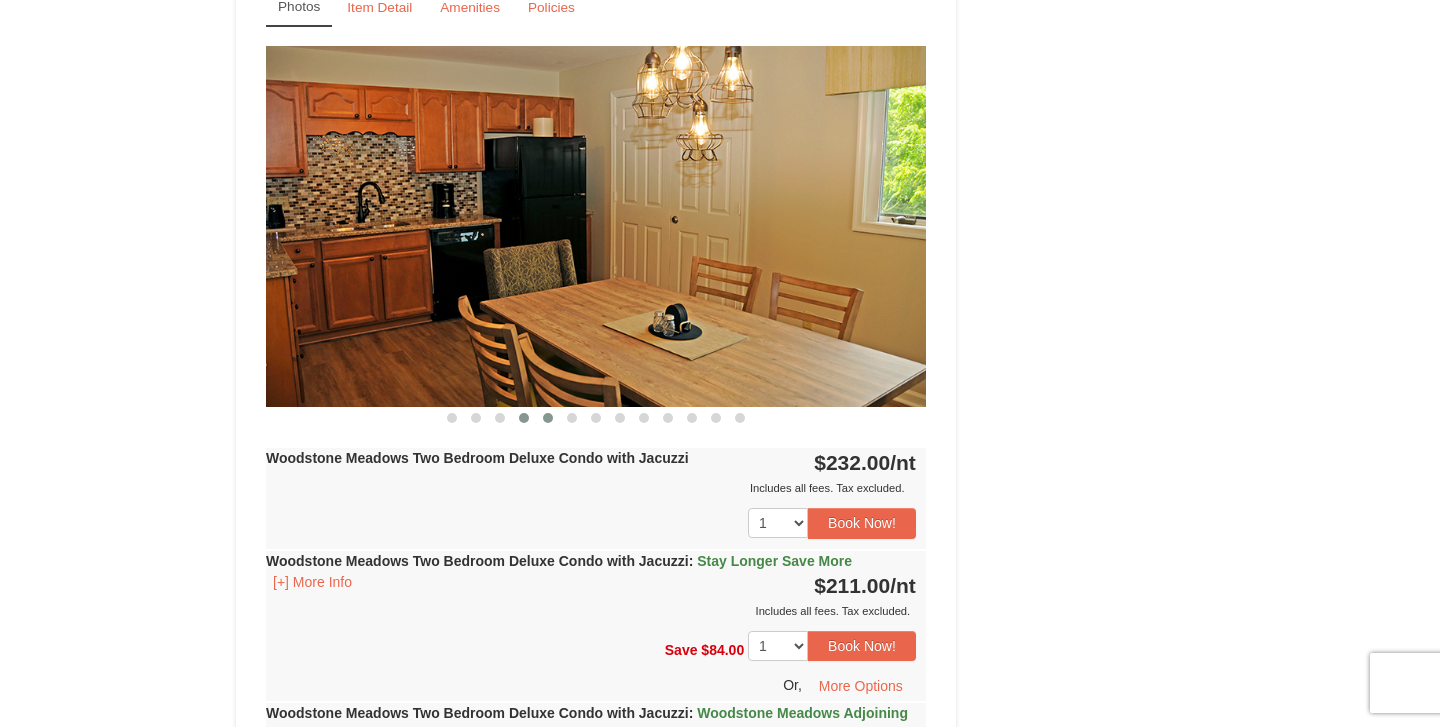 click at bounding box center (548, 418) 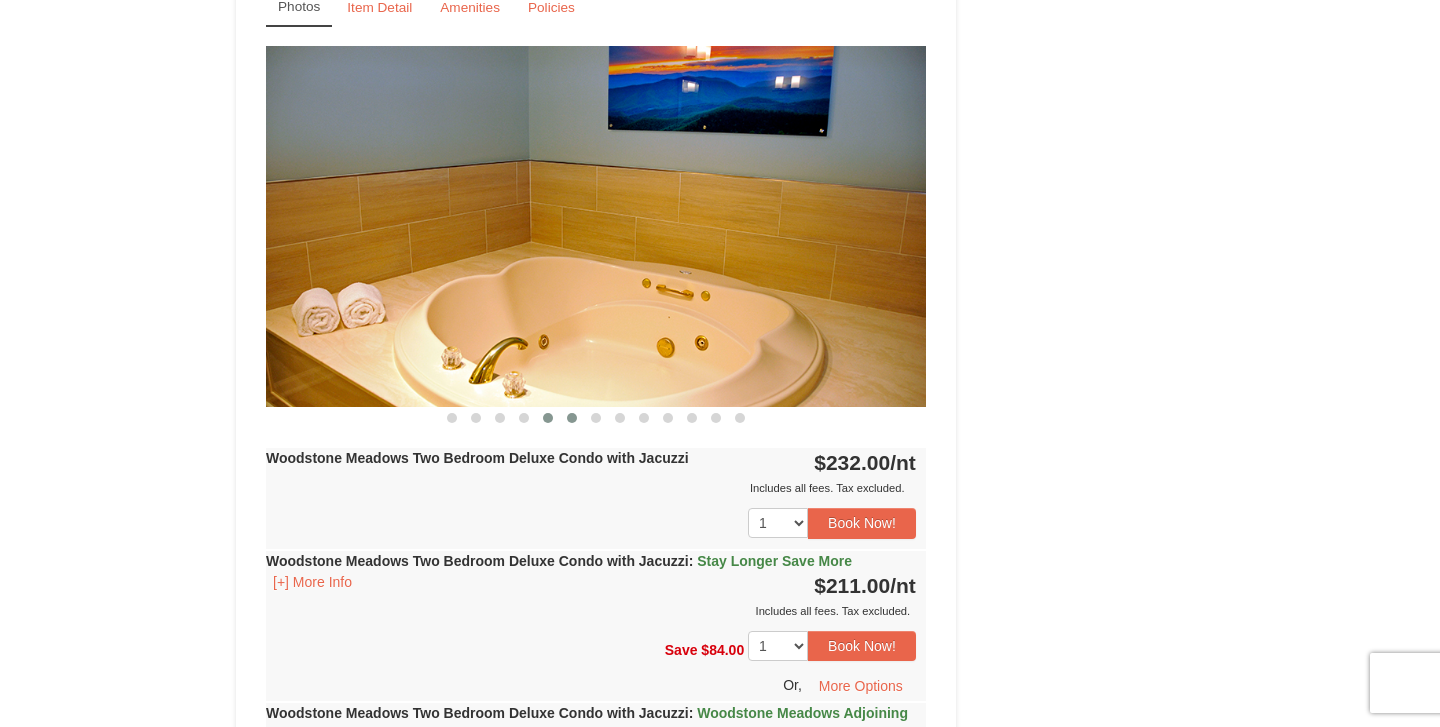 click at bounding box center [572, 418] 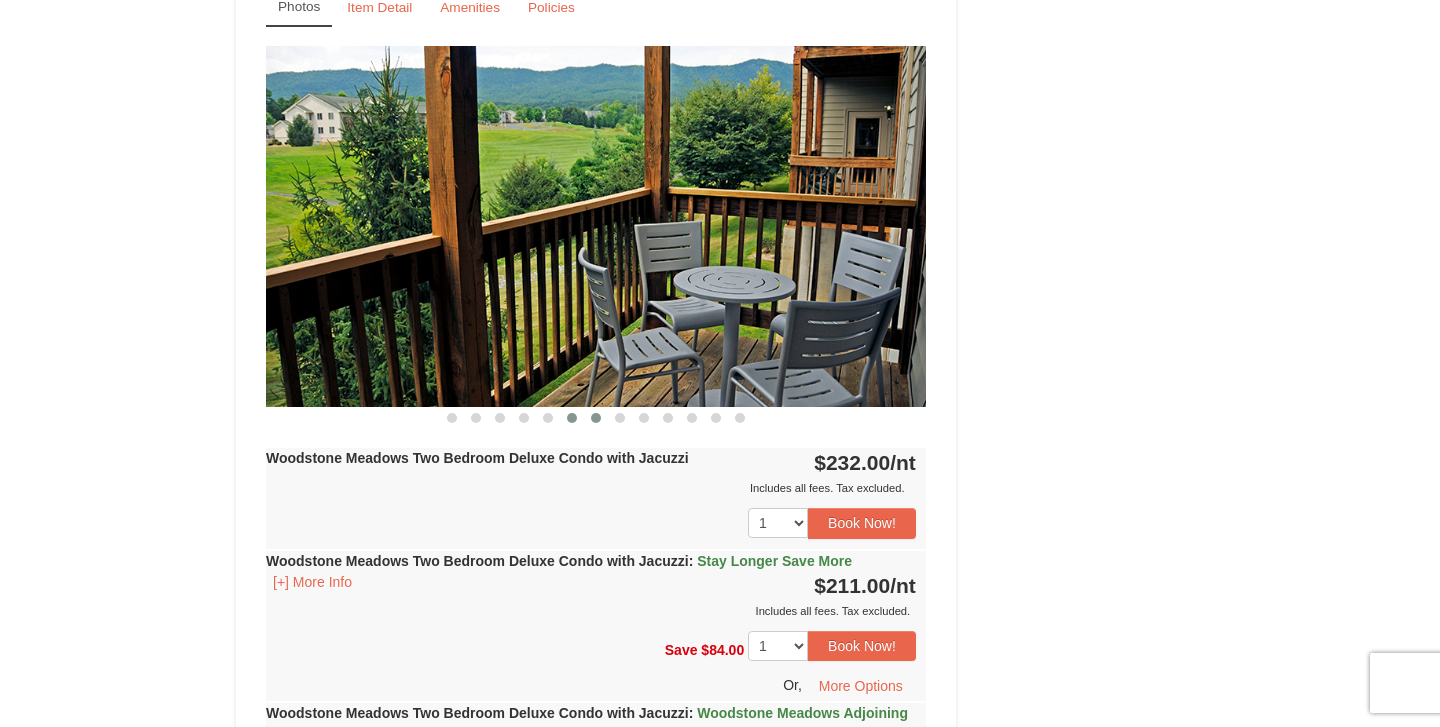 click at bounding box center [596, 418] 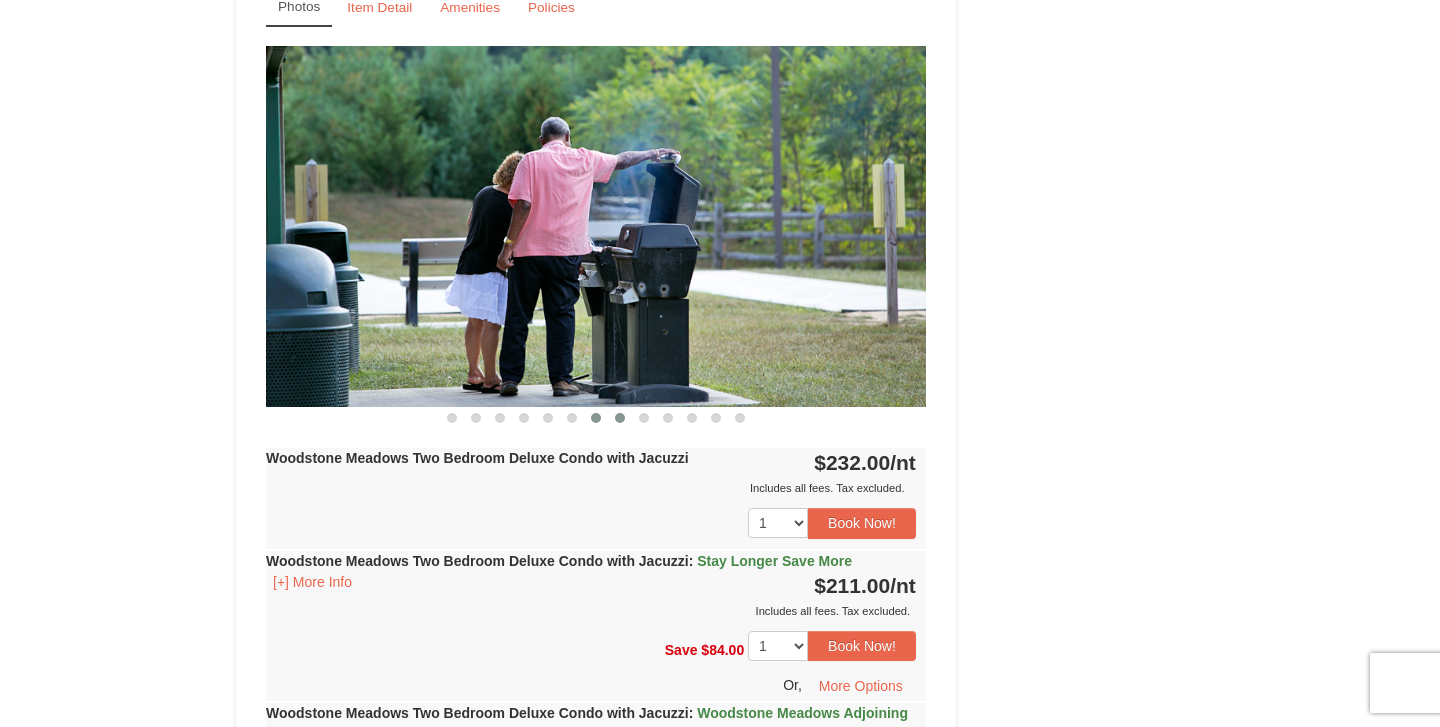 click at bounding box center [620, 418] 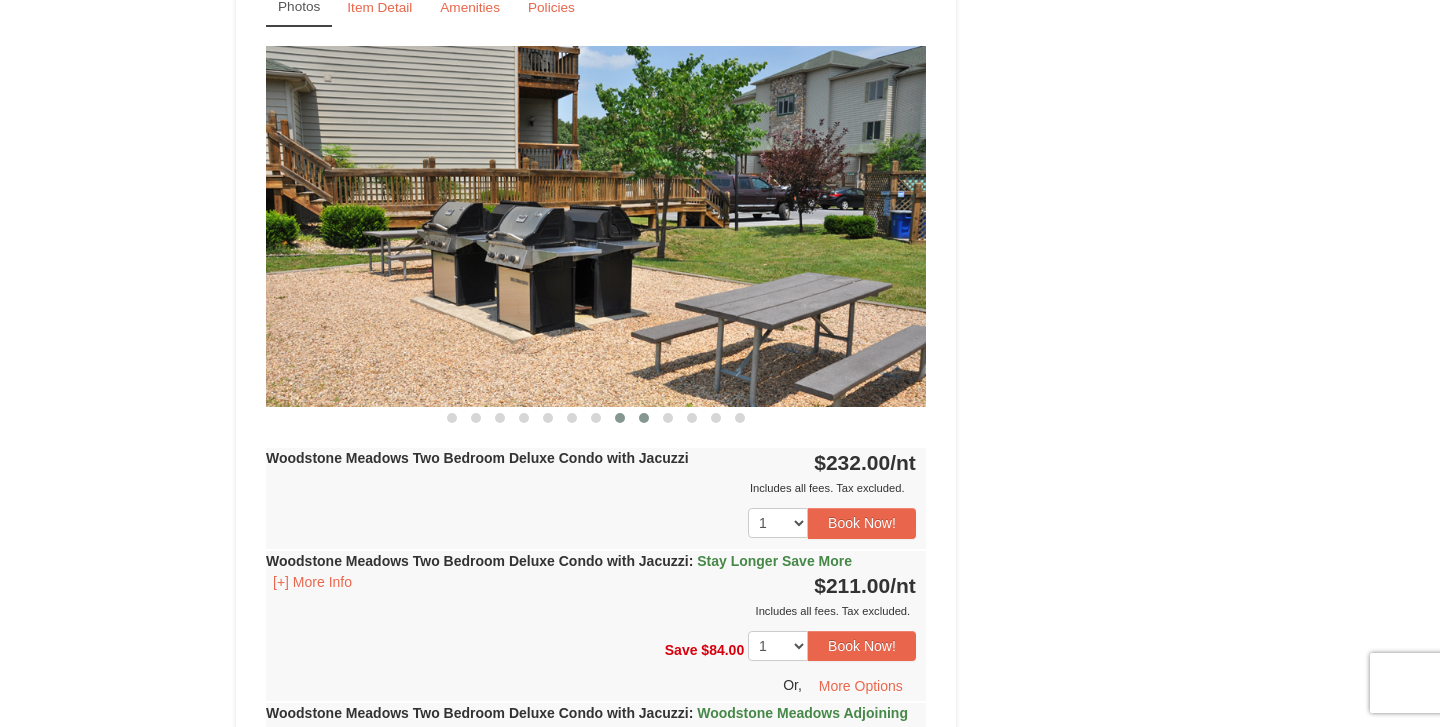 click at bounding box center (644, 418) 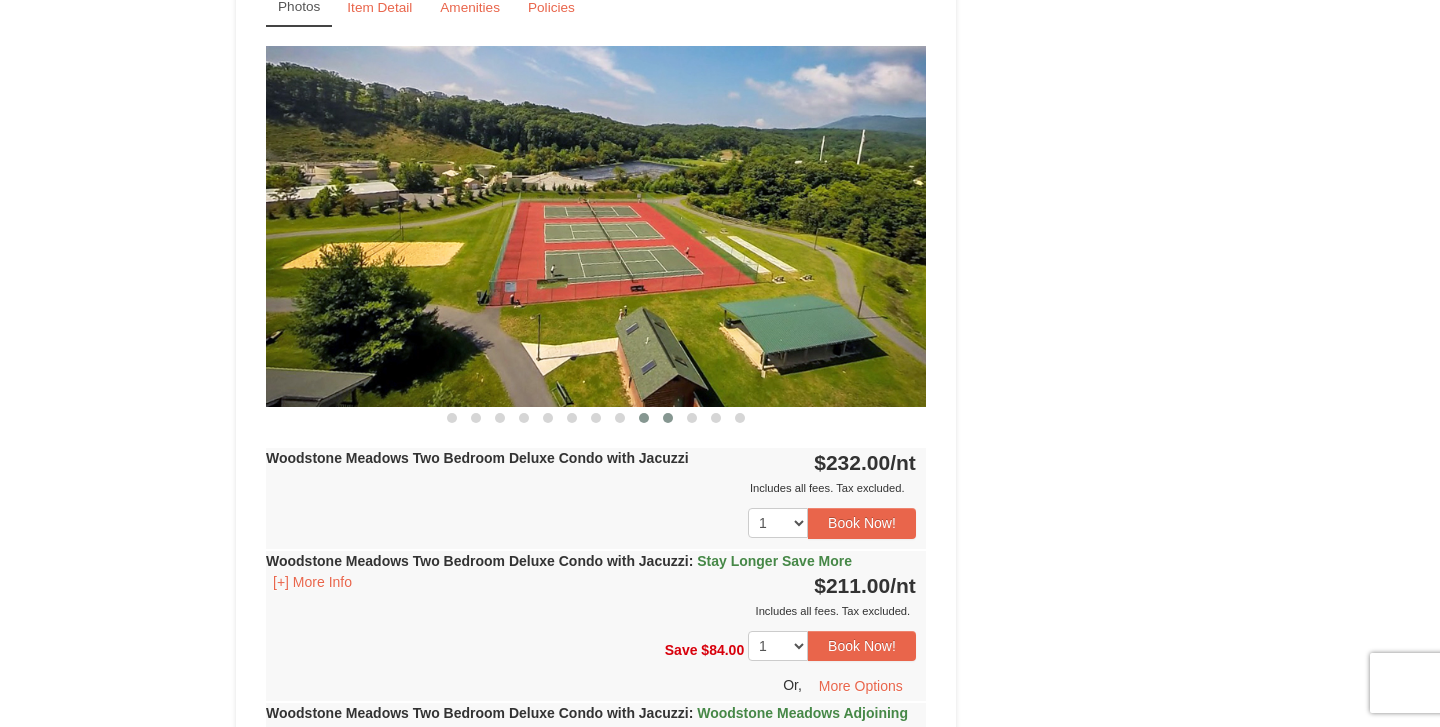 click at bounding box center [668, 418] 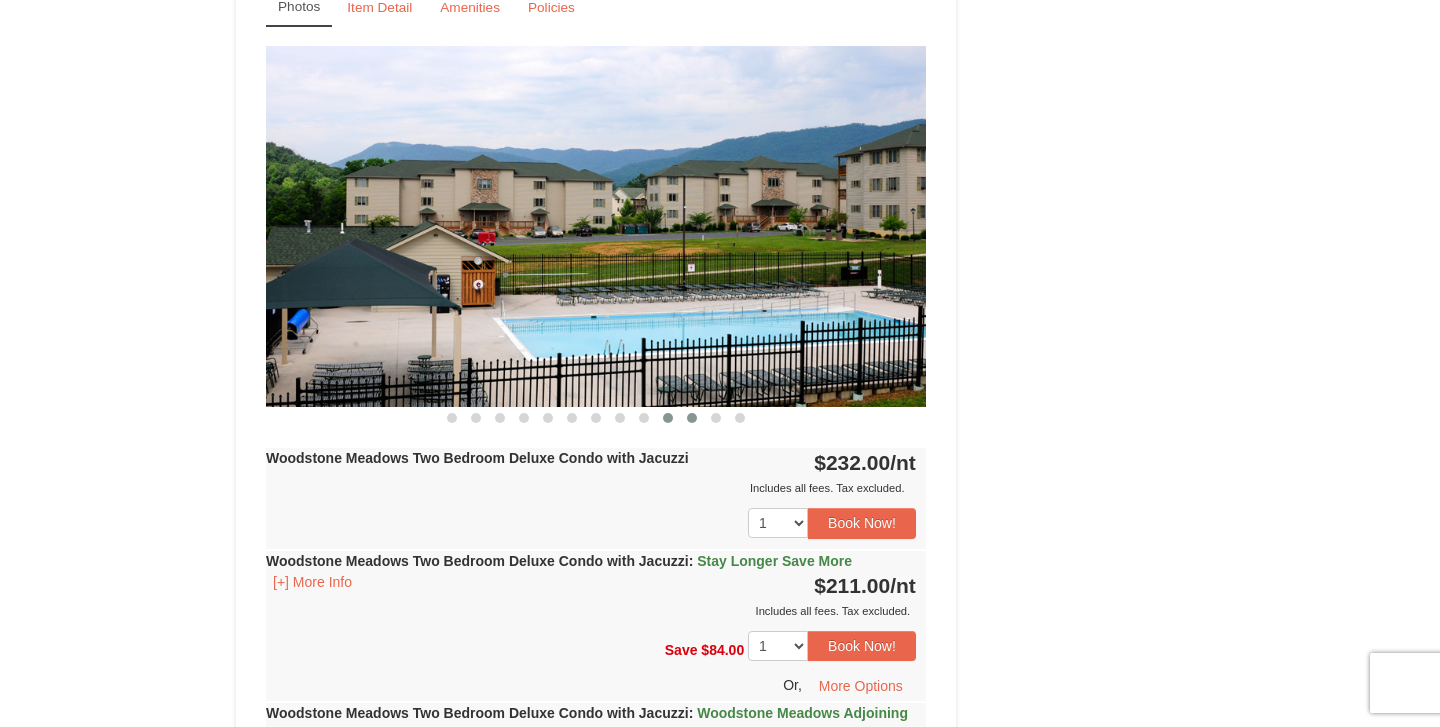 click at bounding box center [692, 418] 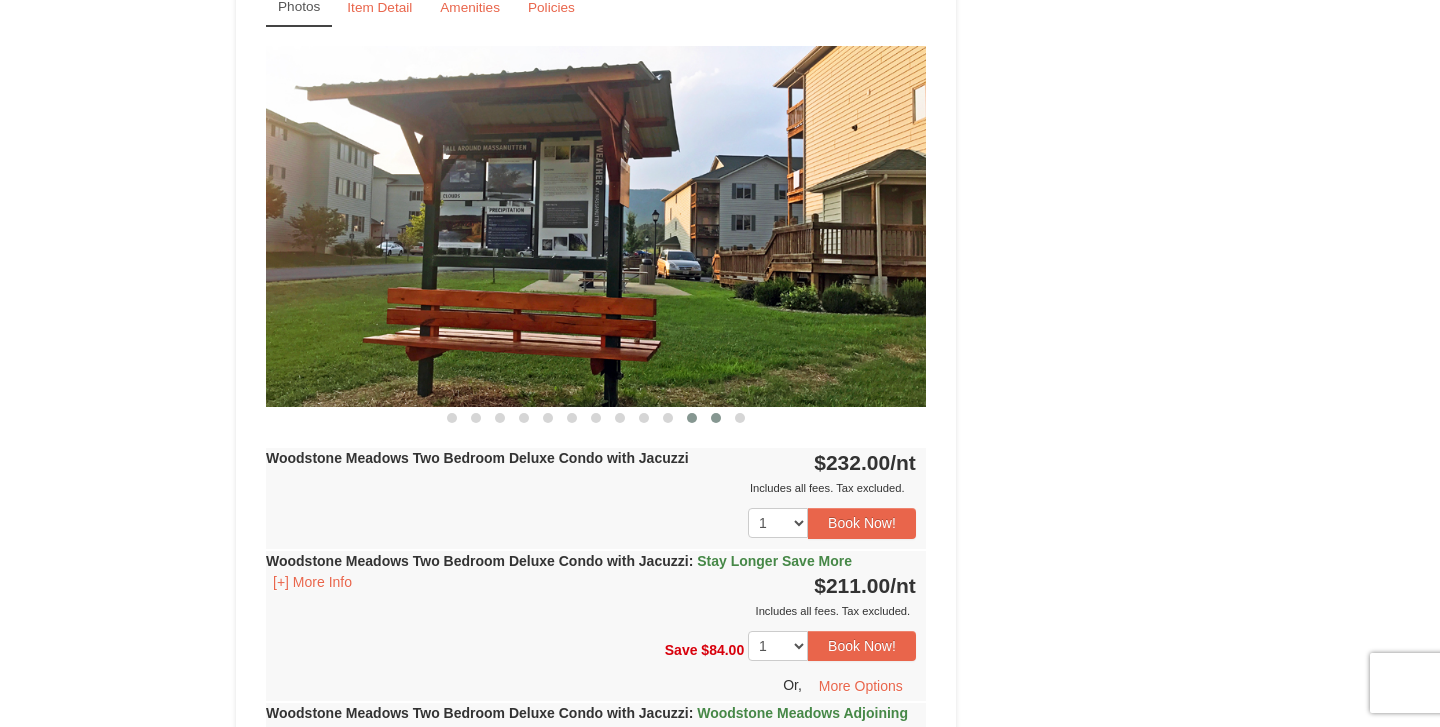 click at bounding box center [716, 418] 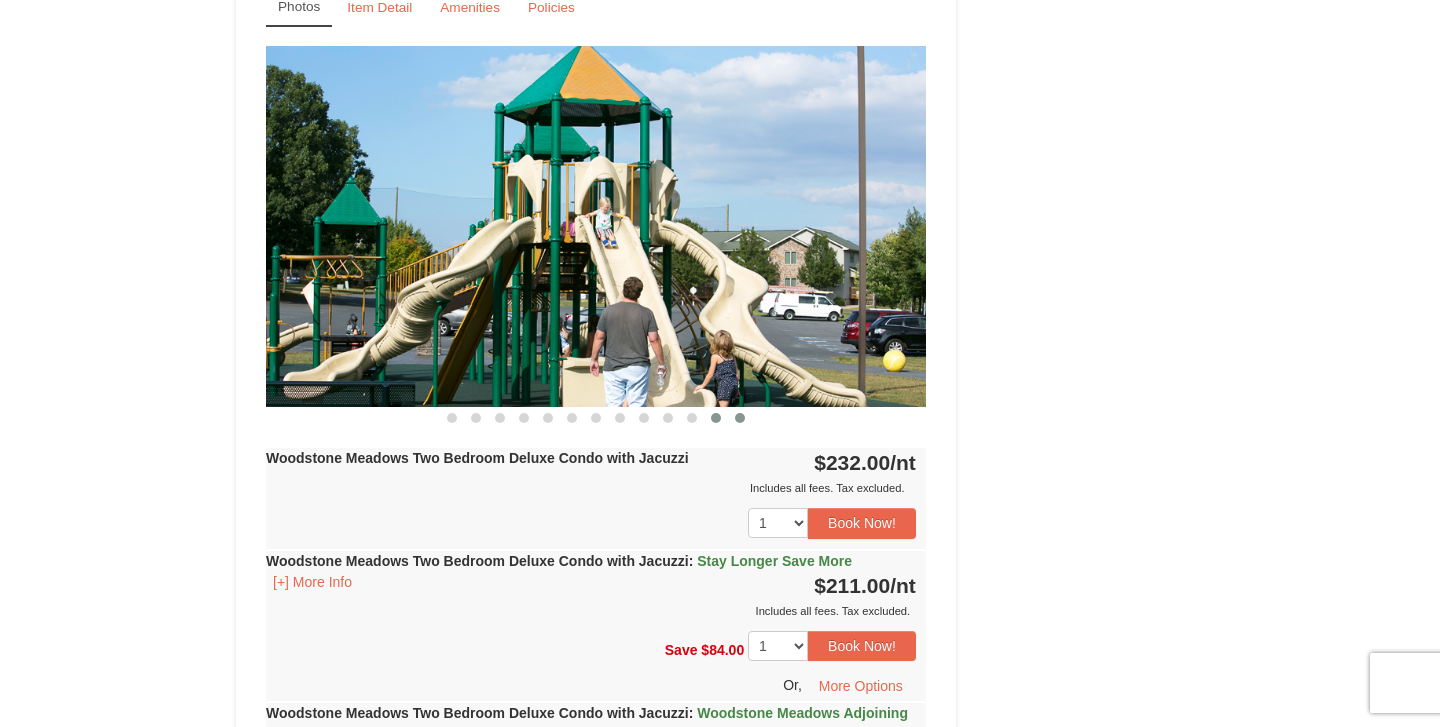 click at bounding box center [740, 418] 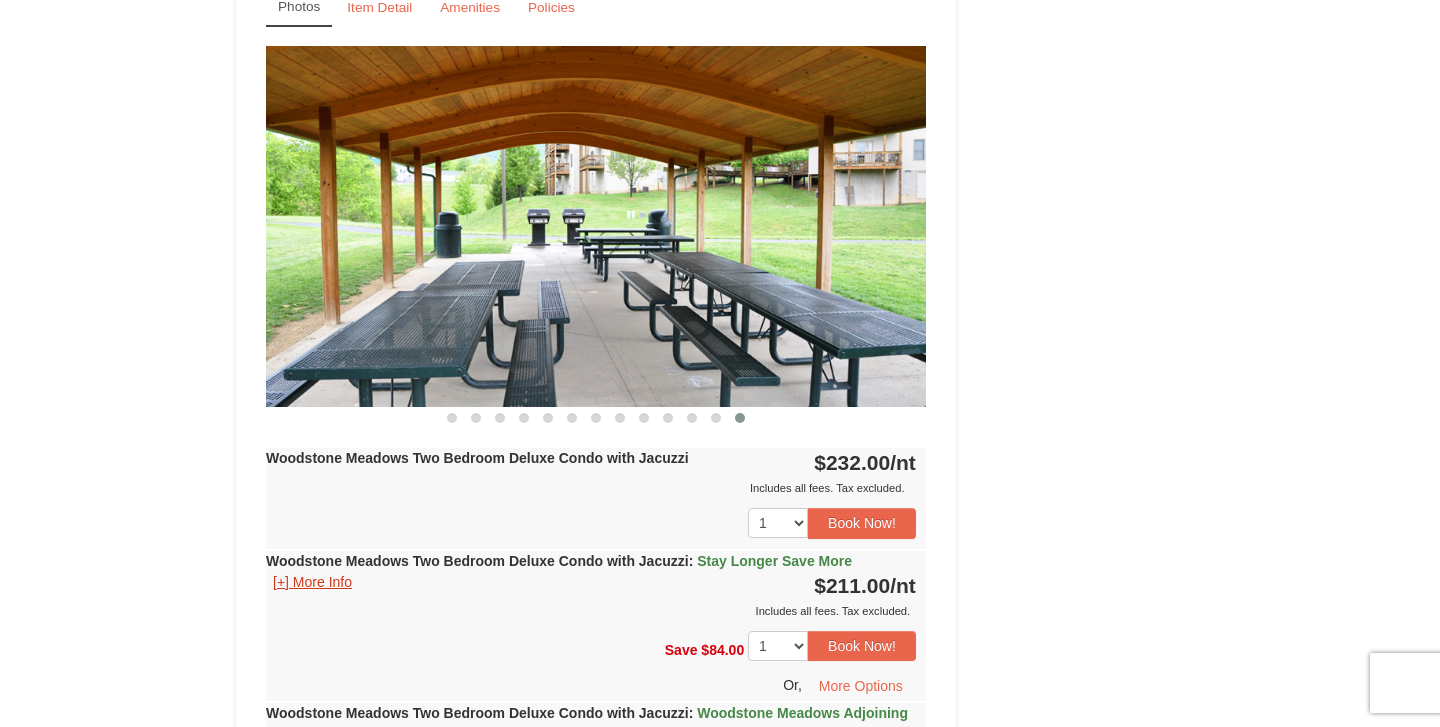 click on "[+] More Info" at bounding box center [312, 582] 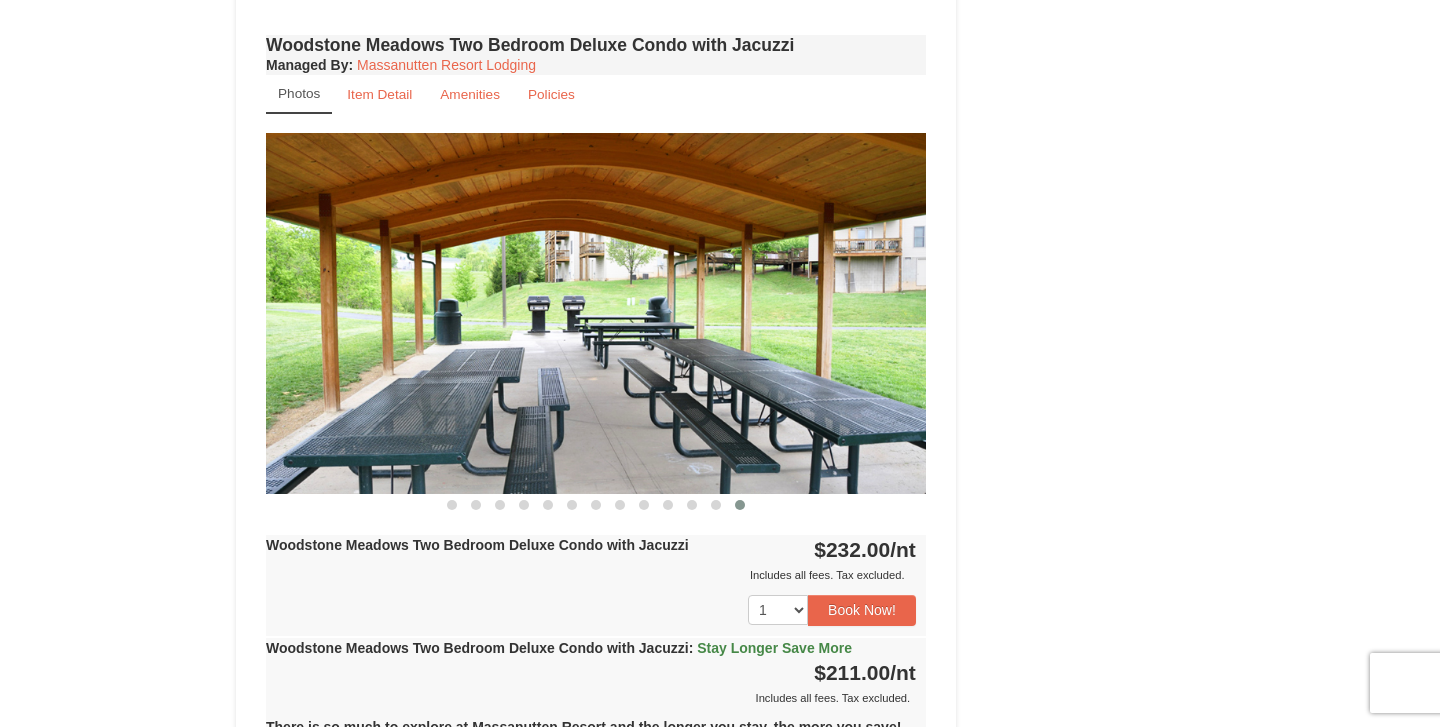 scroll, scrollTop: 2633, scrollLeft: 0, axis: vertical 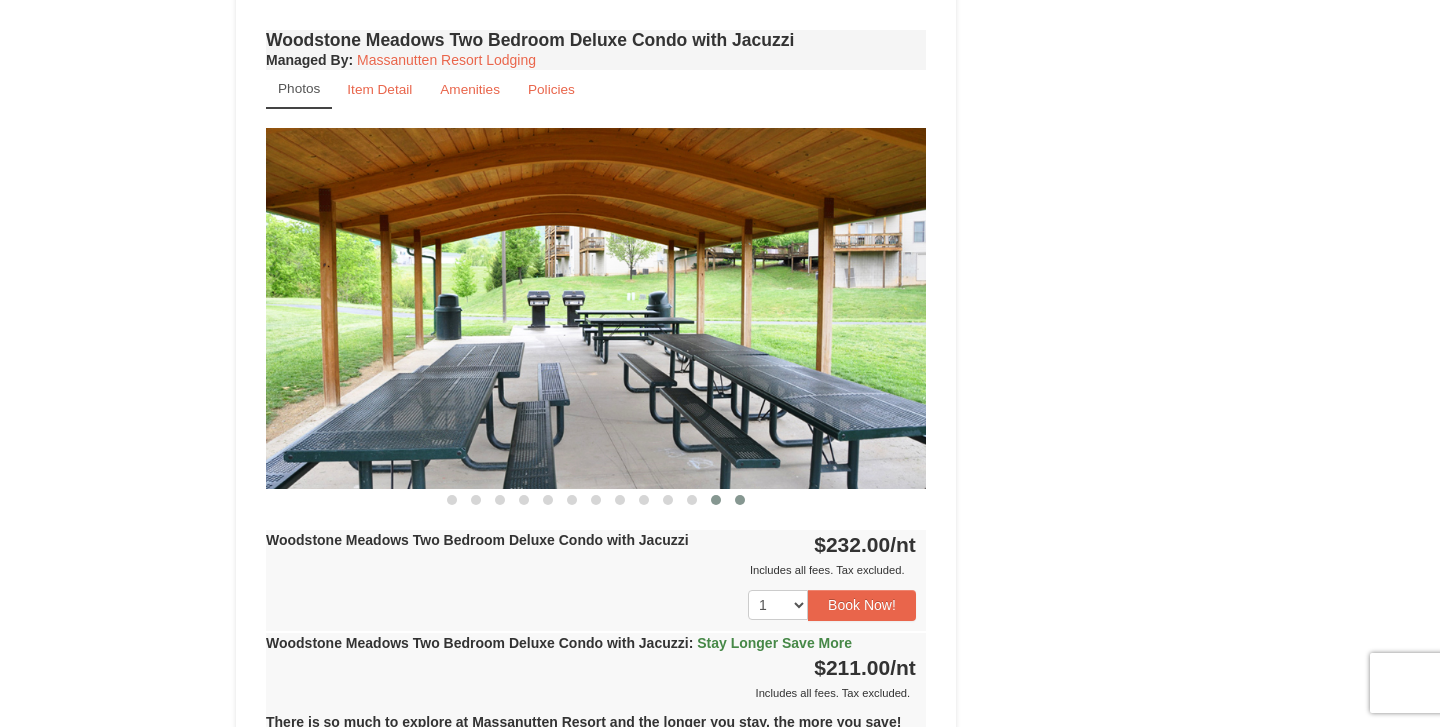 click at bounding box center (716, 500) 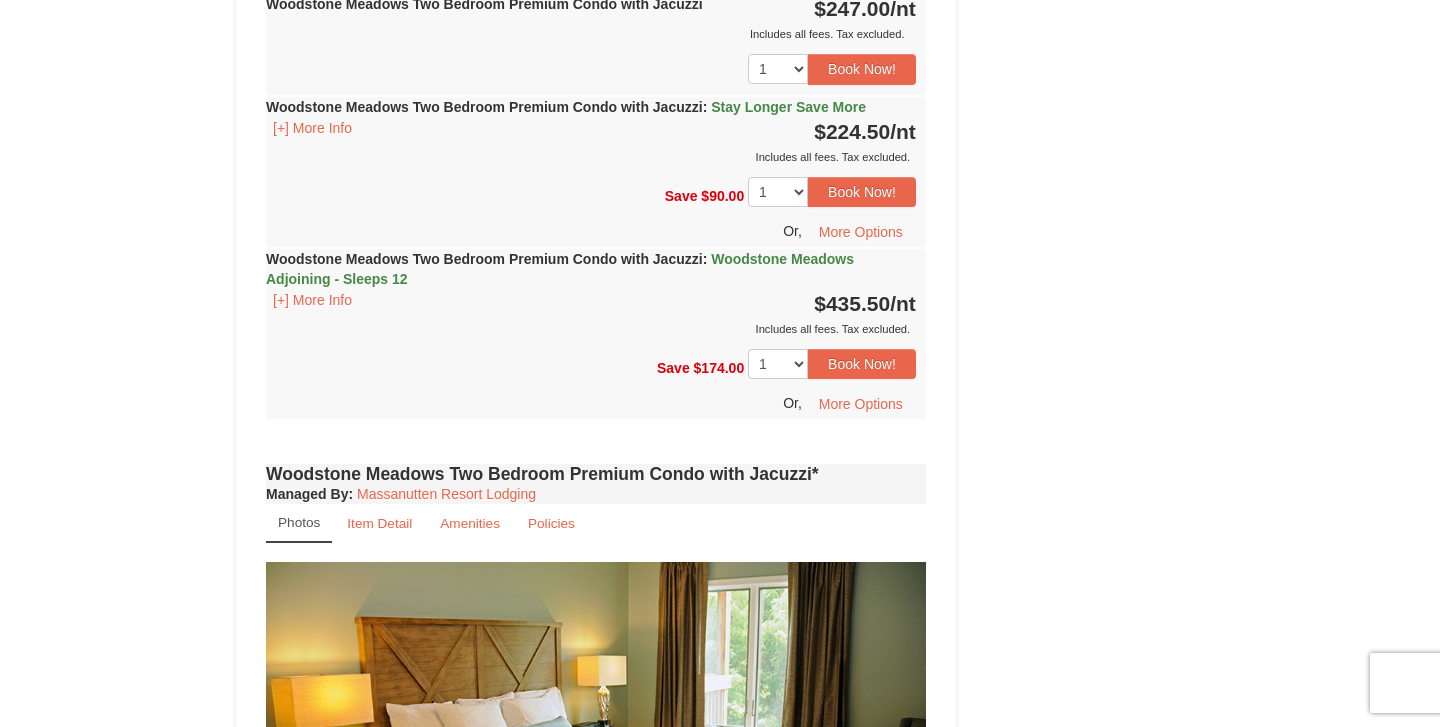 scroll, scrollTop: 5774, scrollLeft: 0, axis: vertical 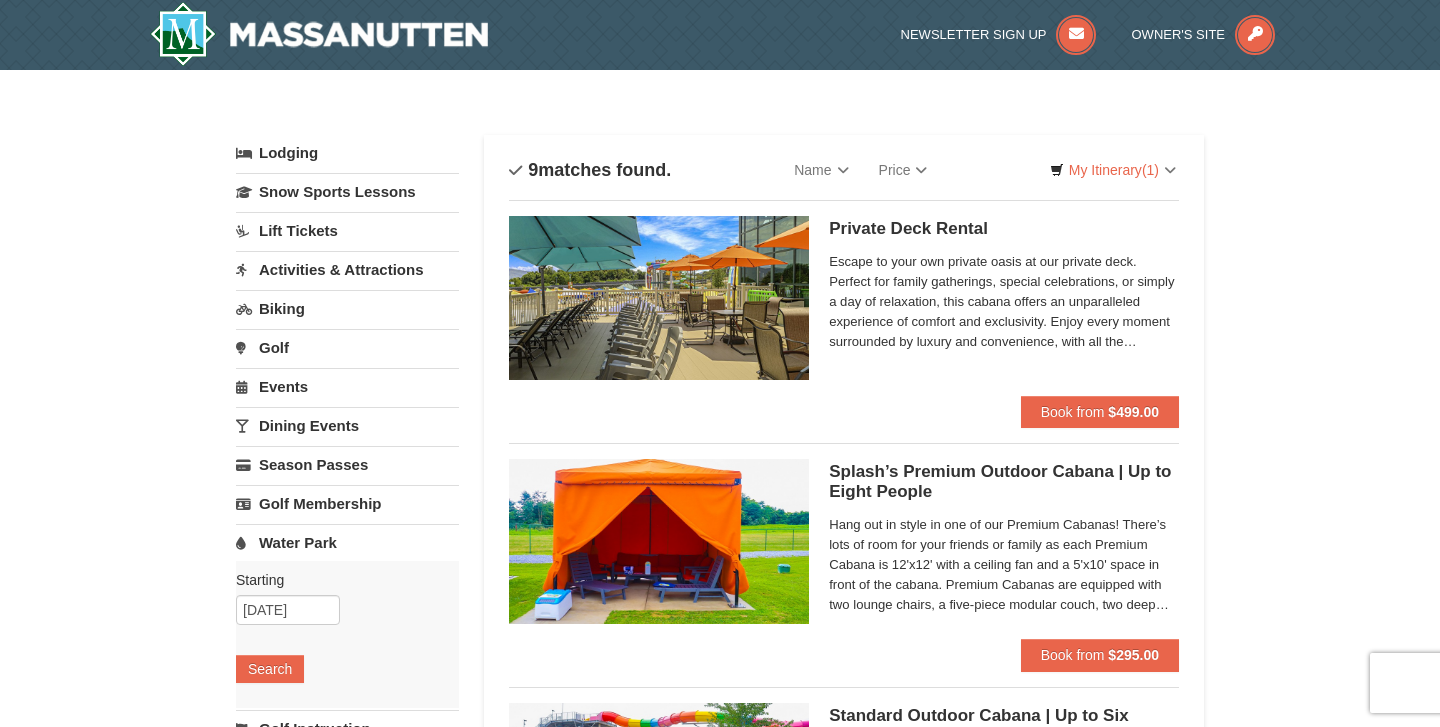 click at bounding box center [319, 34] 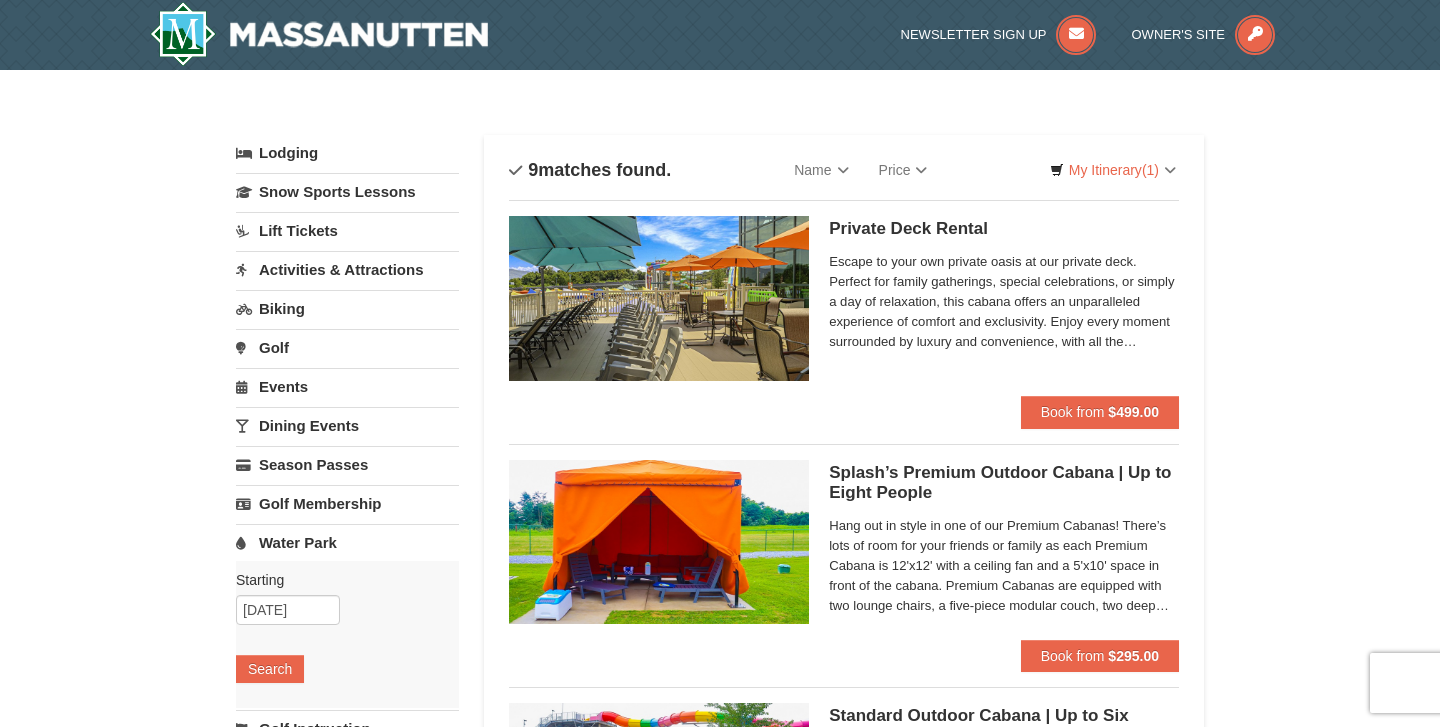 scroll, scrollTop: 0, scrollLeft: 0, axis: both 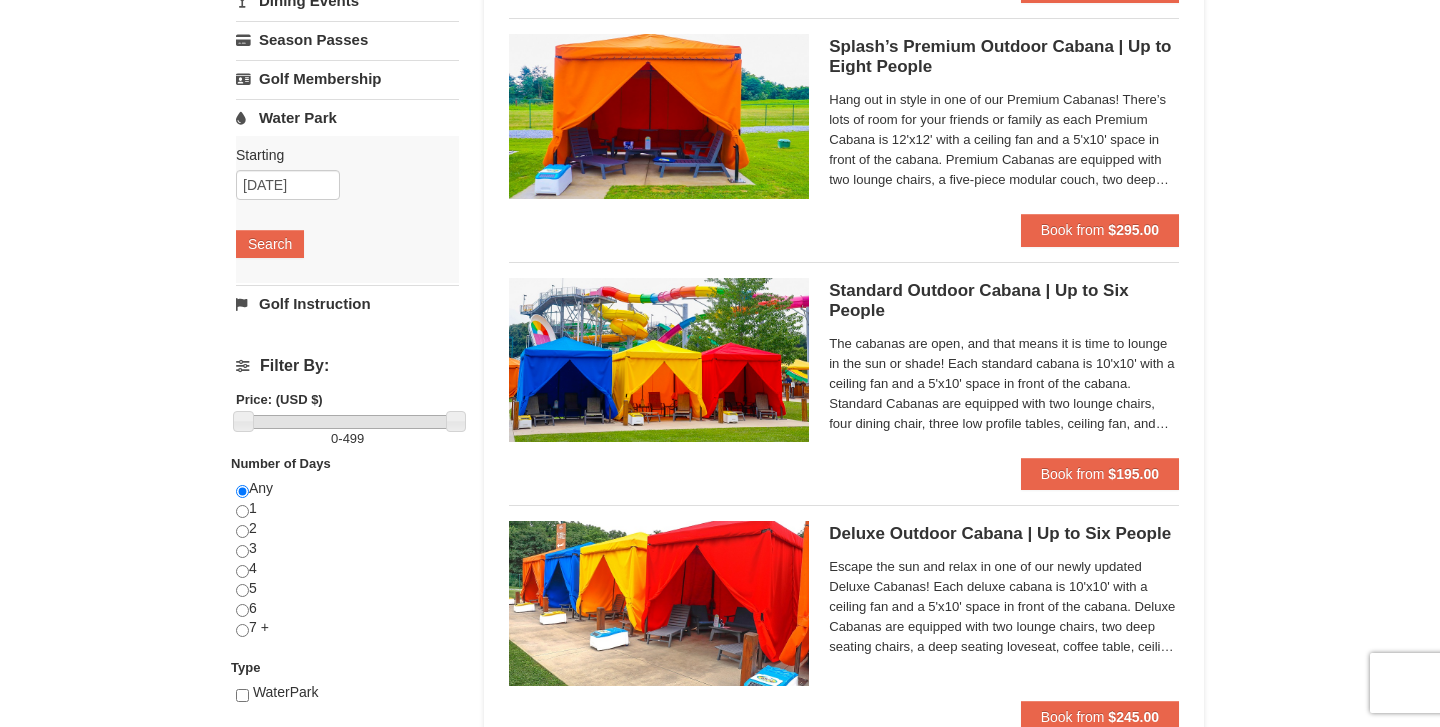 click at bounding box center (242, 630) 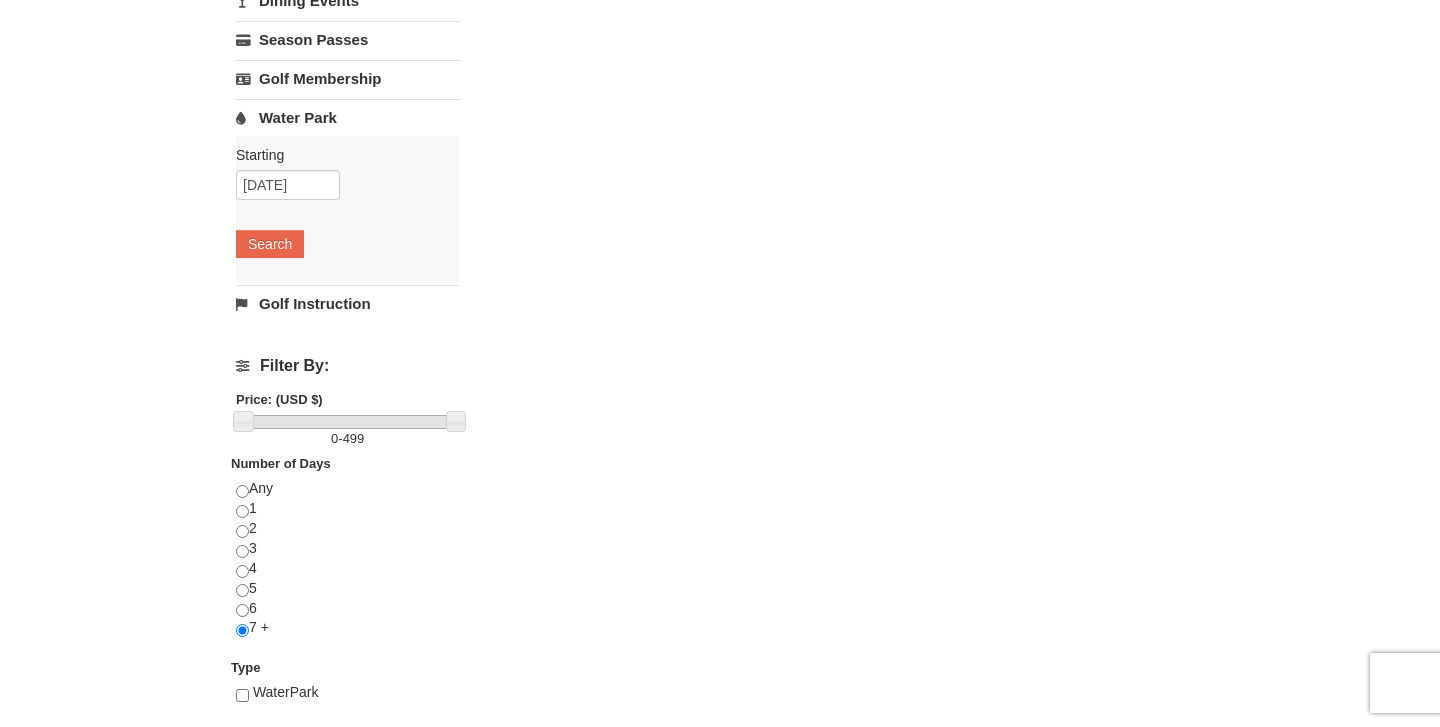 click at bounding box center [242, 491] 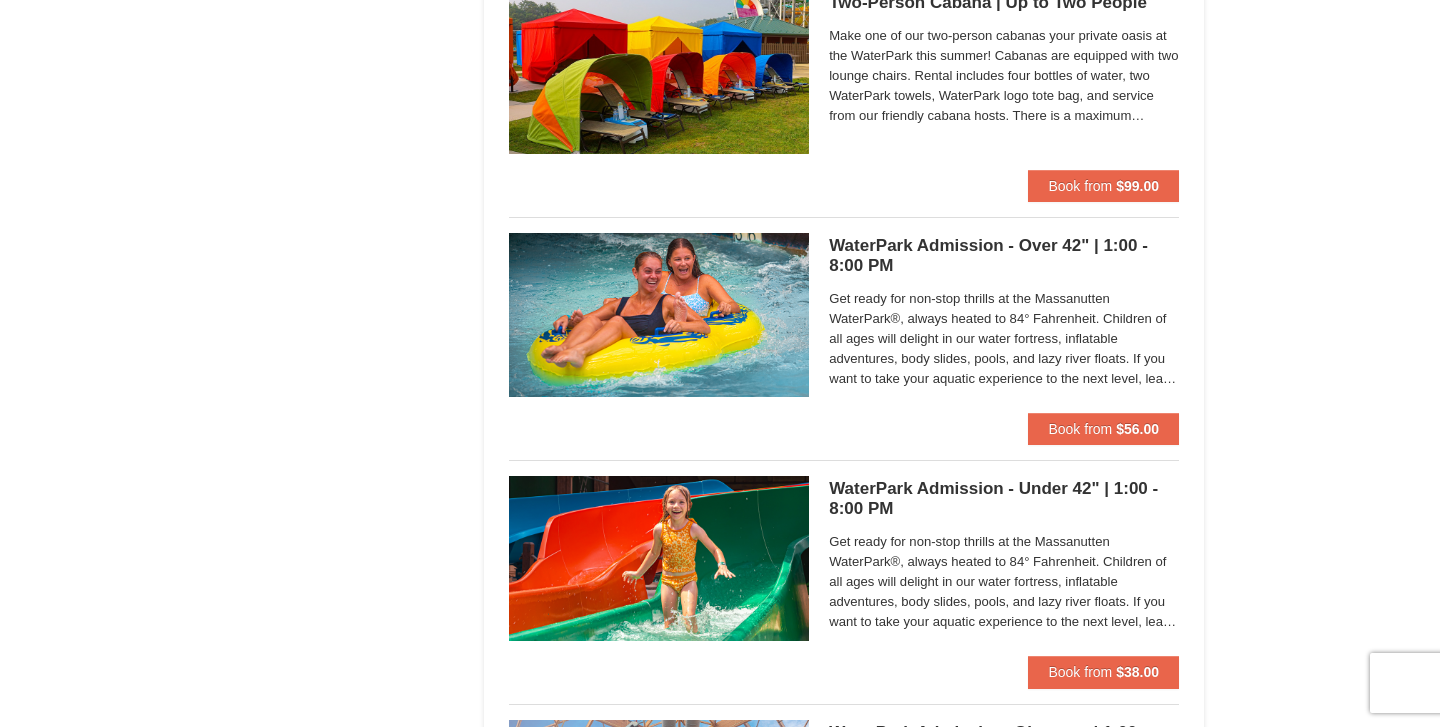 scroll, scrollTop: 1192, scrollLeft: 0, axis: vertical 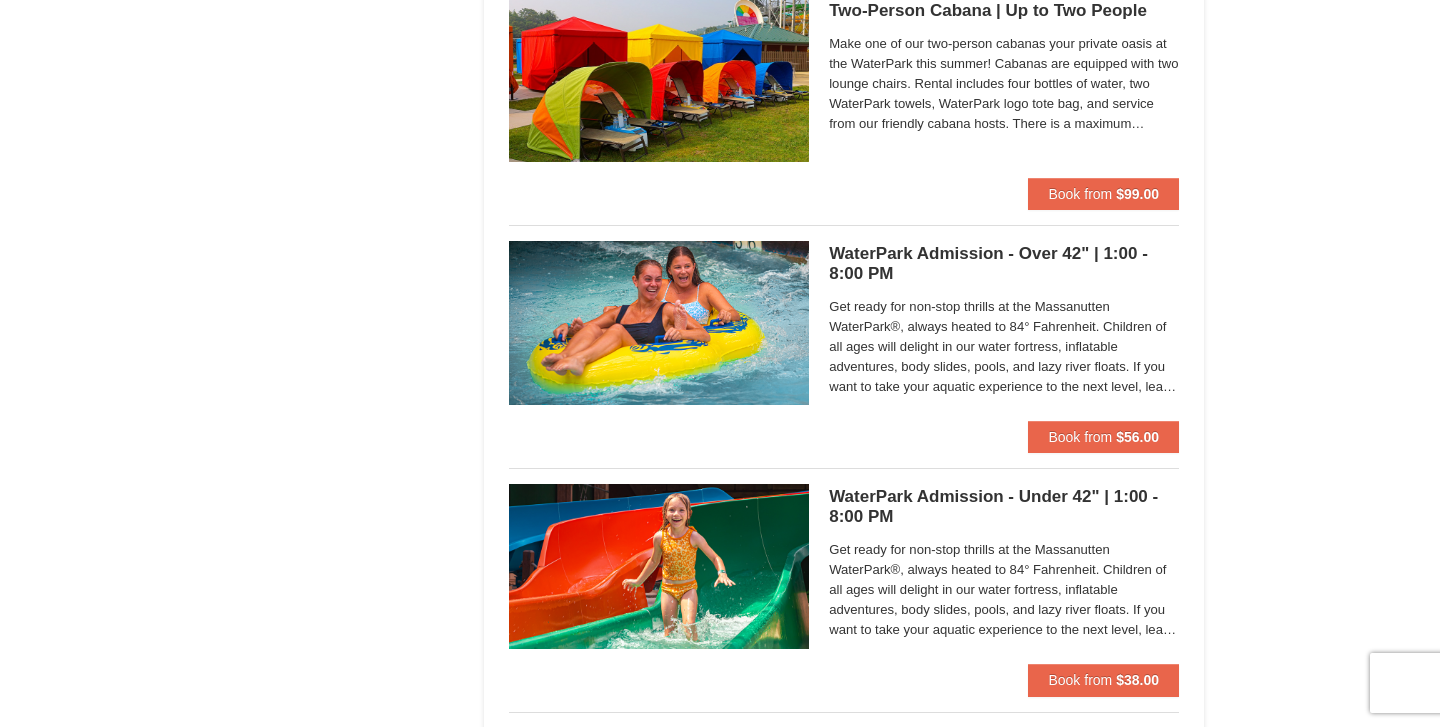 click on "Get ready for non-stop thrills at the Massanutten WaterPark®, always heated to 84° Fahrenheit. Children of all ages will delight in our water fortress, inflatable adventures, body slides, pools, and lazy river floats. If you want to take your aquatic experience to the next level, learn how to surf on our FlowRider® Endless Wave. No matter what adventure you choose, you’ll be sure to meet new friends along the way! Don't forget to bring a towel." at bounding box center (1004, 347) 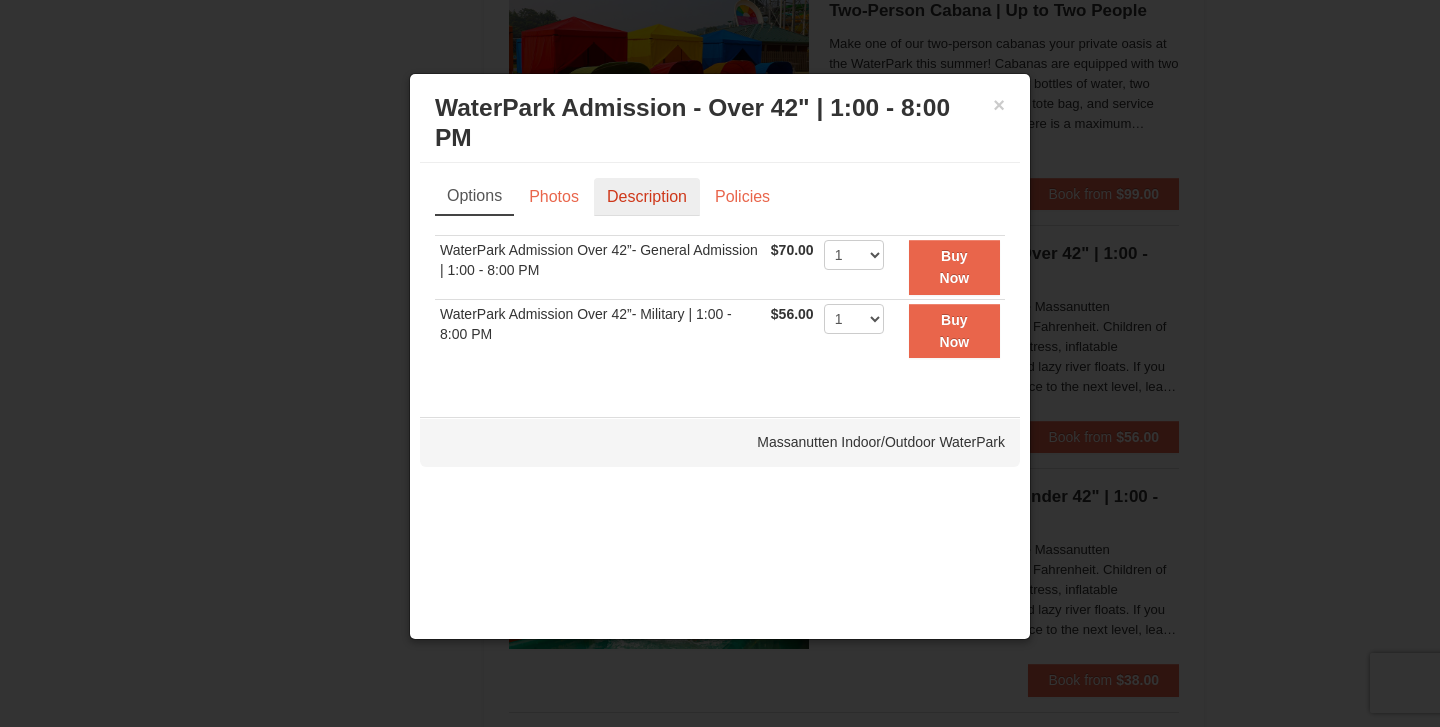 click on "Description" at bounding box center [647, 197] 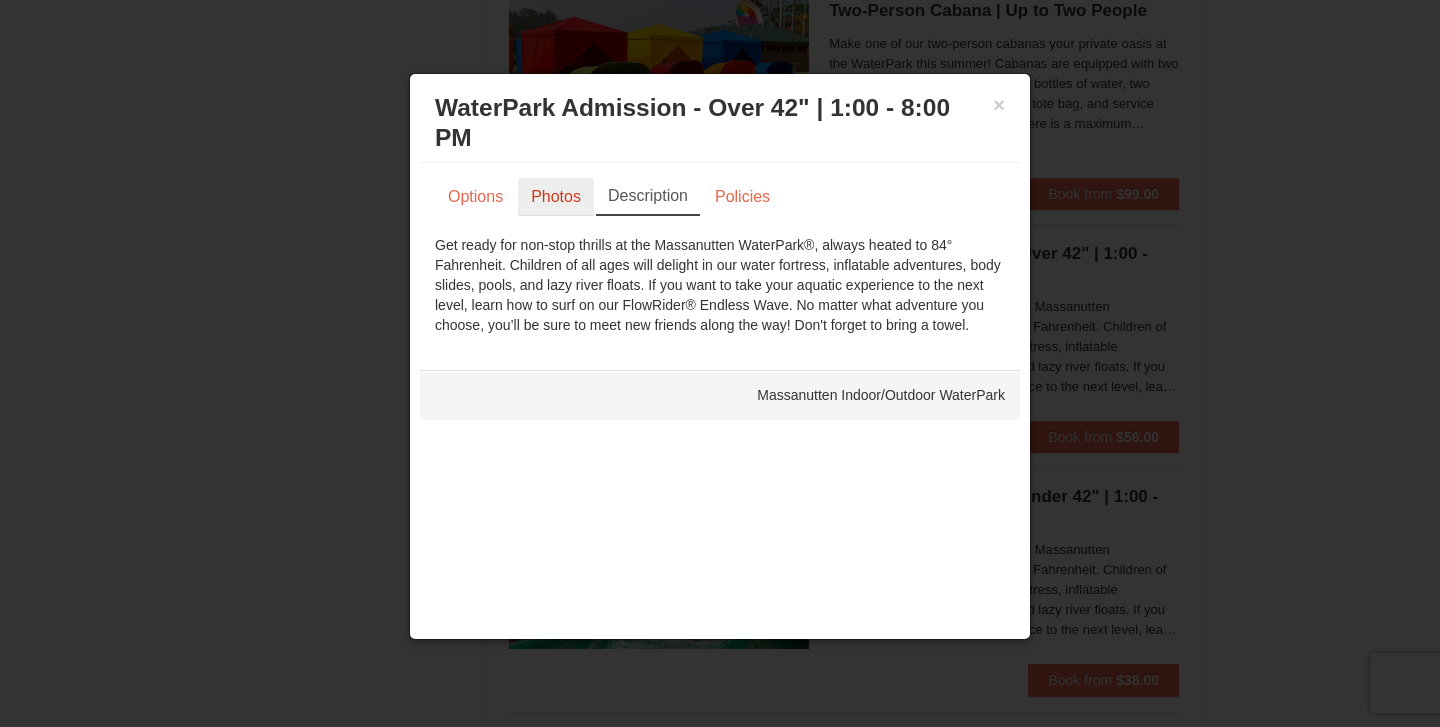 click on "Photos" at bounding box center [556, 197] 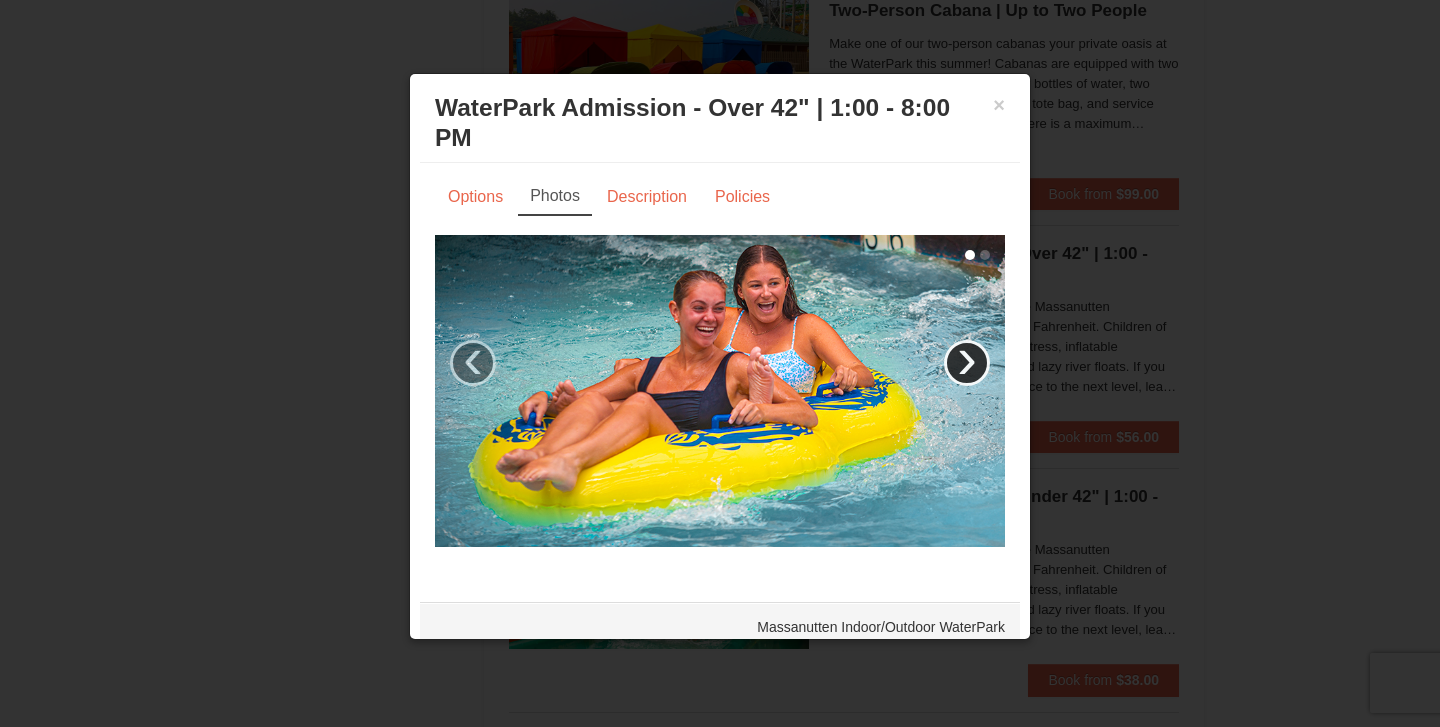 click on "›" at bounding box center (967, 363) 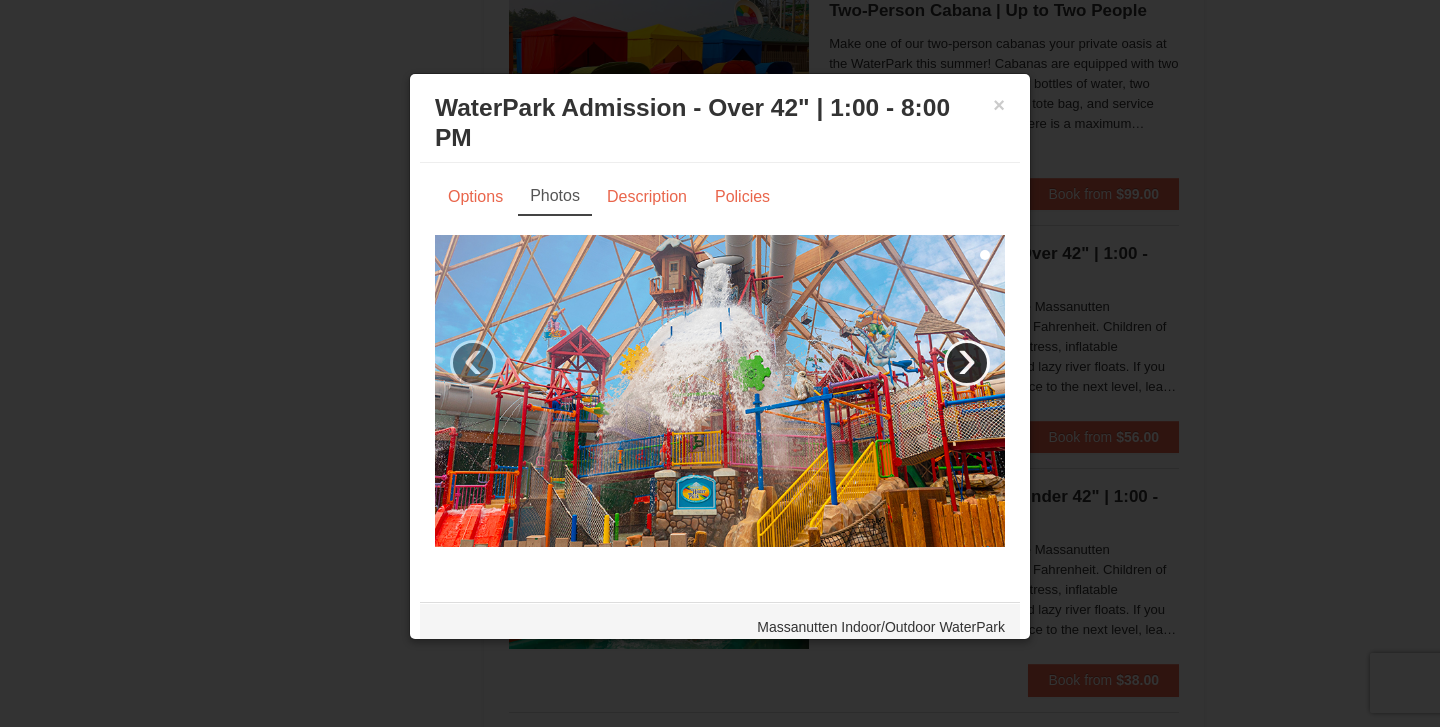 click on "›" at bounding box center [967, 363] 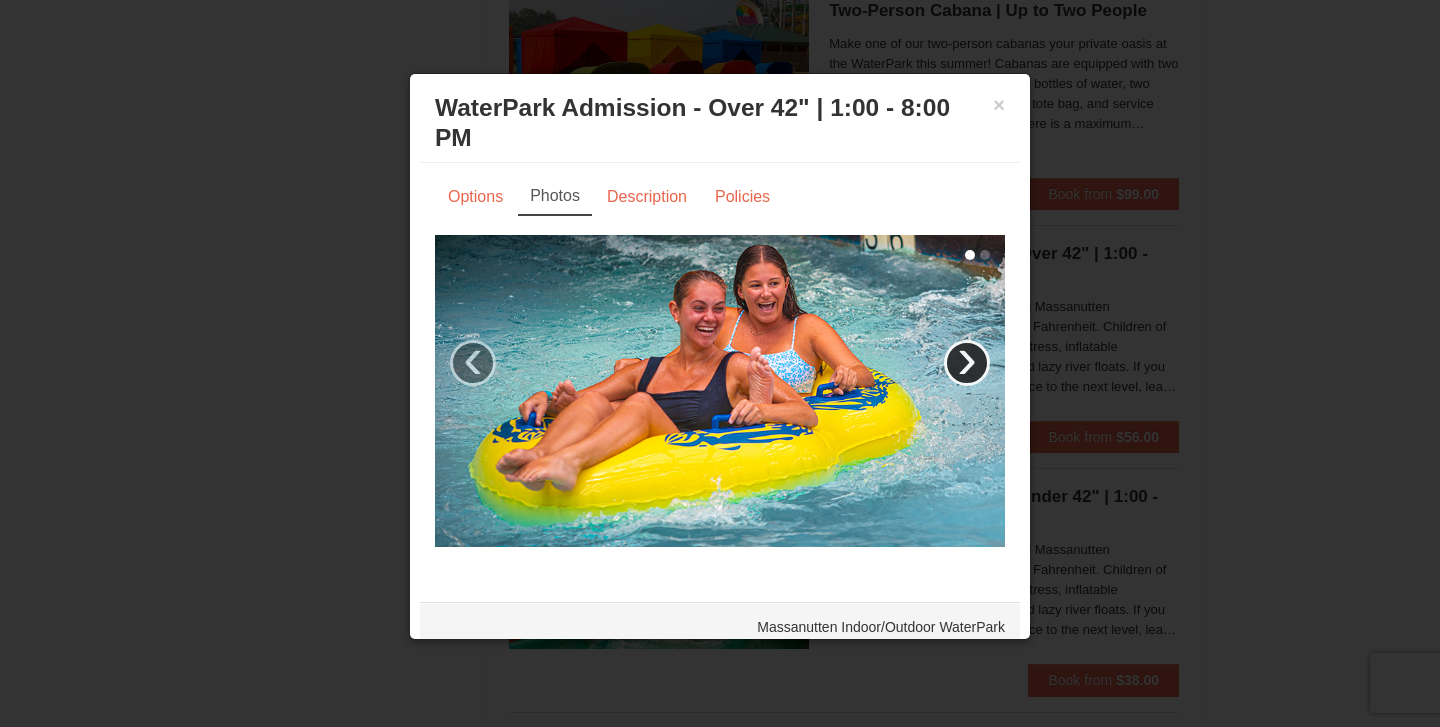 click on "›" at bounding box center [967, 363] 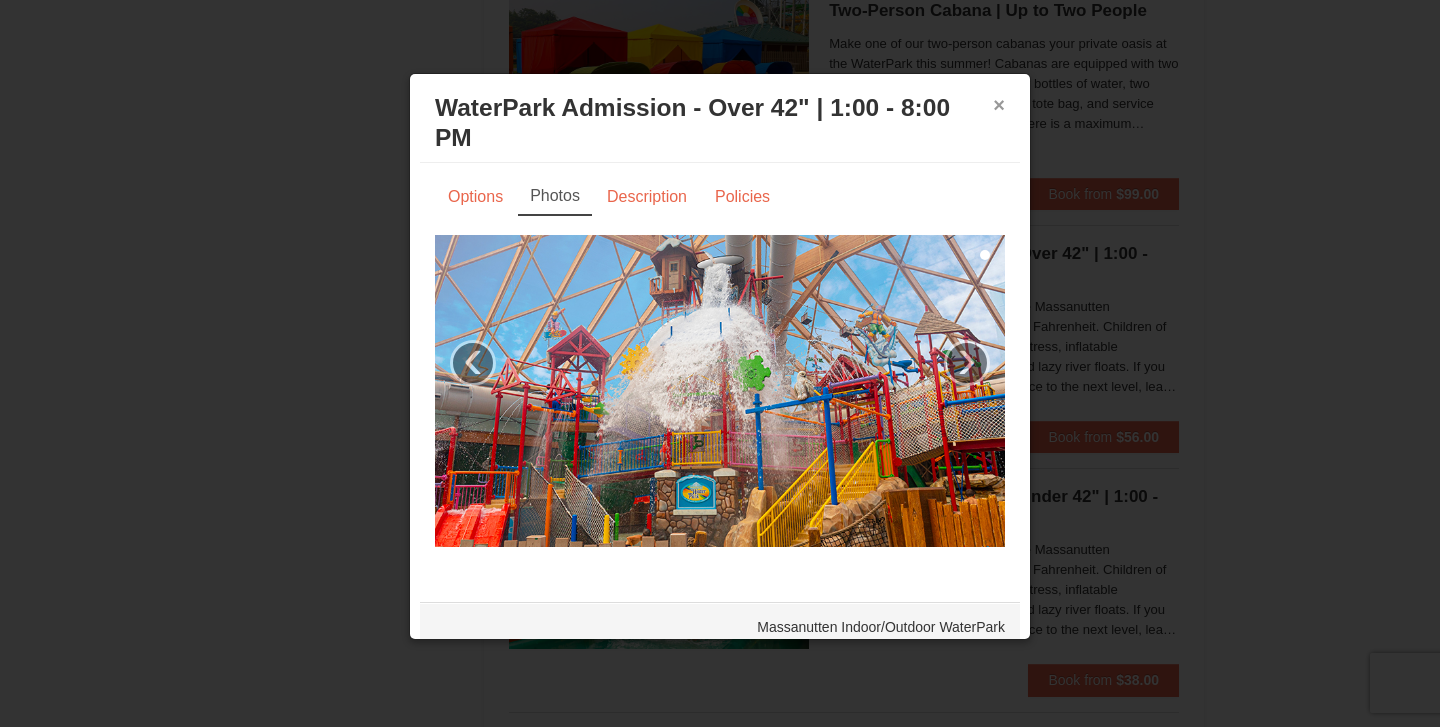 click on "×" at bounding box center [999, 105] 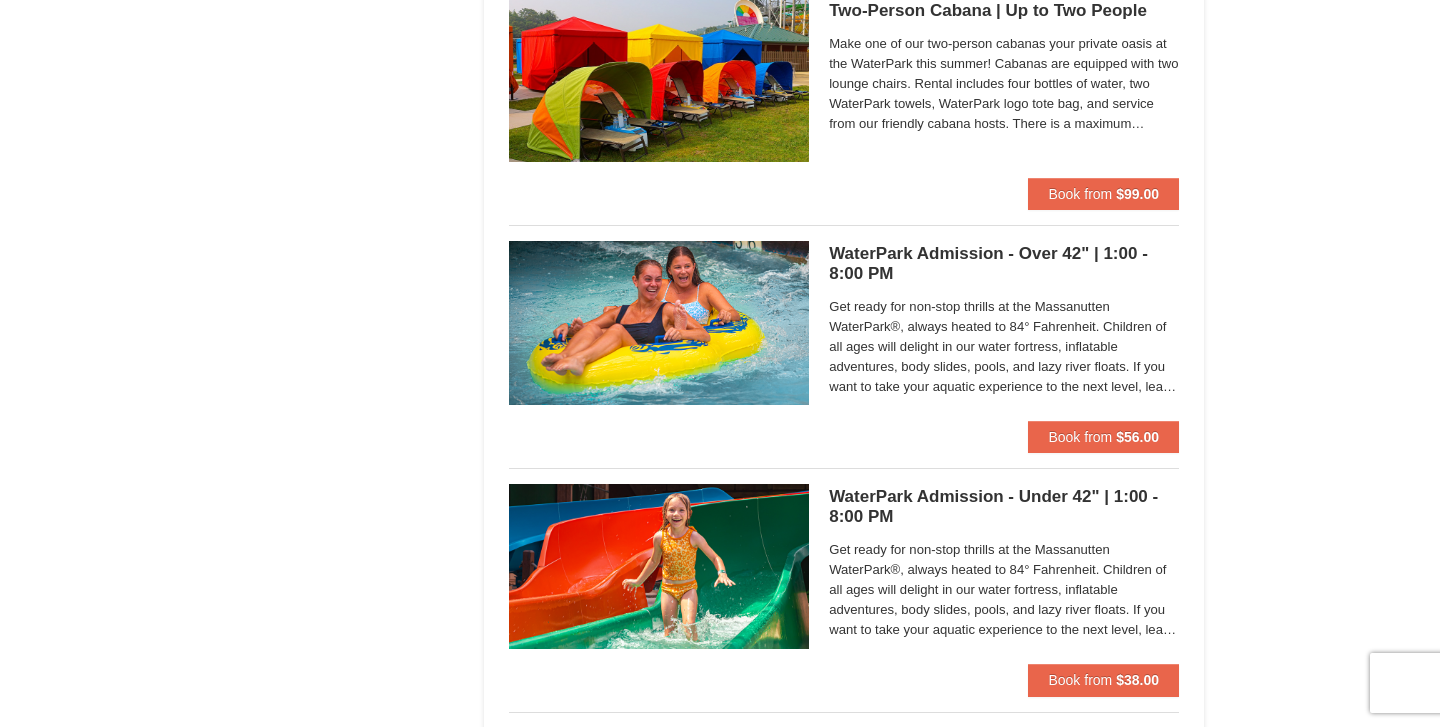 click at bounding box center (659, 566) 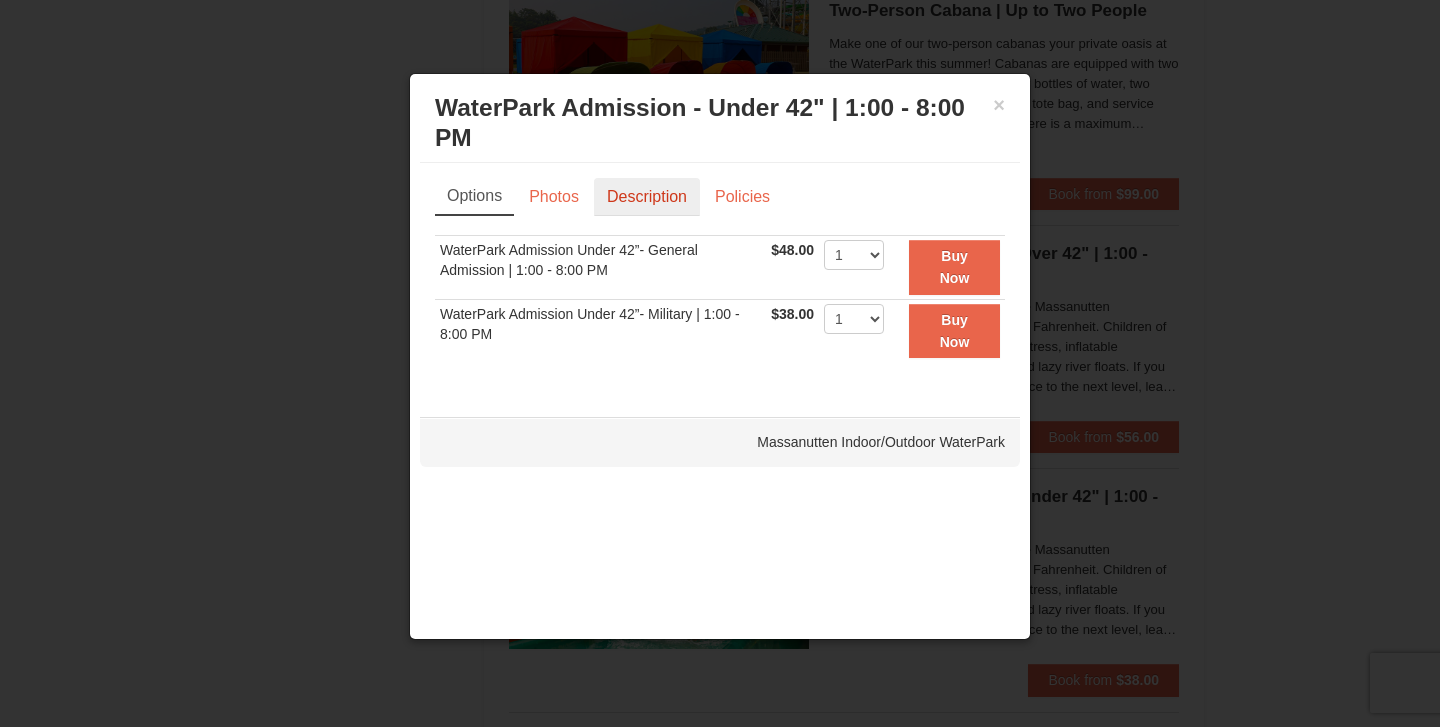 click on "Description" at bounding box center [647, 197] 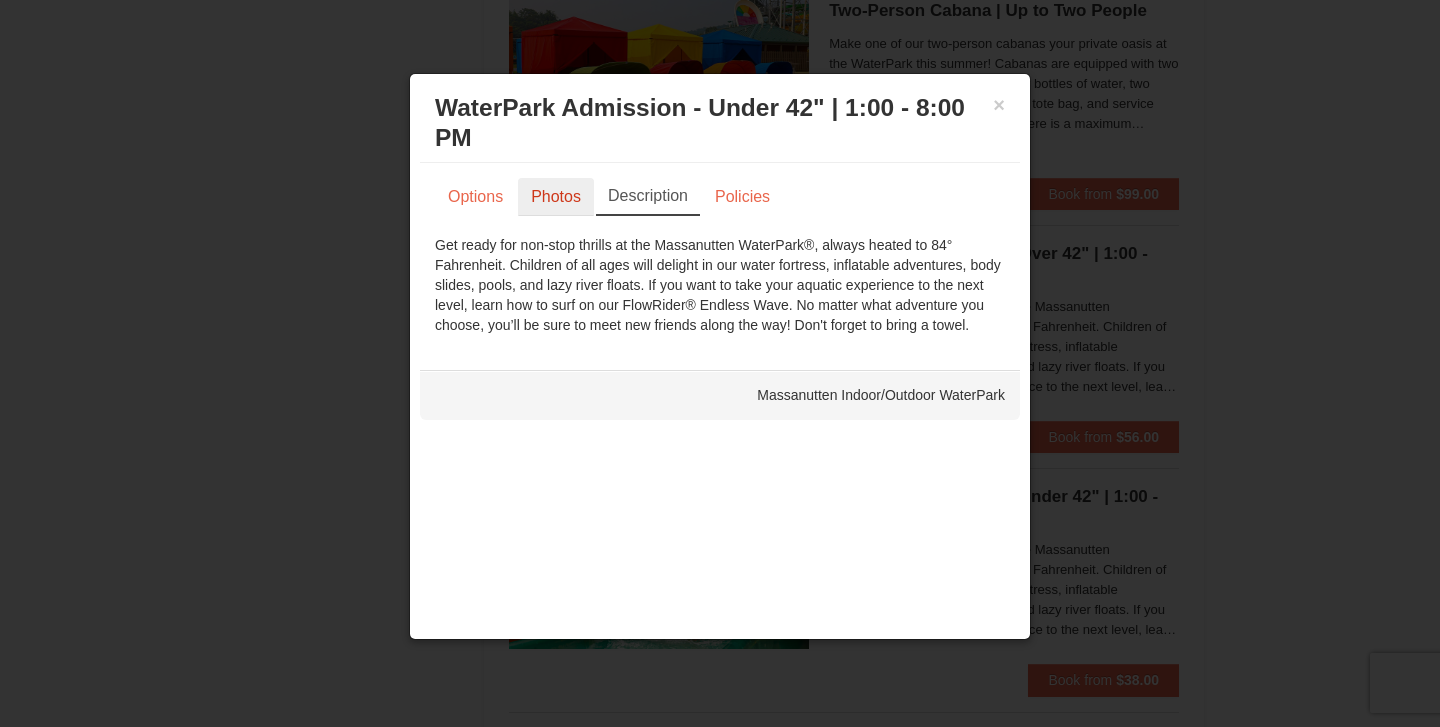 click on "Photos" at bounding box center (556, 197) 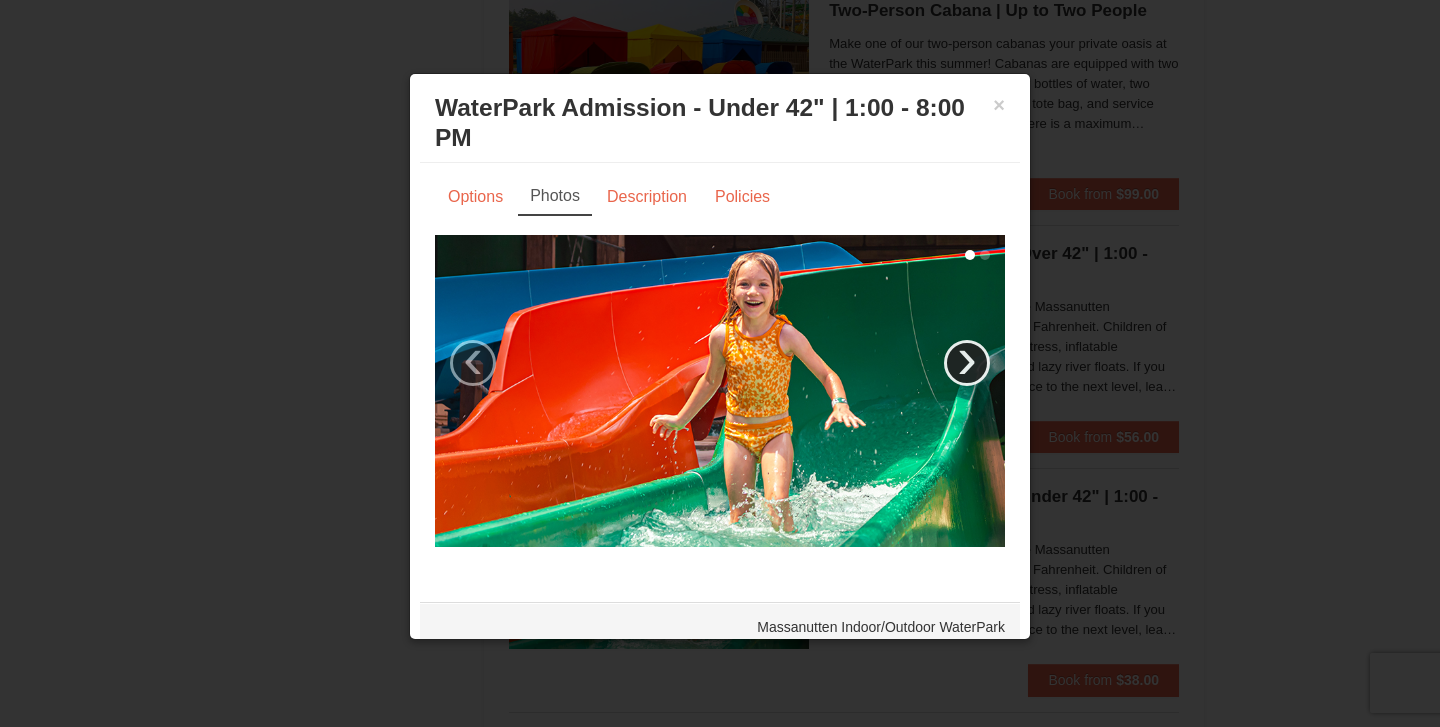 click on "›" at bounding box center [967, 363] 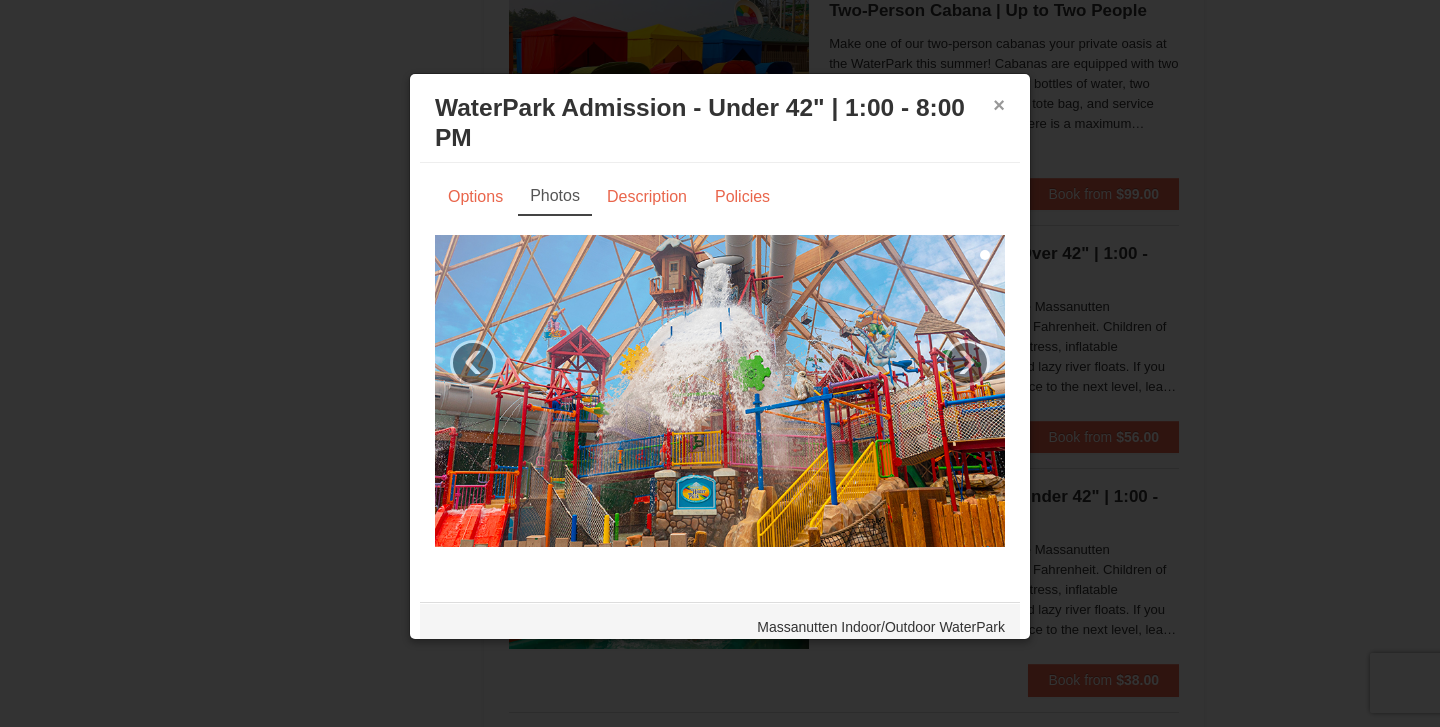 click on "×" at bounding box center (999, 105) 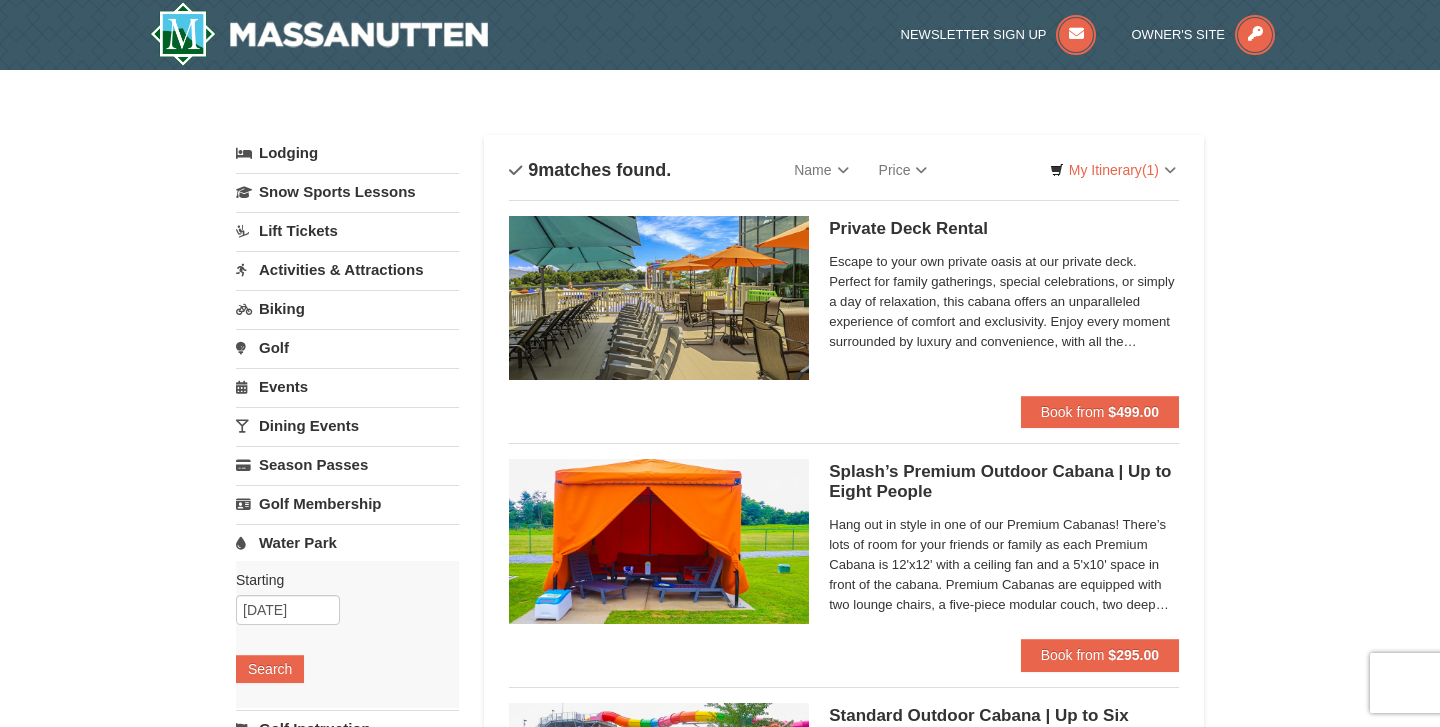 scroll, scrollTop: 0, scrollLeft: 0, axis: both 